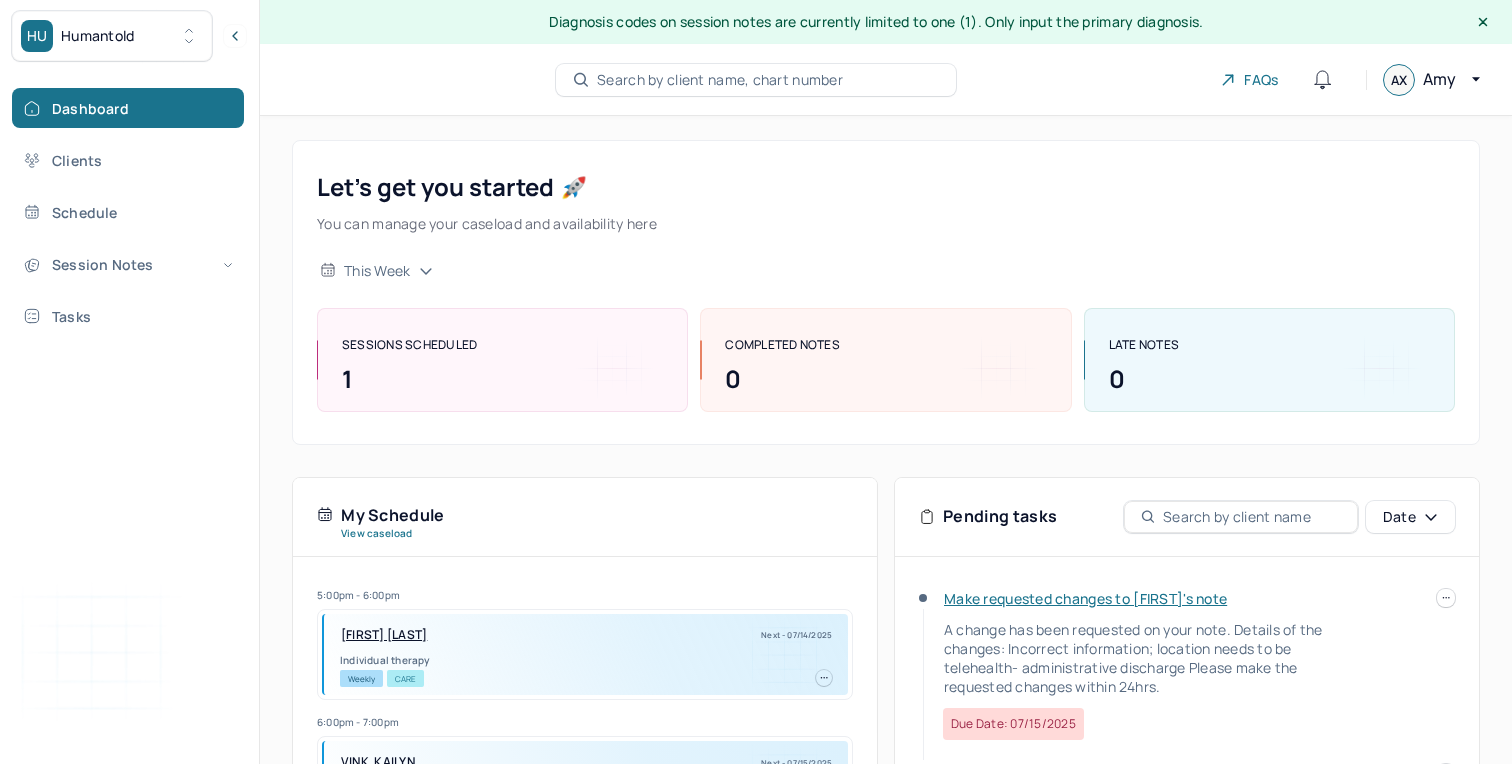 scroll, scrollTop: 266, scrollLeft: 0, axis: vertical 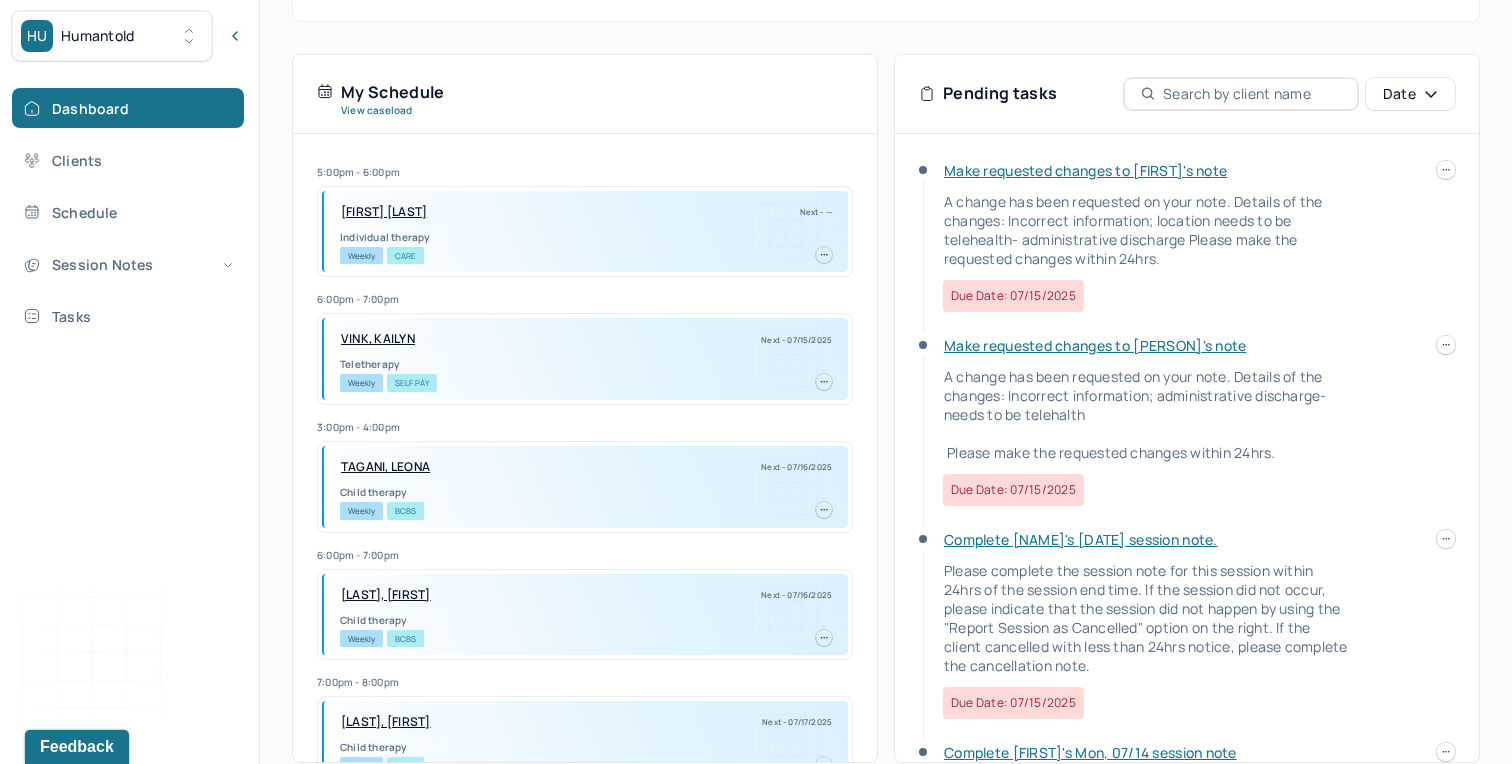 click on "Complete [NAME]'s [DATE] session note." at bounding box center [1081, 539] 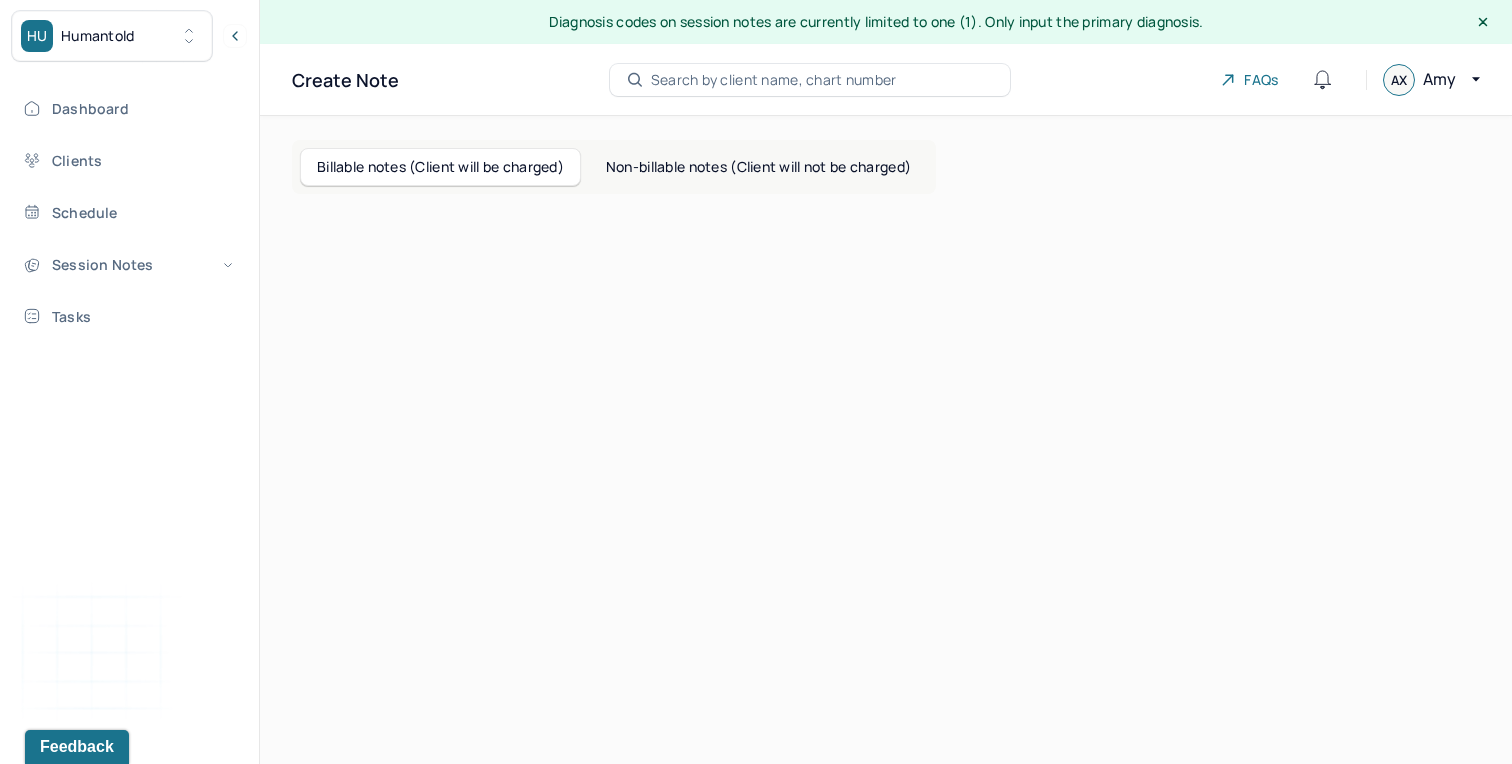 scroll, scrollTop: 0, scrollLeft: 0, axis: both 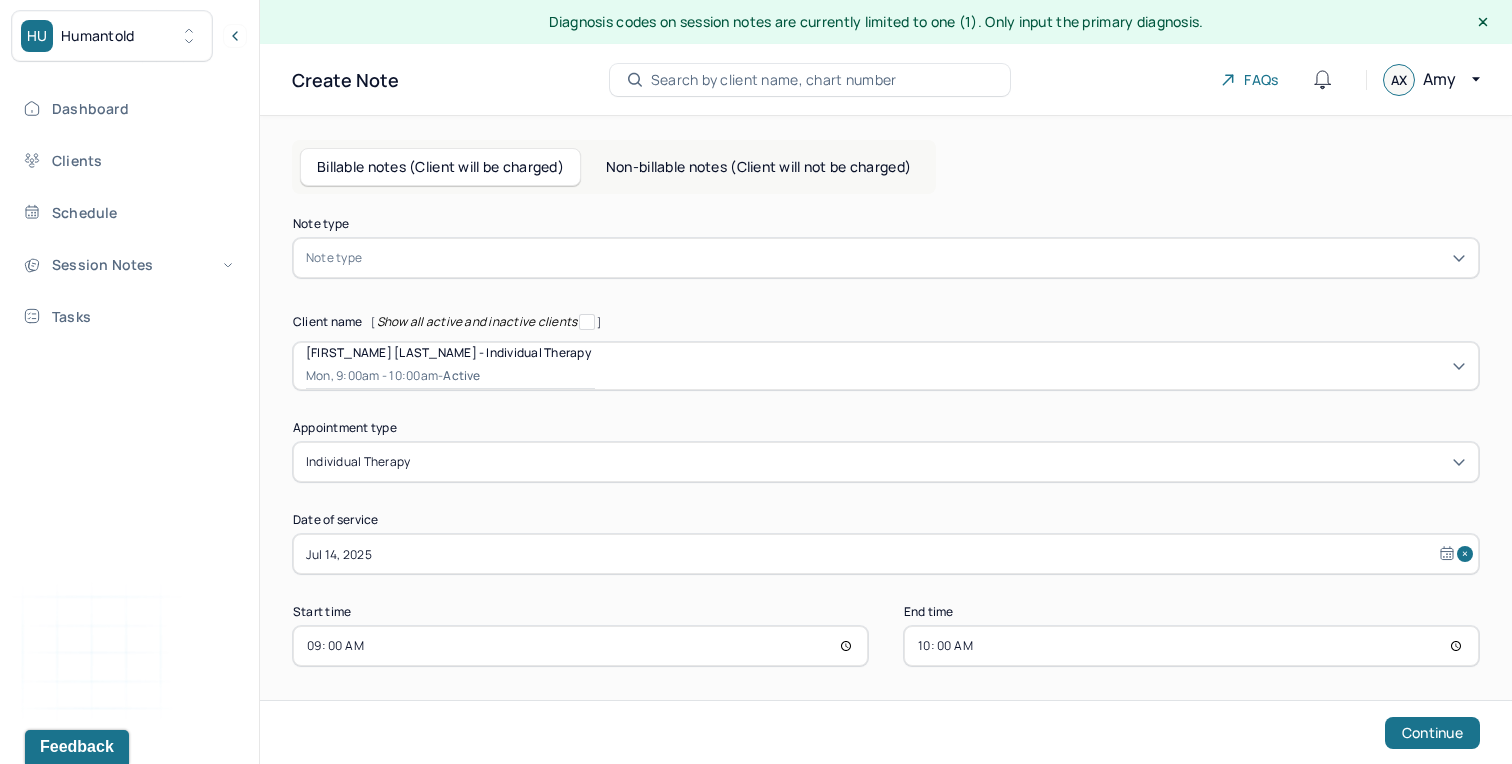 click at bounding box center (916, 258) 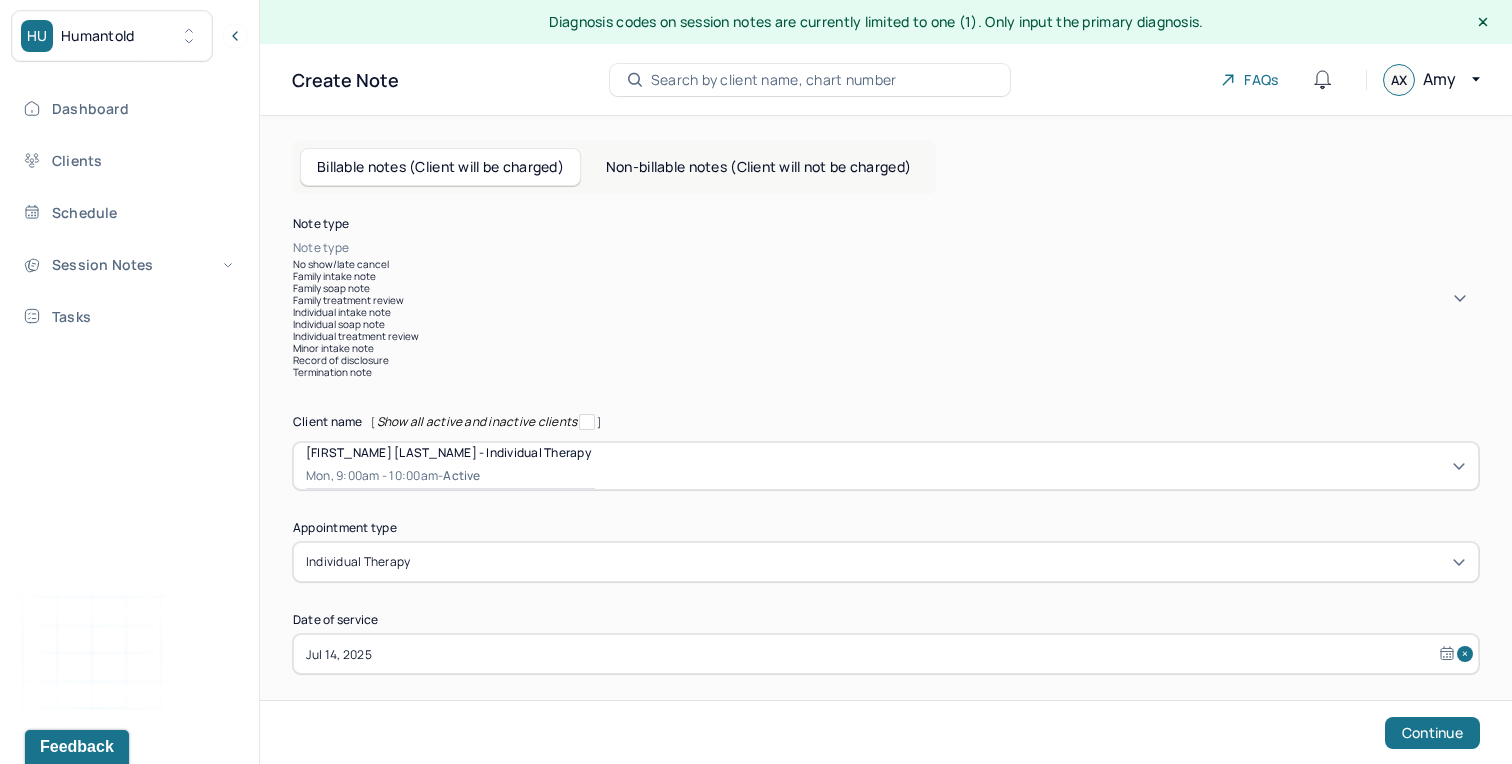 click on "Individual soap note" at bounding box center [886, 324] 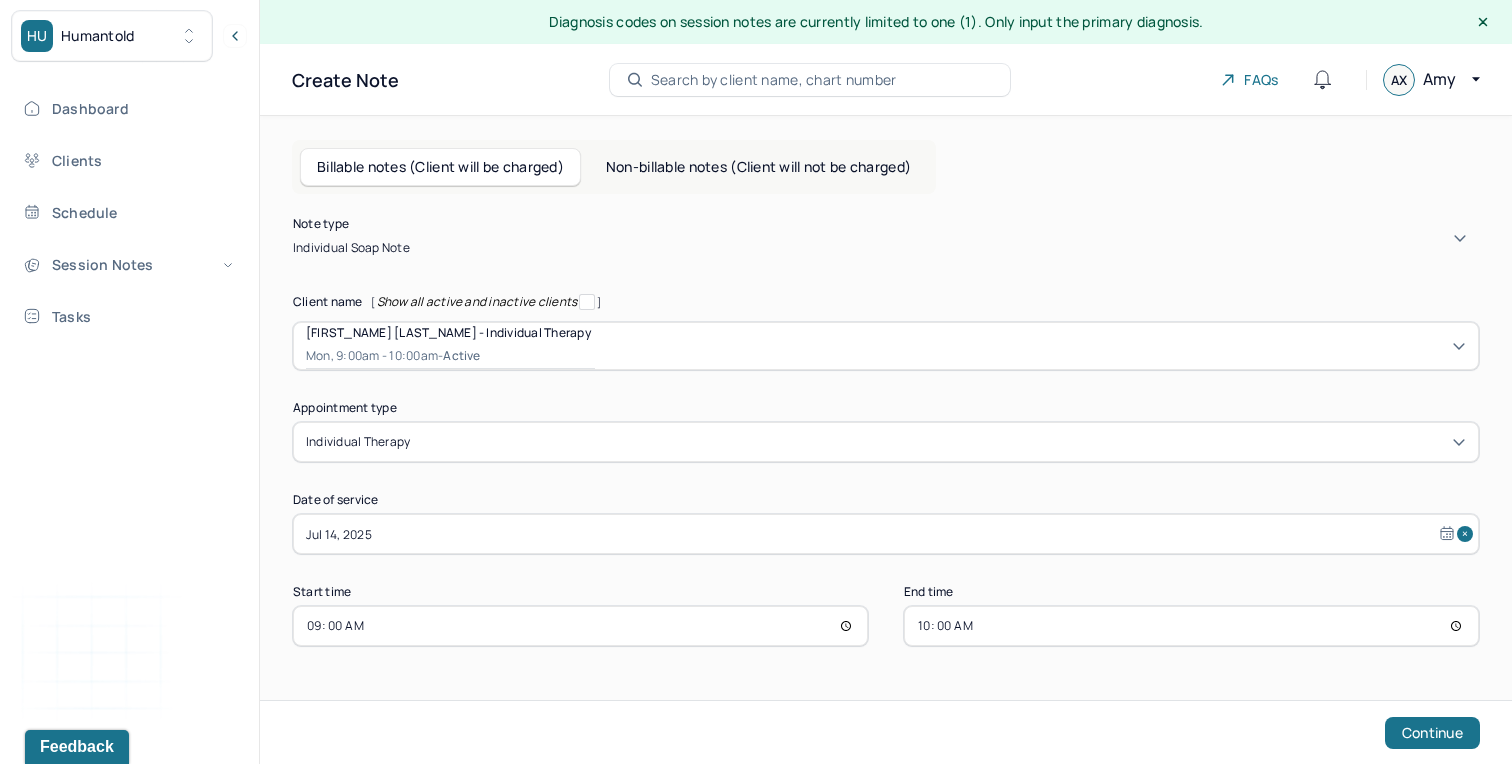 scroll, scrollTop: 7, scrollLeft: 0, axis: vertical 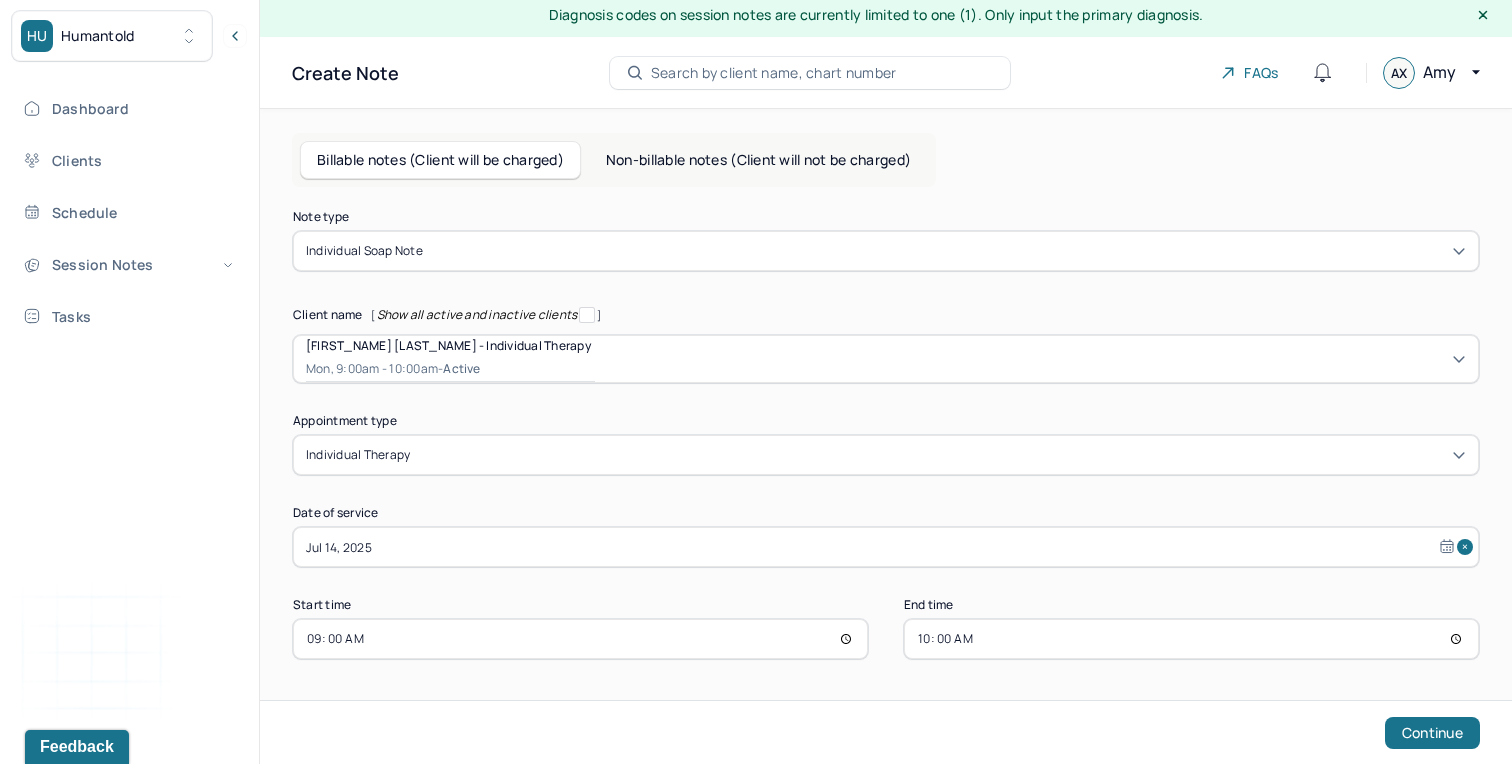 click on "10:00" at bounding box center [1191, 639] 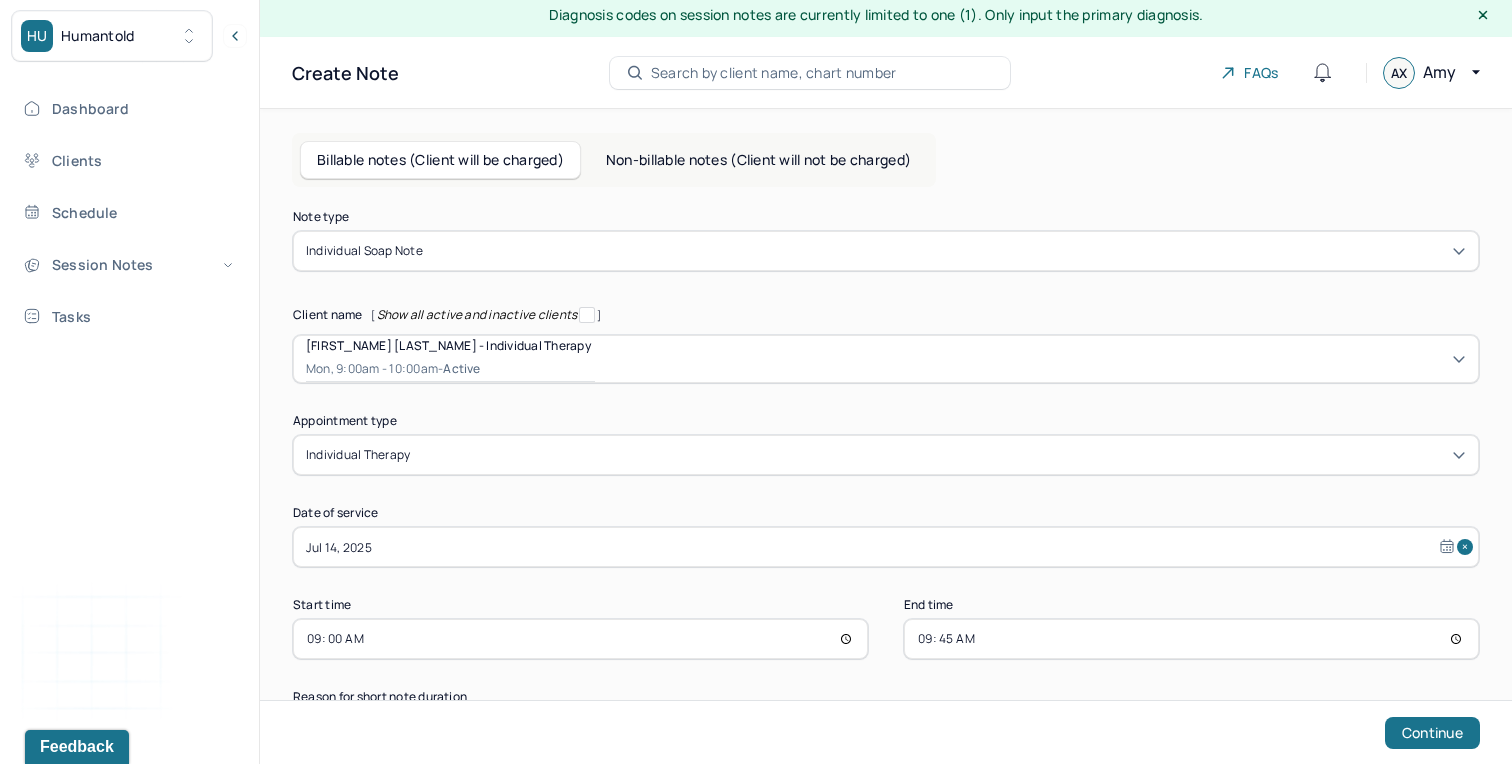 type on "09:45" 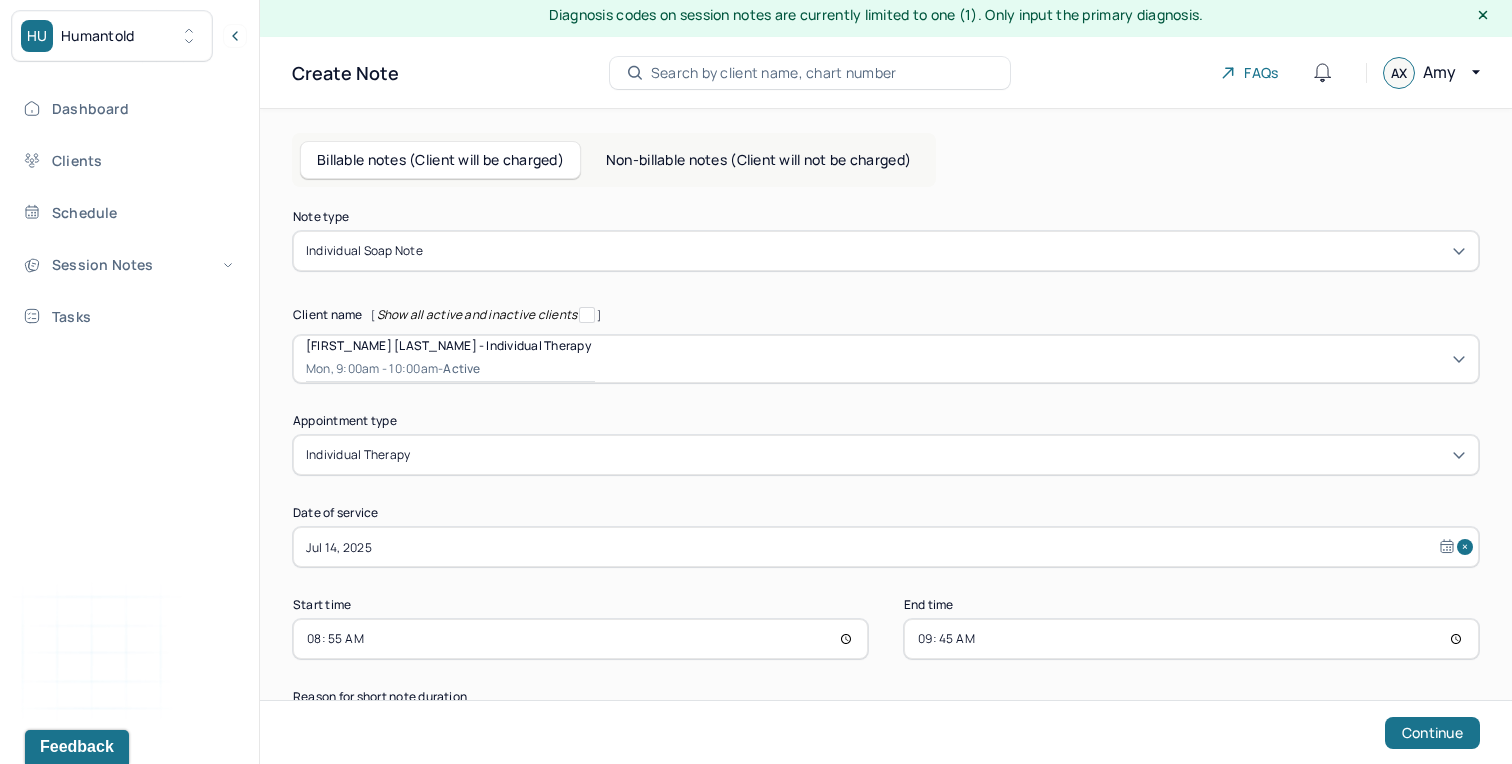 type on "08:55" 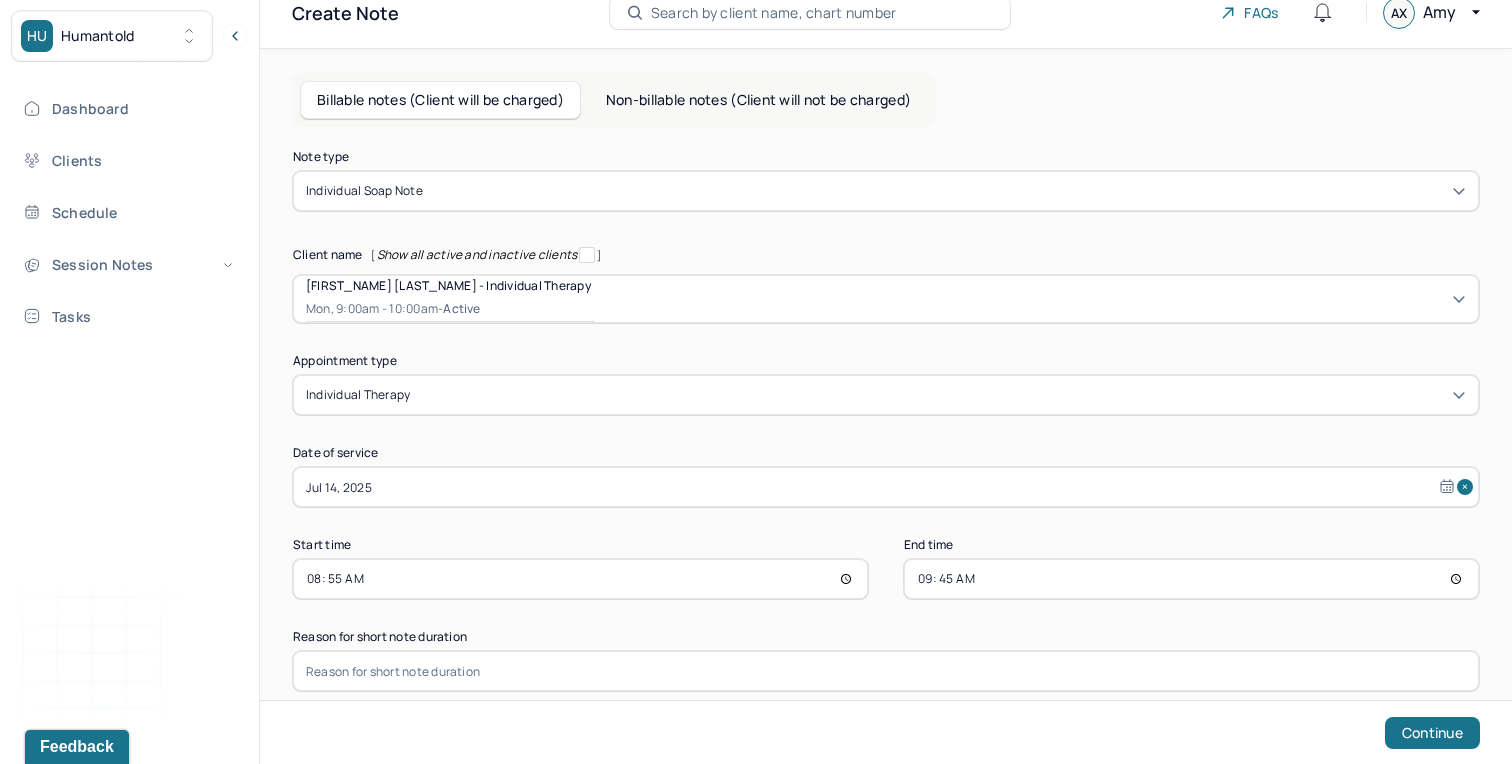 click on "09:45" at bounding box center (1191, 579) 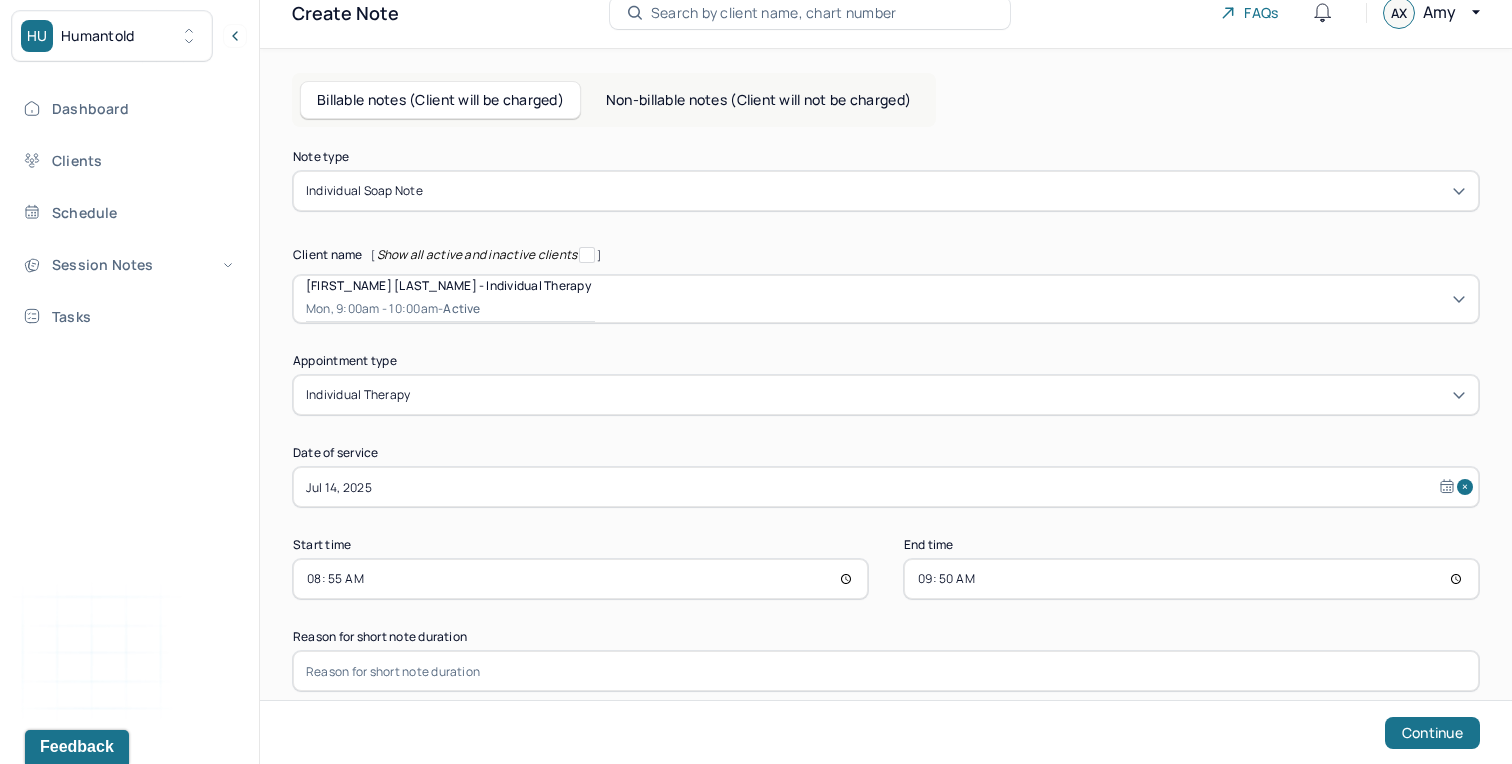 scroll, scrollTop: 7, scrollLeft: 0, axis: vertical 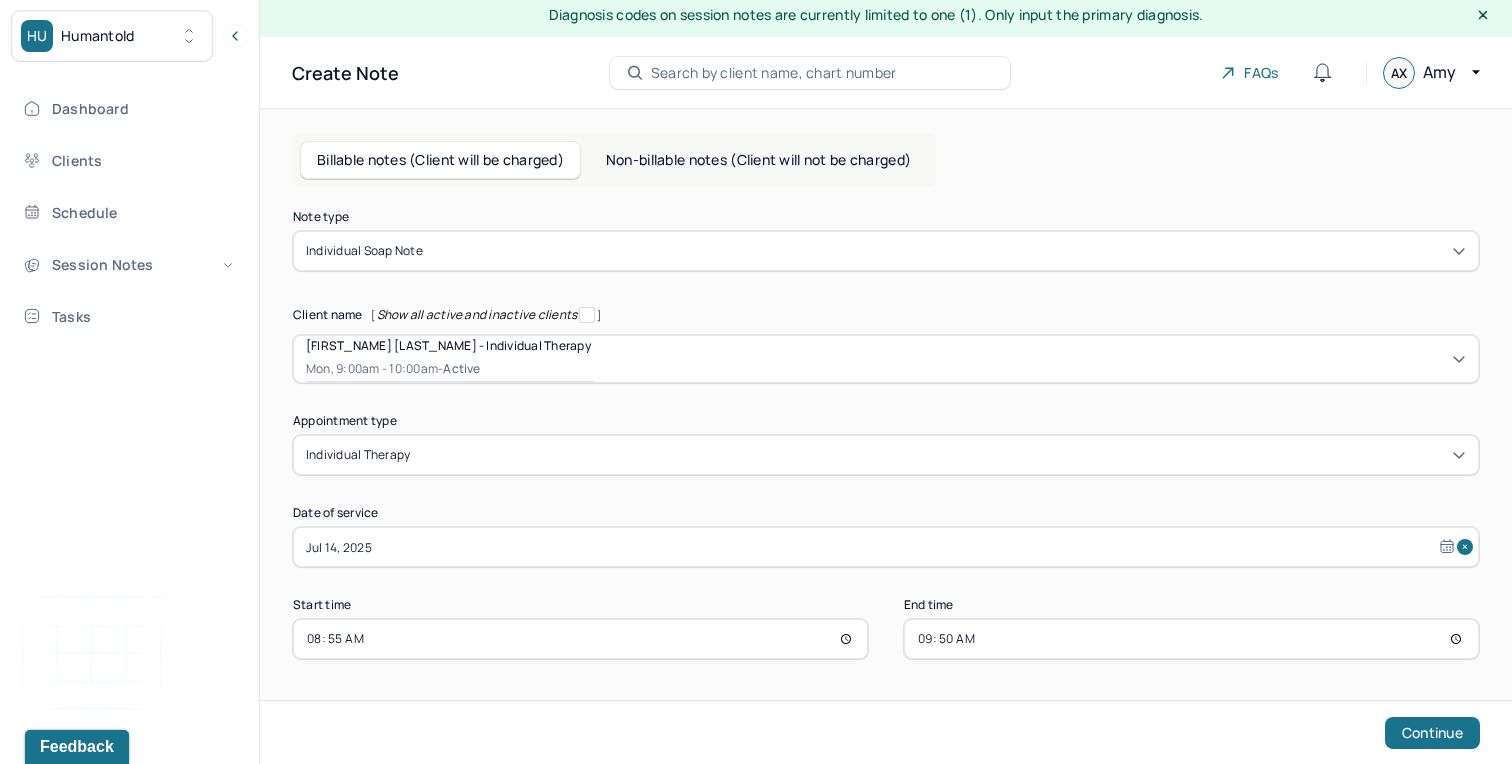 type on "09:50" 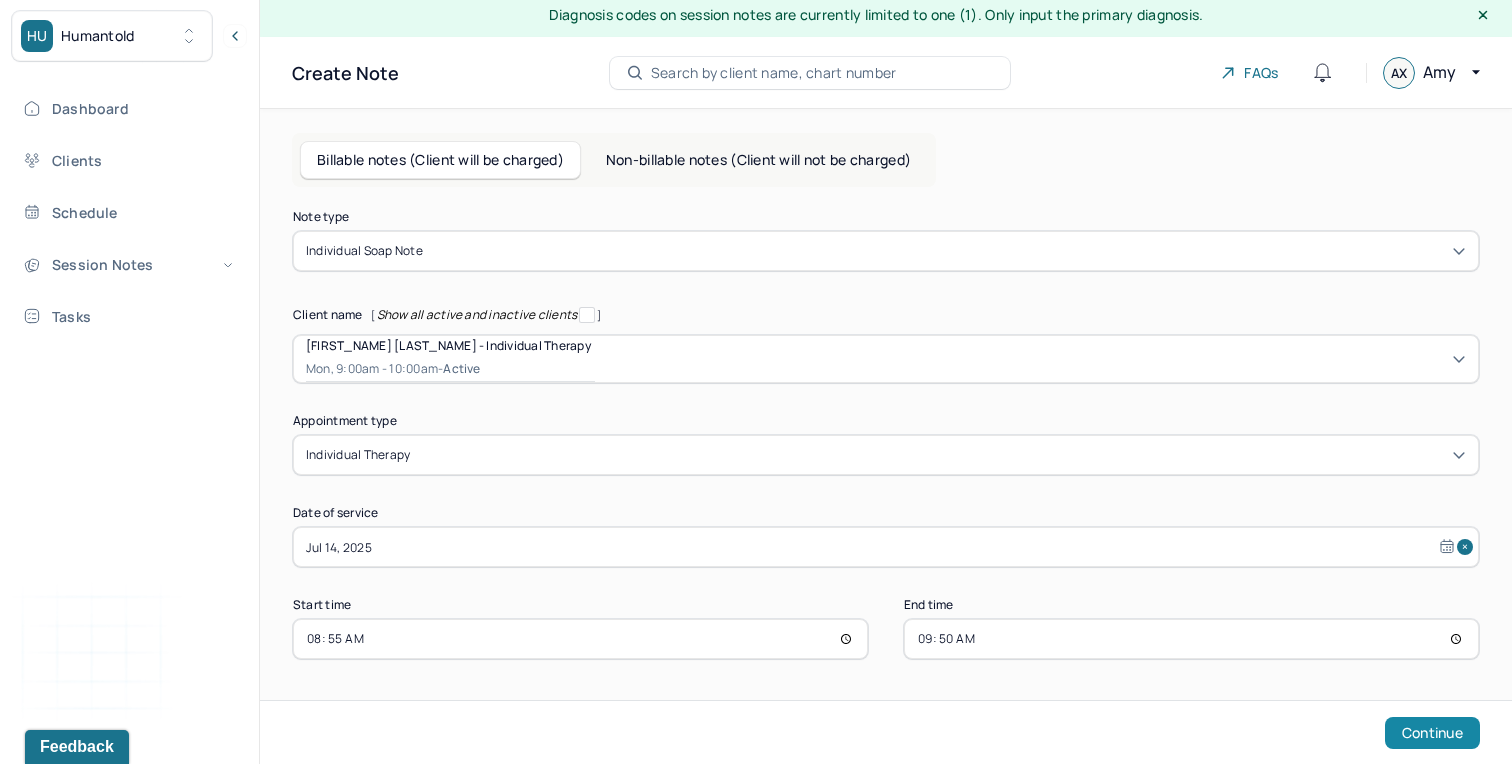 click on "Continue" at bounding box center [1432, 733] 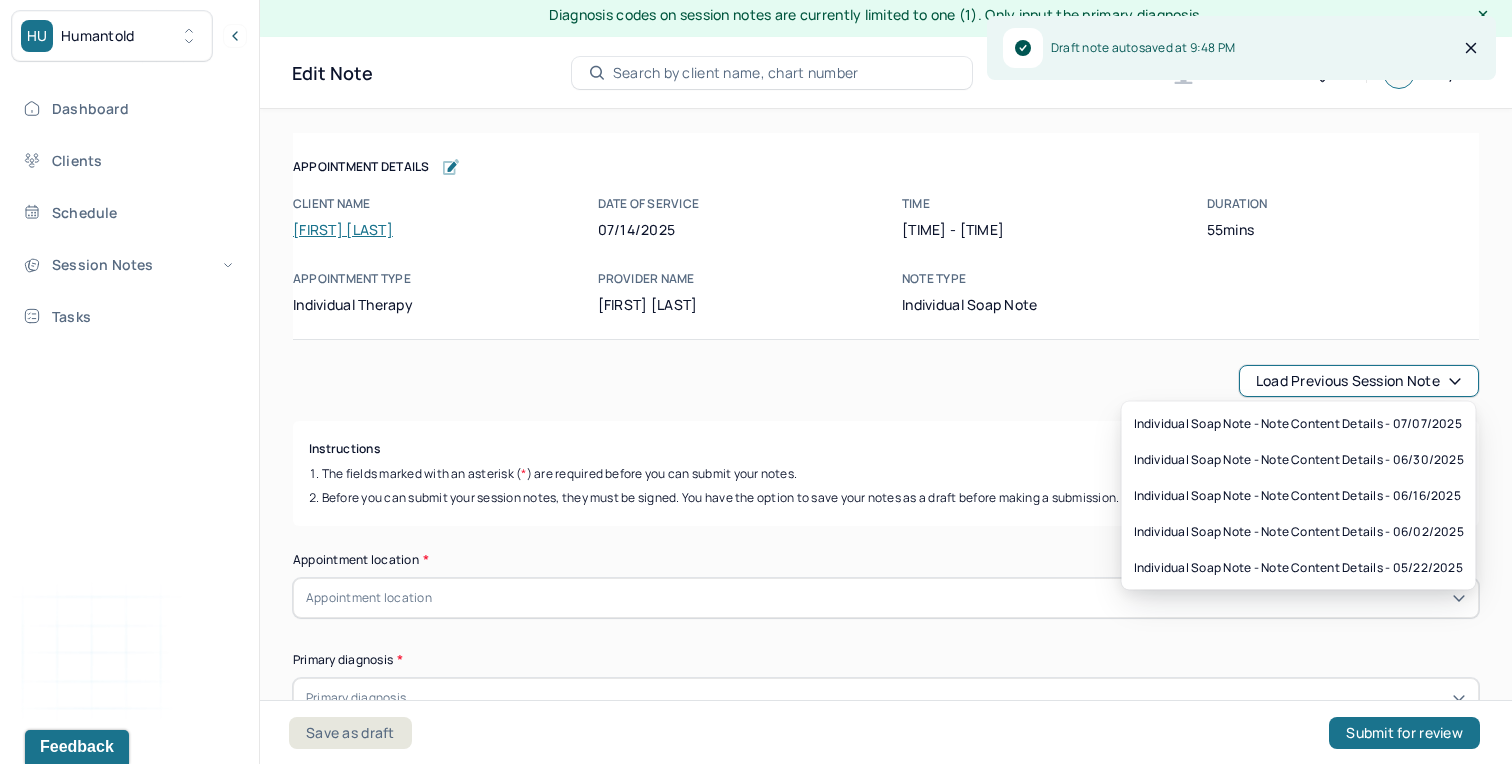 click on "Load previous session note" at bounding box center [1359, 381] 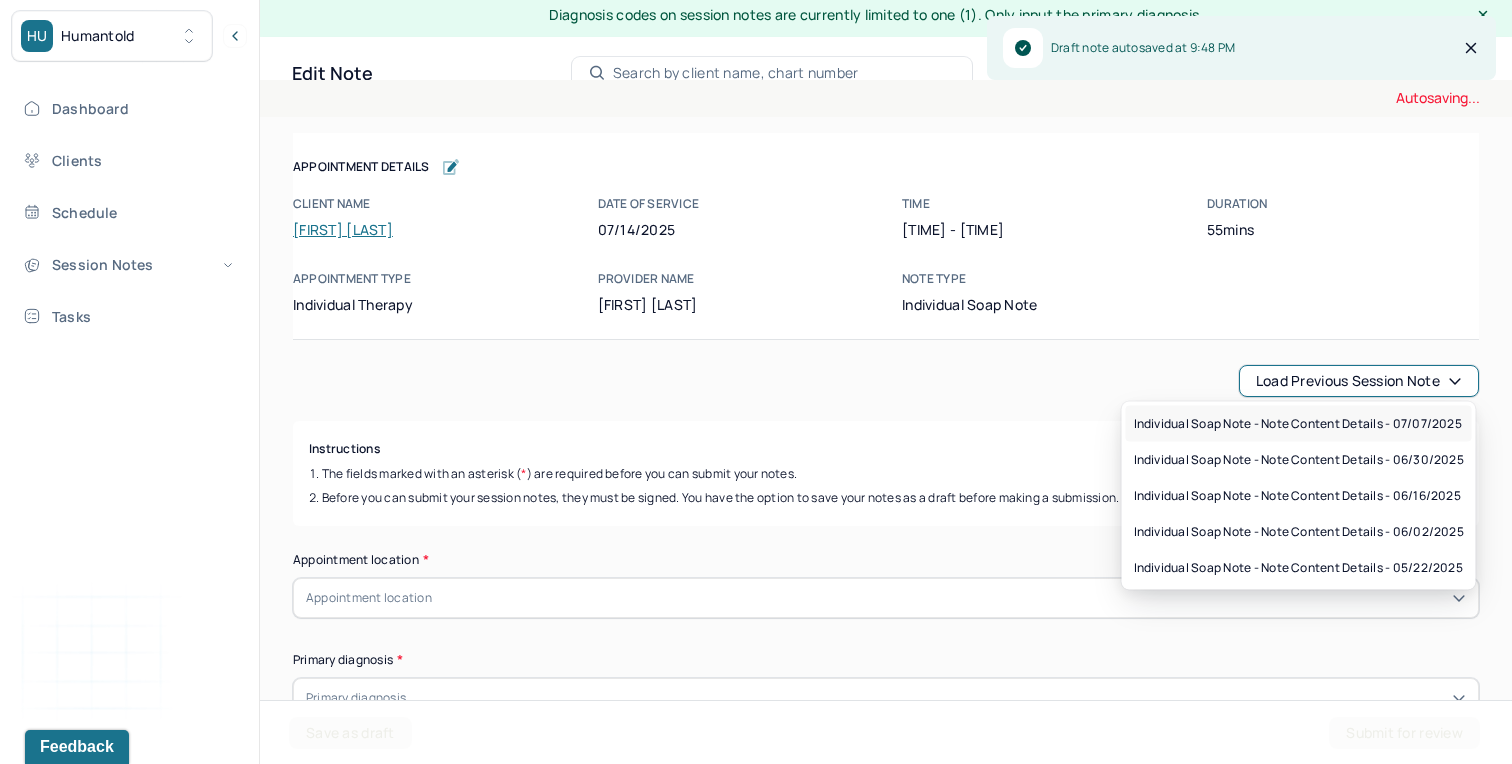 click on "Individual soap note   - Note content Details -   07/07/2025" at bounding box center [1298, 424] 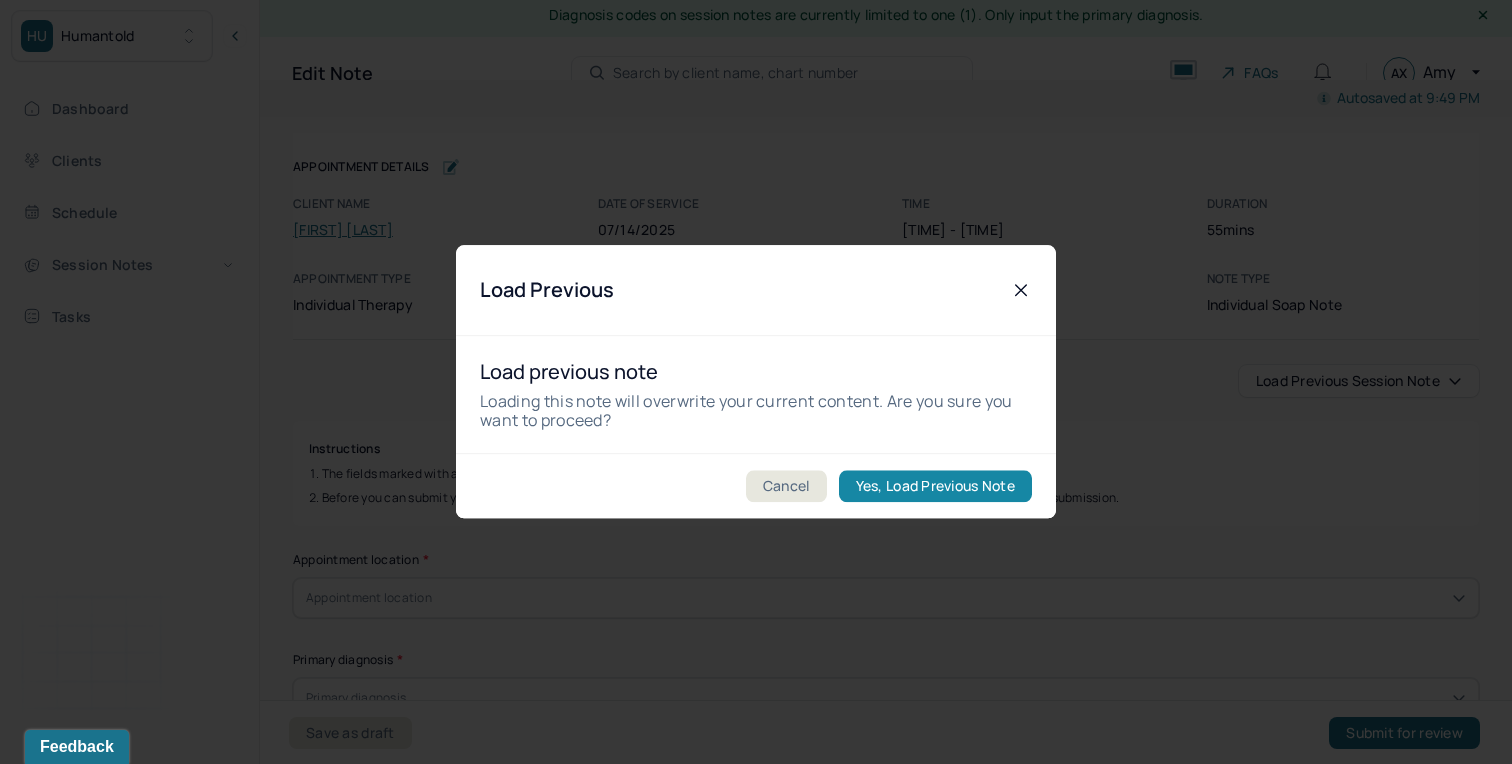 click on "Yes, Load Previous Note" at bounding box center (935, 487) 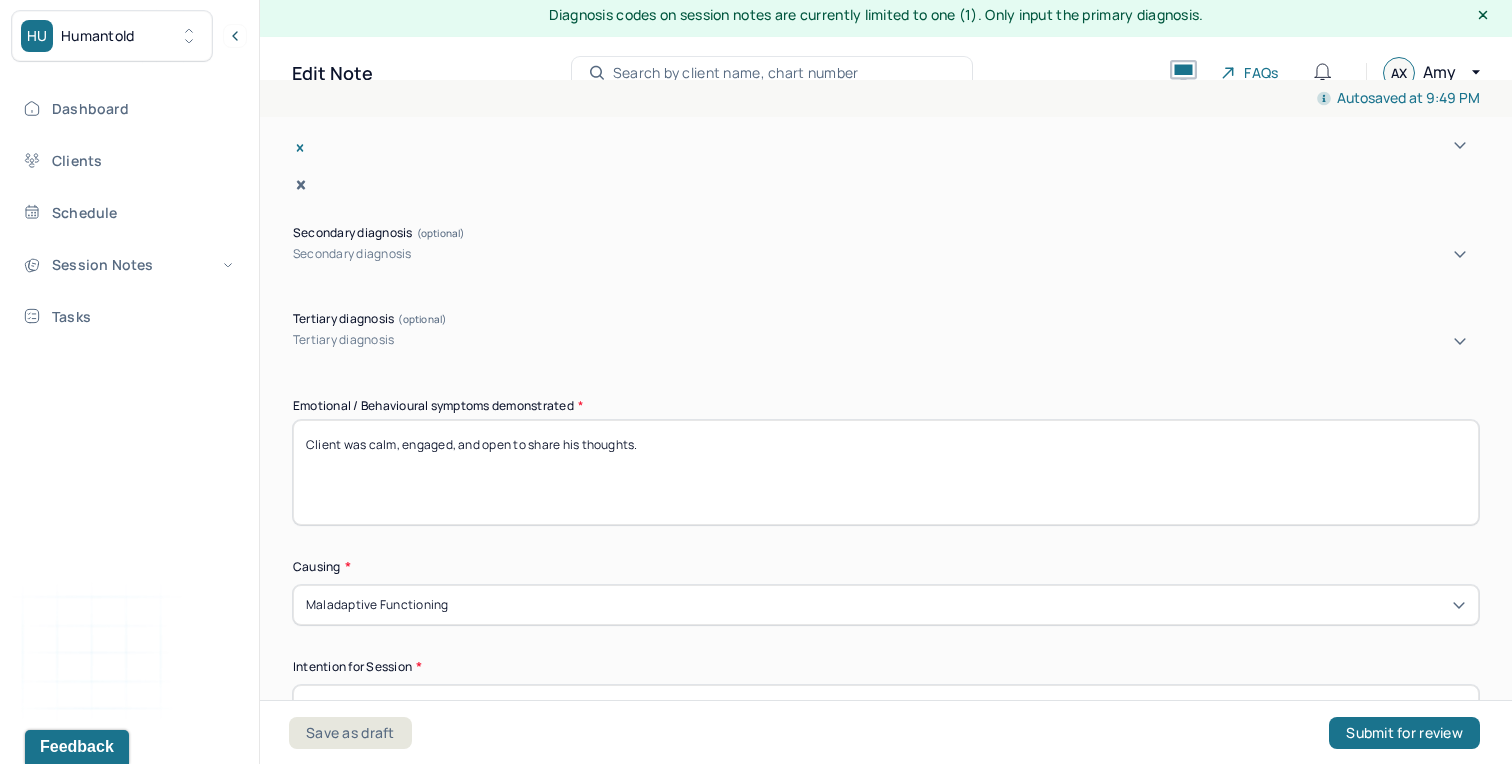 scroll, scrollTop: 558, scrollLeft: 0, axis: vertical 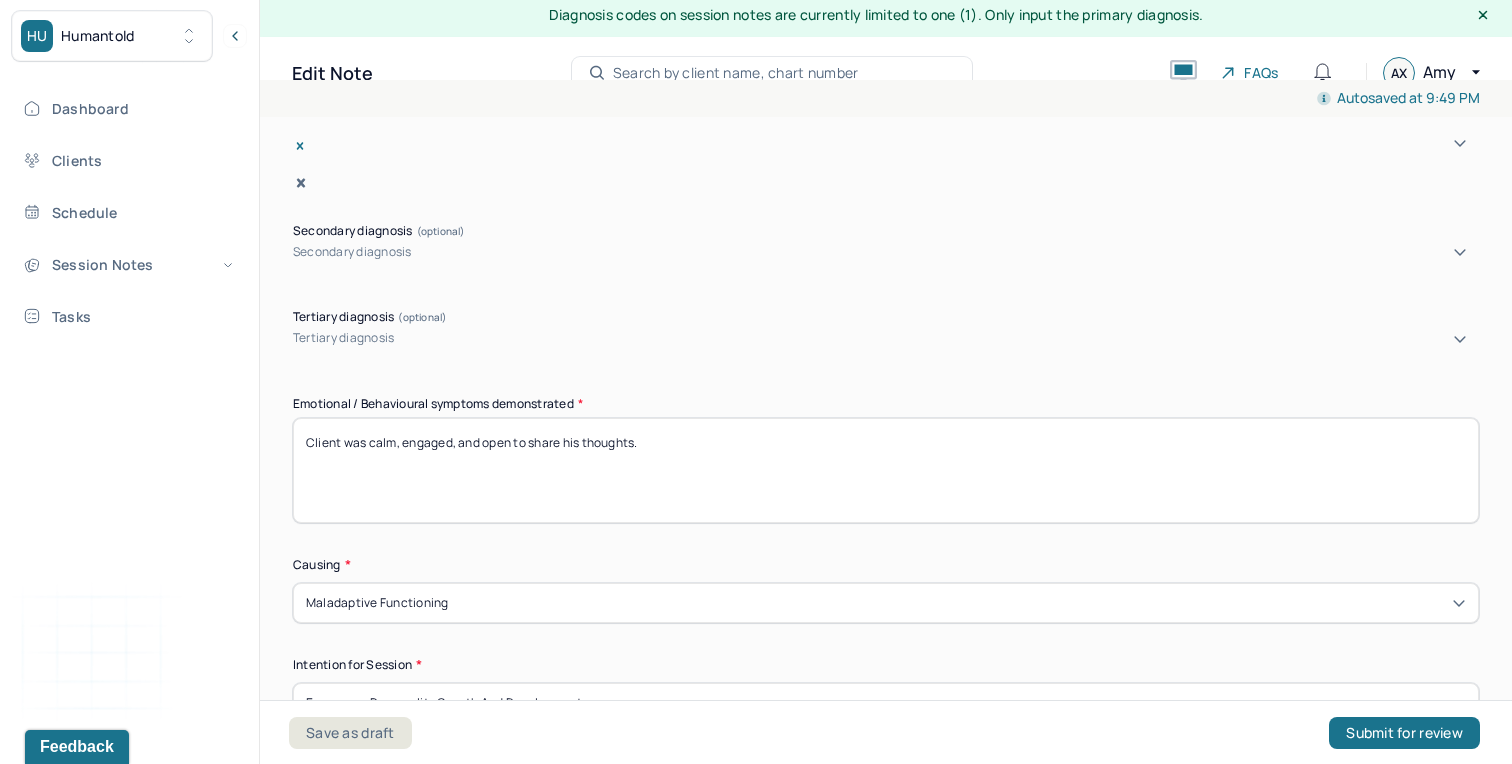 drag, startPoint x: 664, startPoint y: 421, endPoint x: 369, endPoint y: 421, distance: 295 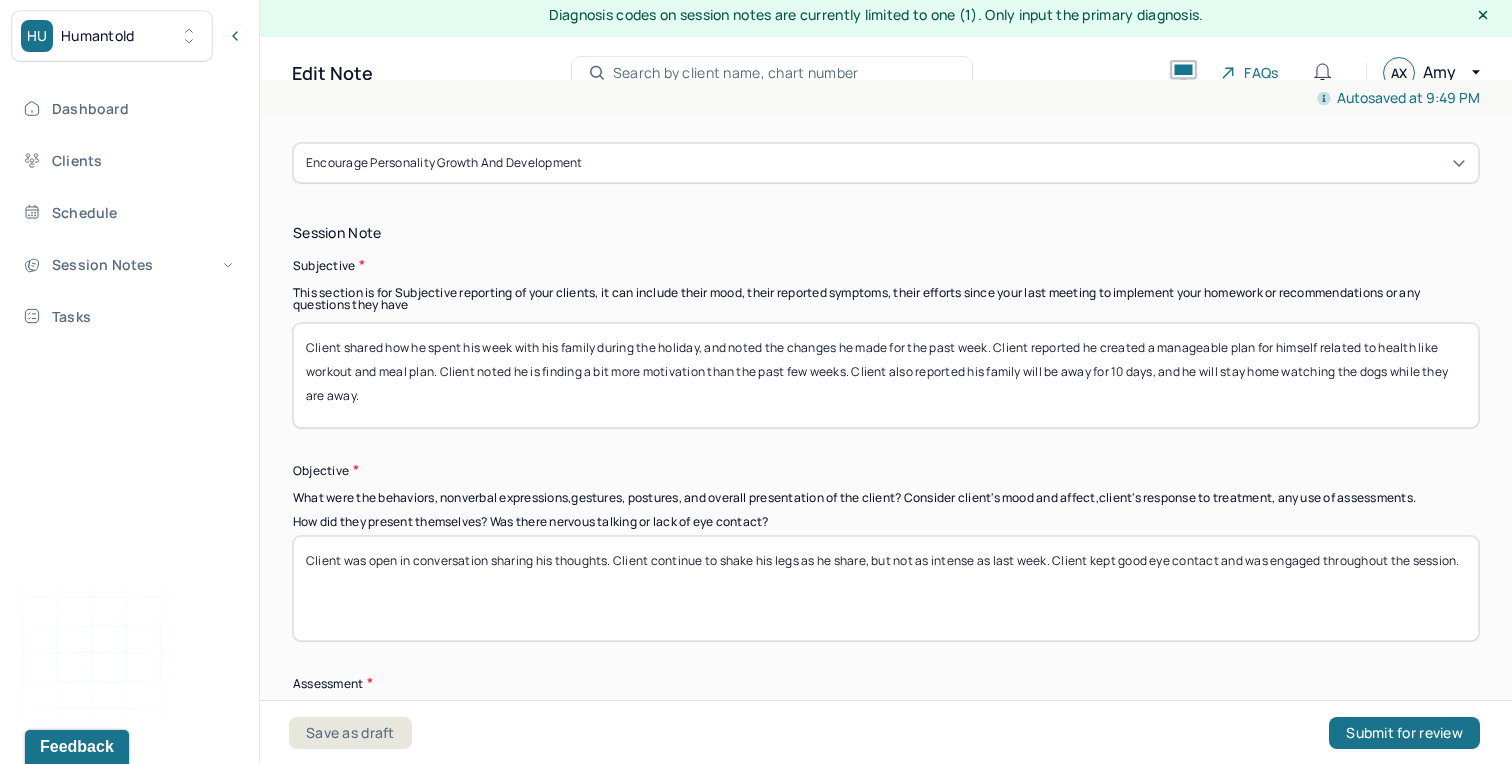 scroll, scrollTop: 1100, scrollLeft: 0, axis: vertical 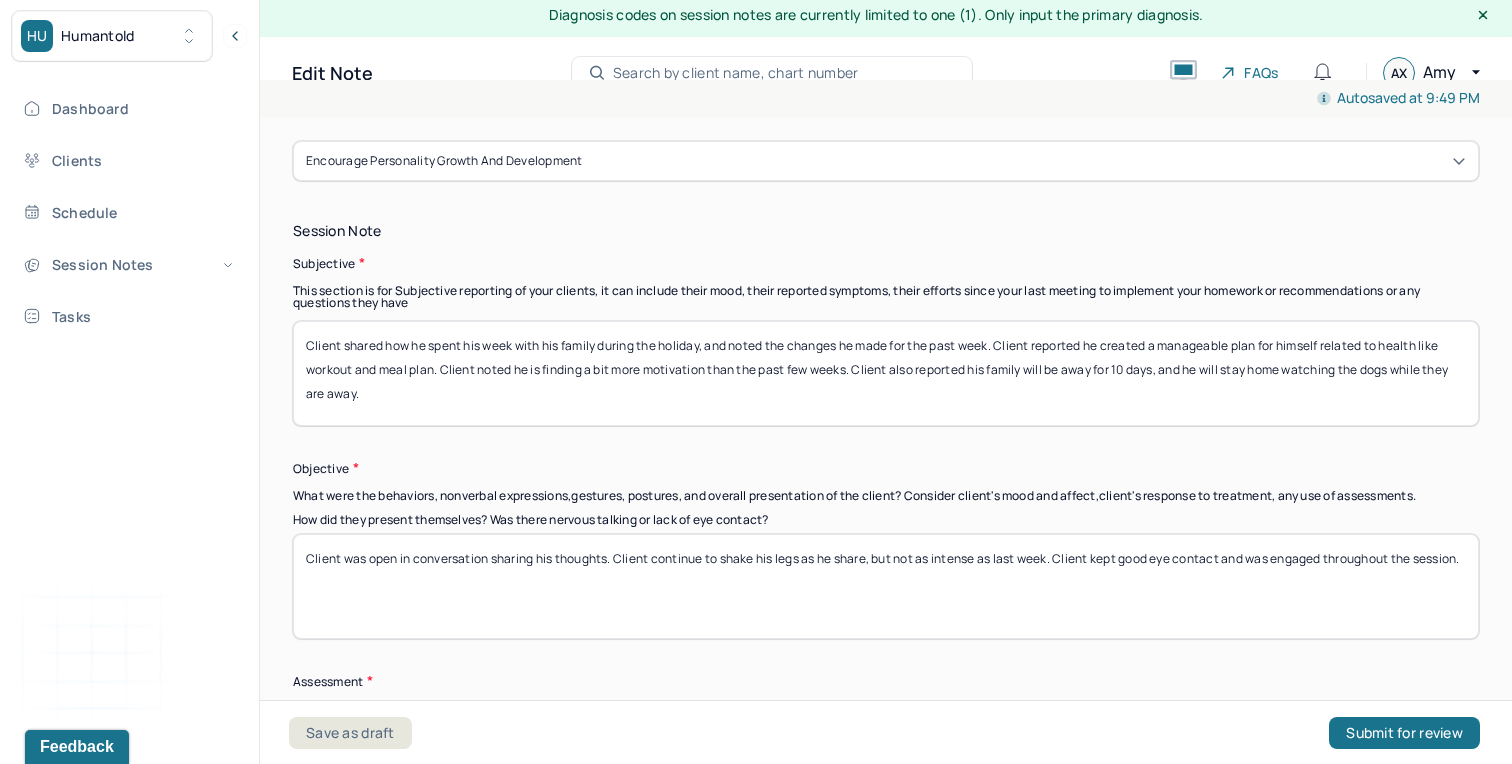 type on "Client was reflective, engaged into the practice, and willing to express." 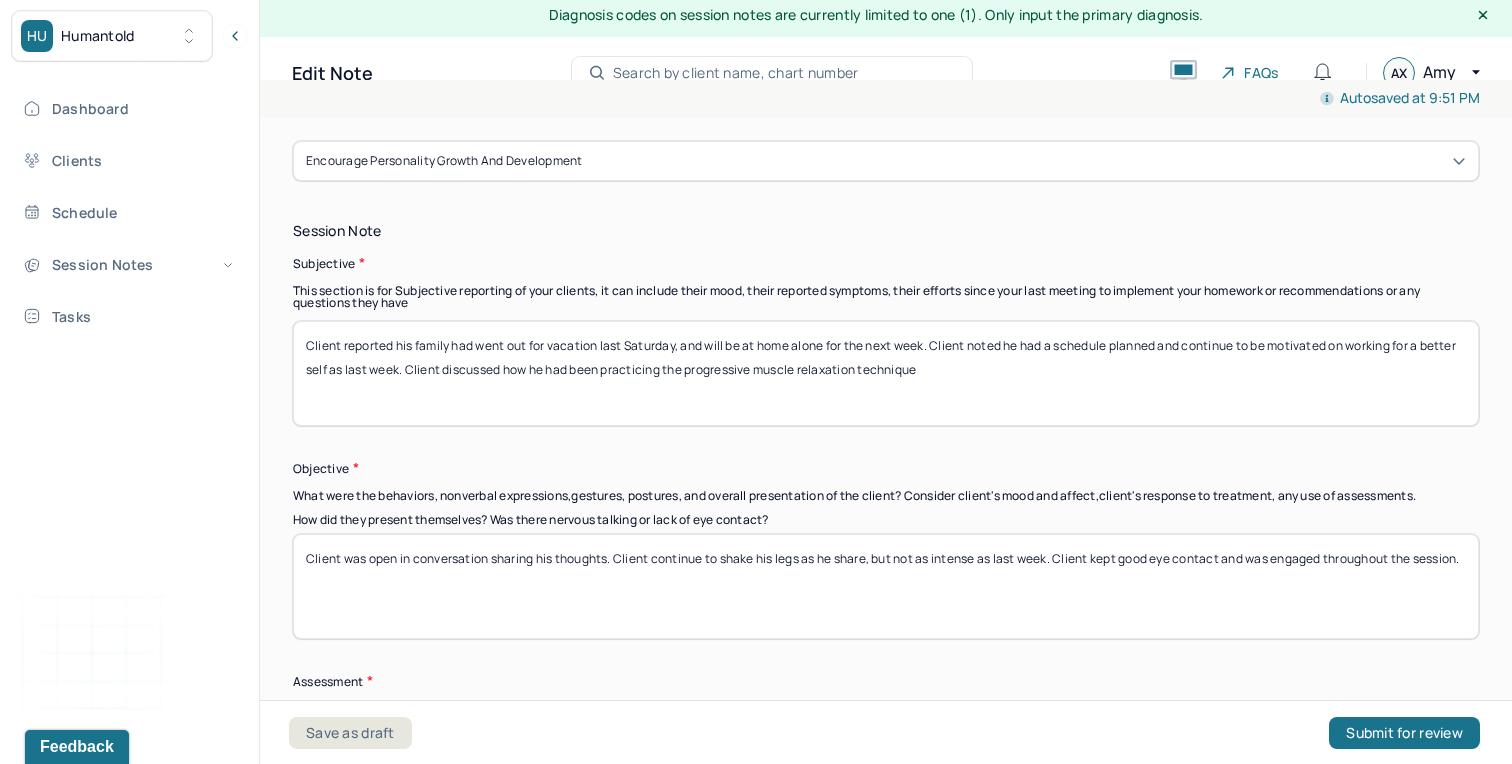 click on "Client reported his family had went out for vacation last Saturday, and will be at home alone for the next week. Client noted he had a schedule planned and continue to be motivated on working for a better self as last week. Client discussed how he had been practicing the progressive muscle relaxation technique" at bounding box center [886, 373] 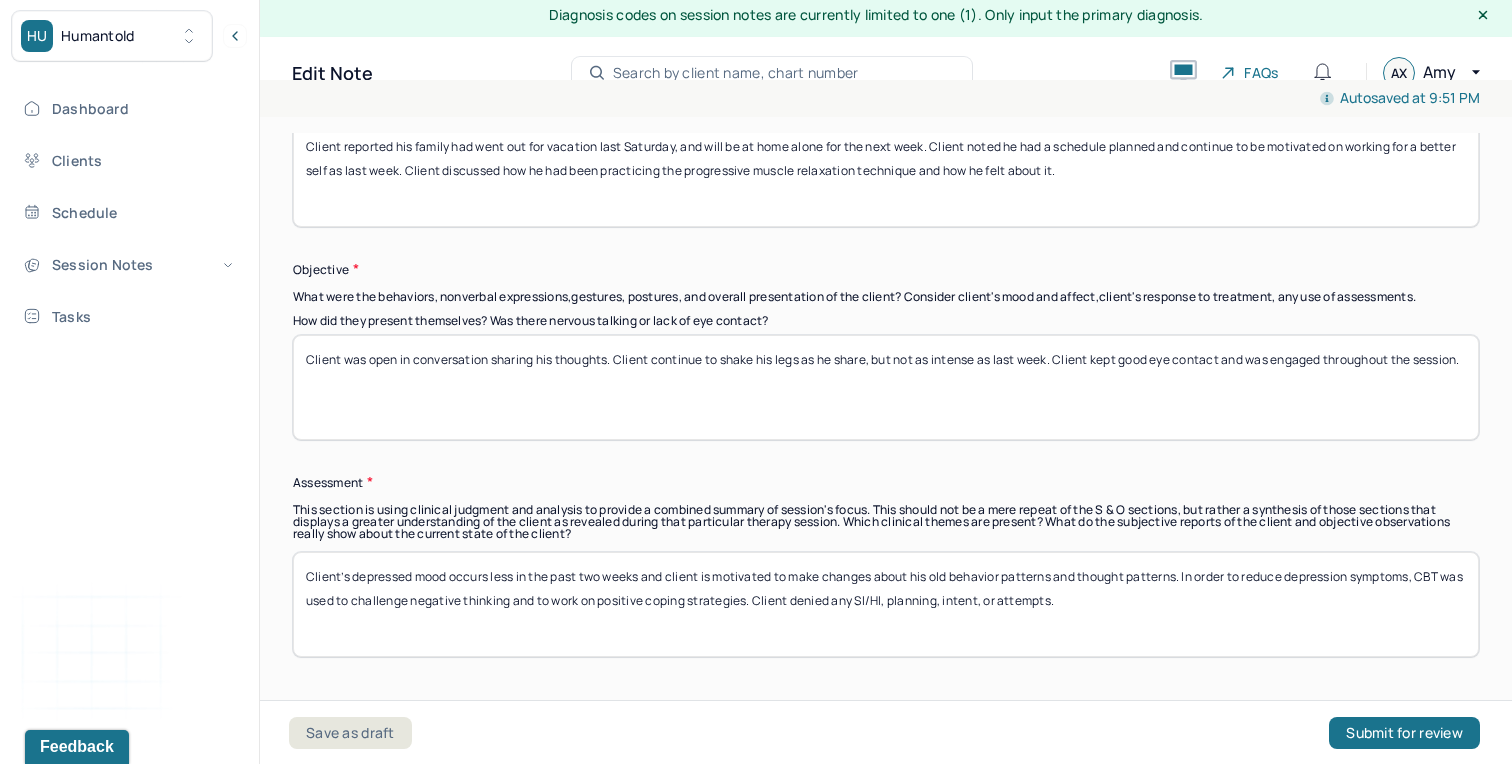 scroll, scrollTop: 1303, scrollLeft: 0, axis: vertical 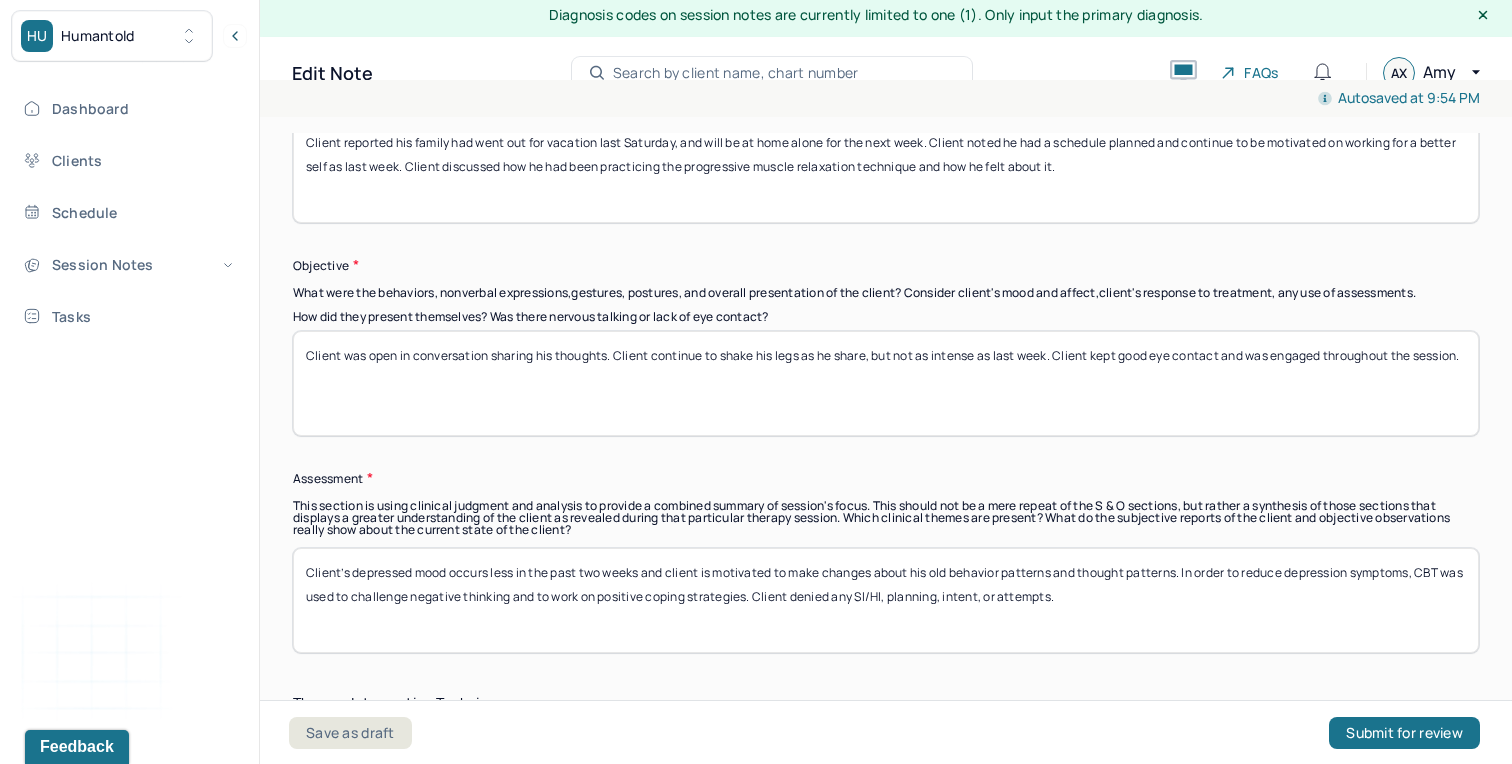 type on "Client reported his family had went out for vacation last Saturday, and will be at home alone for the next week. Client noted he had a schedule planned and continue to be motivated on working for a better self as last week. Client discussed how he had been practicing the progressive muscle relaxation technique and how he felt about it." 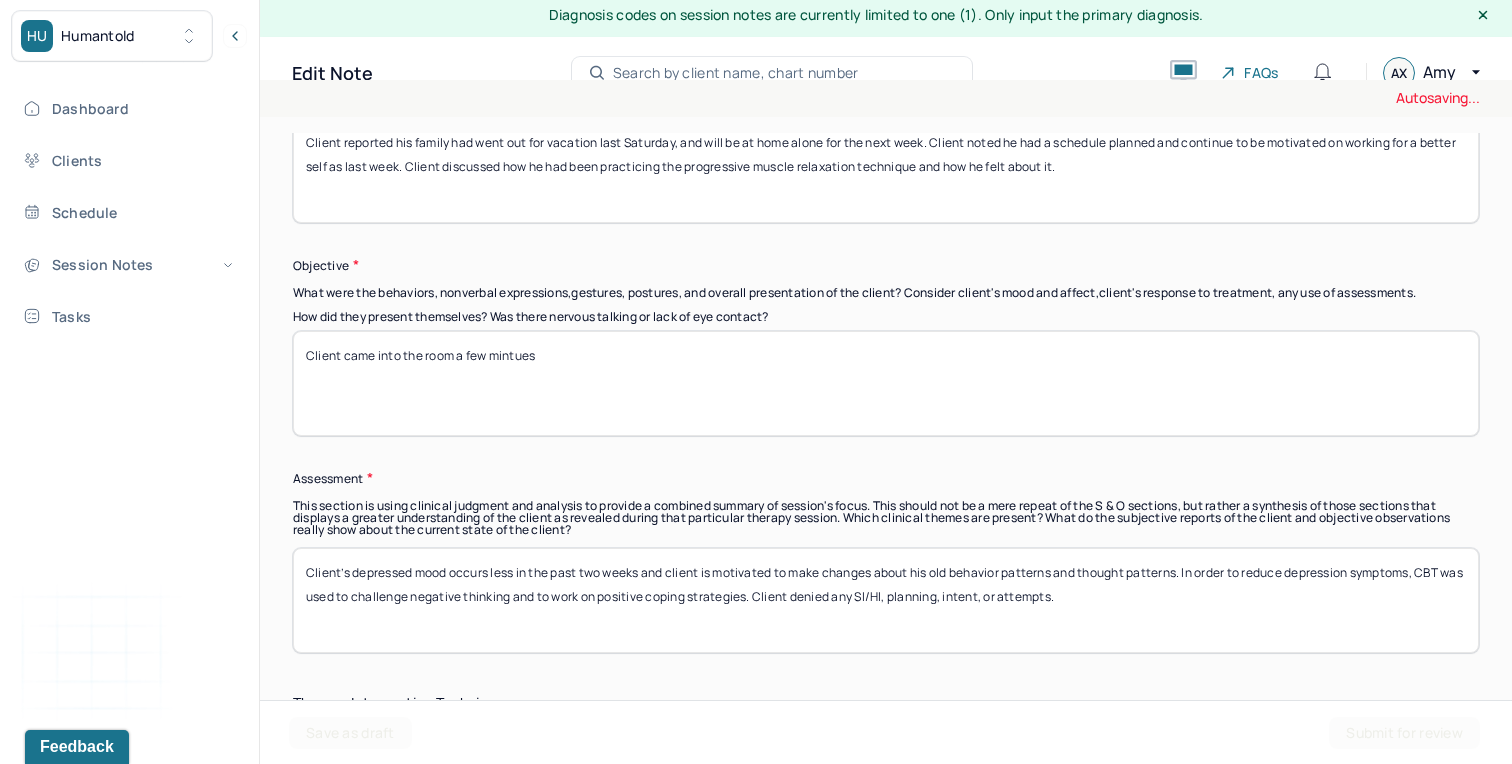click on "Client came into the room a few m" at bounding box center (886, 383) 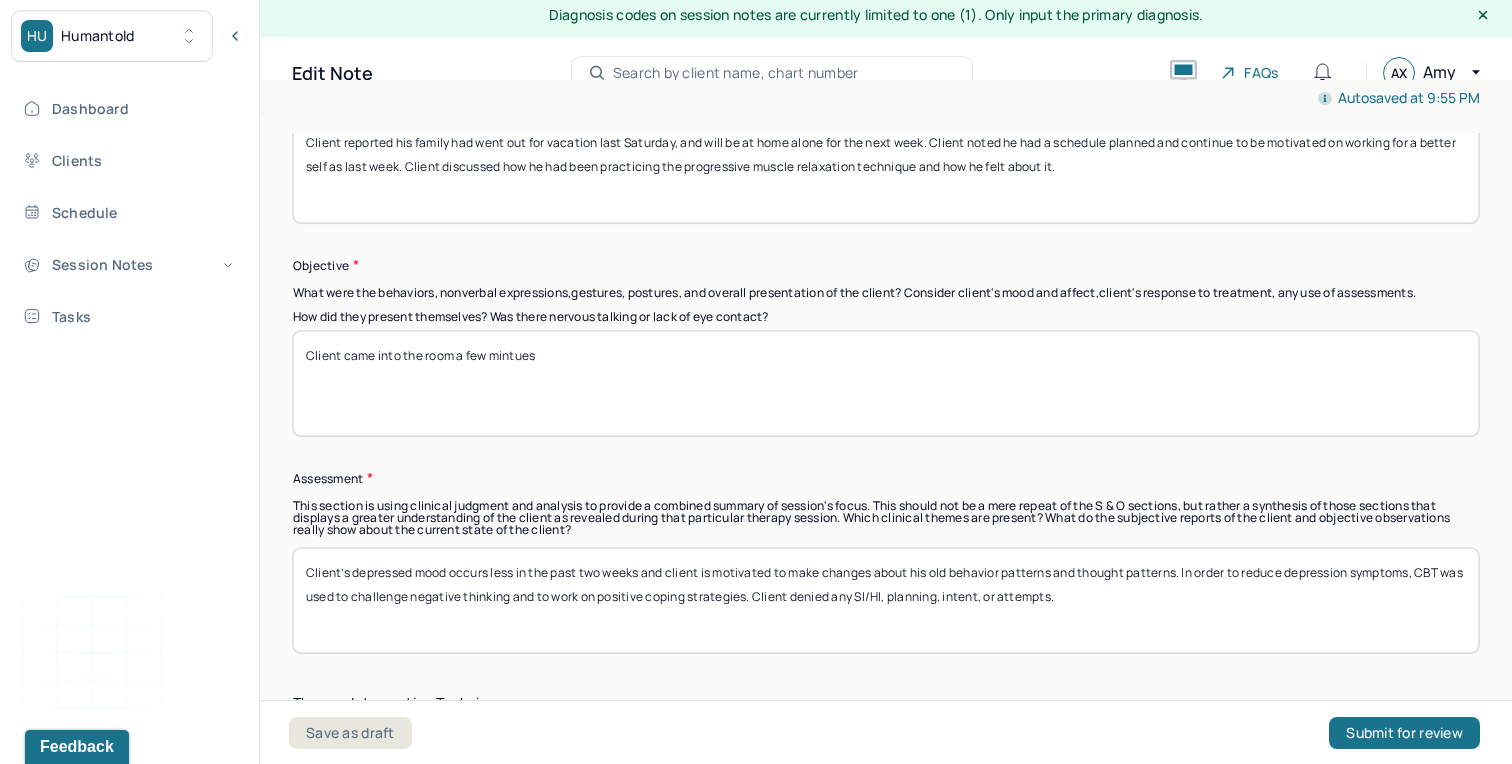 paste on "ut" 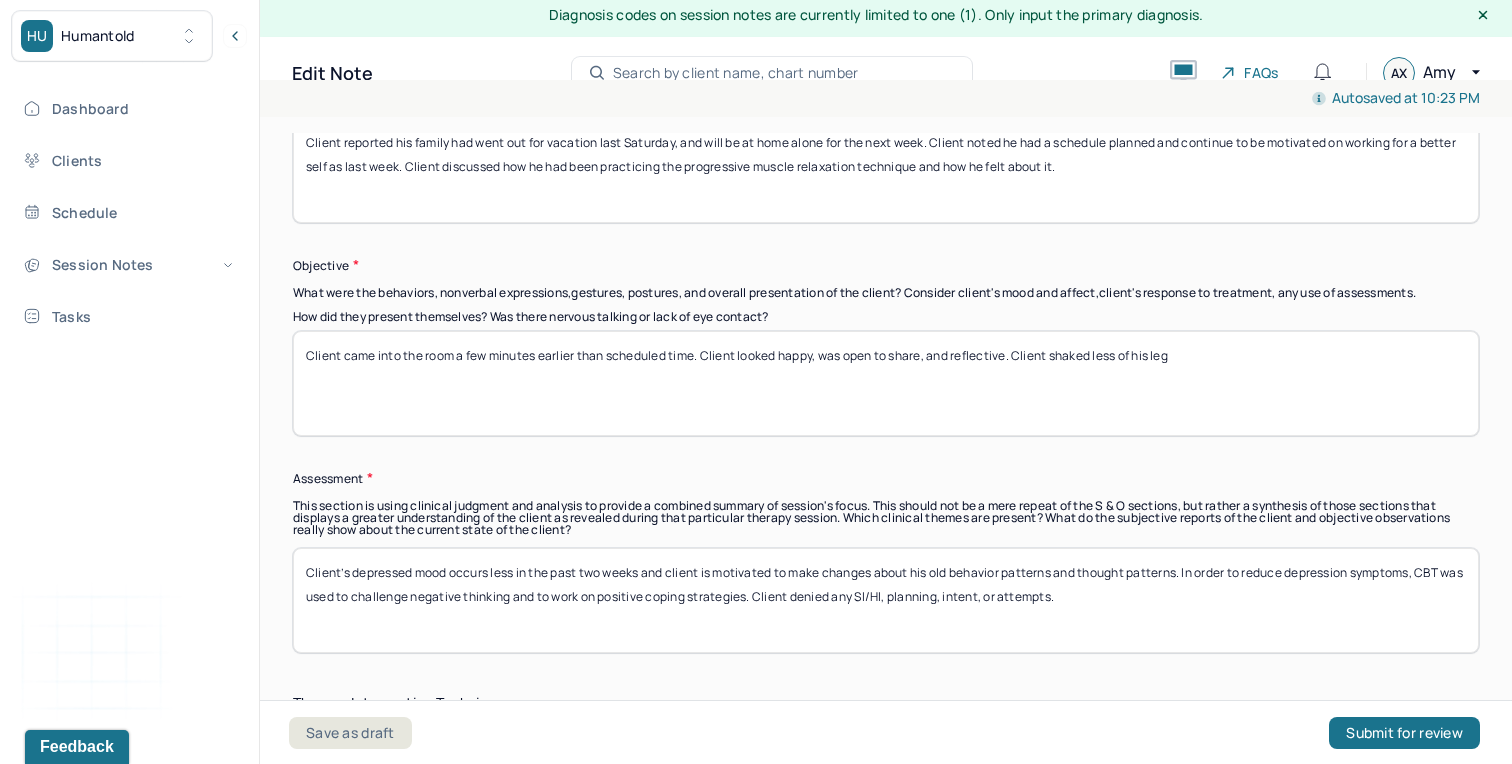 click on "Client came into the room a few minutes earlier than scheduled time. Client looked happy, was open to share, and reflective. Client shaked less of his leg" at bounding box center (886, 383) 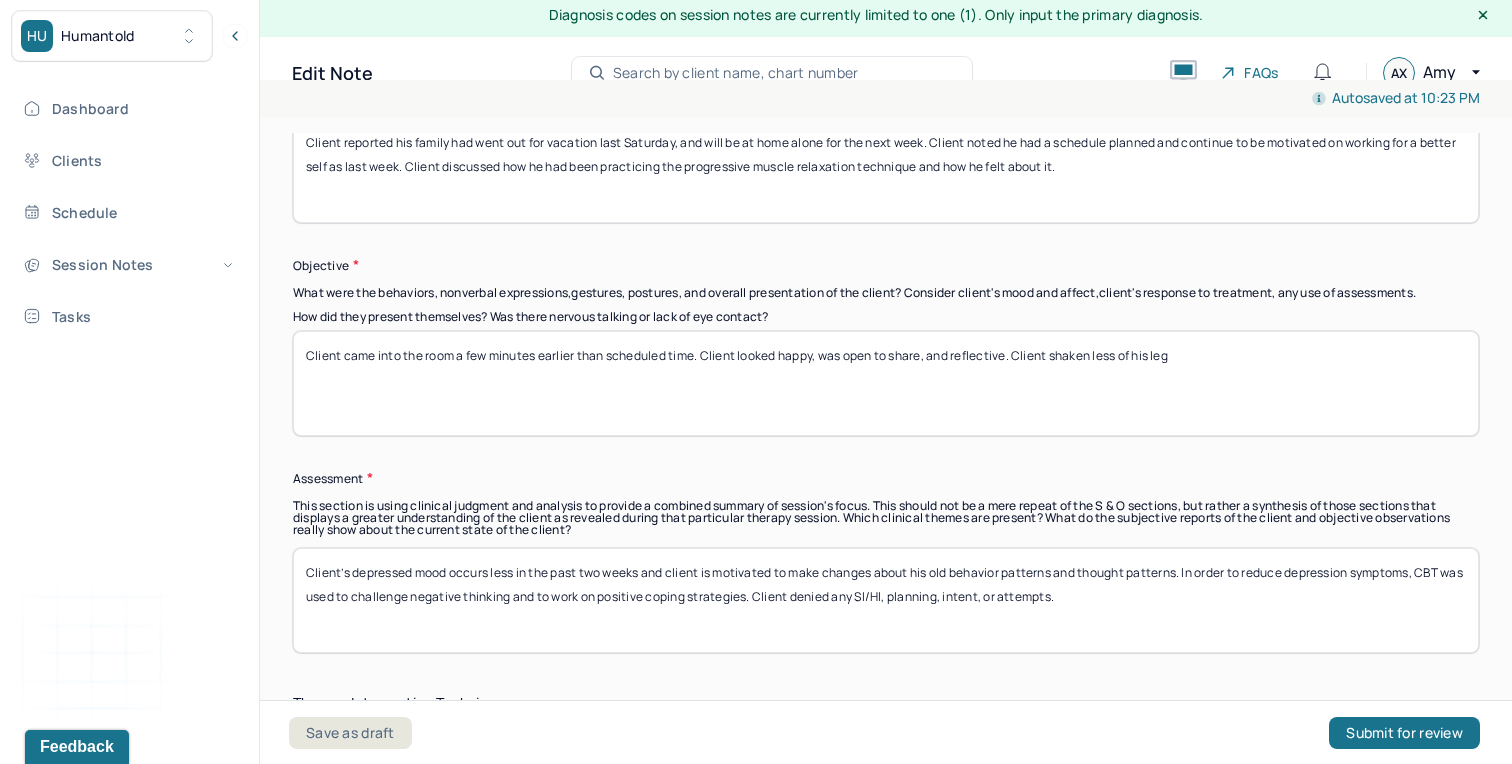 click on "Client came into the room a few minutes earlier than scheduled time. Client looked happy, was open to share, and reflective. Client shaked less of his leg" at bounding box center [886, 383] 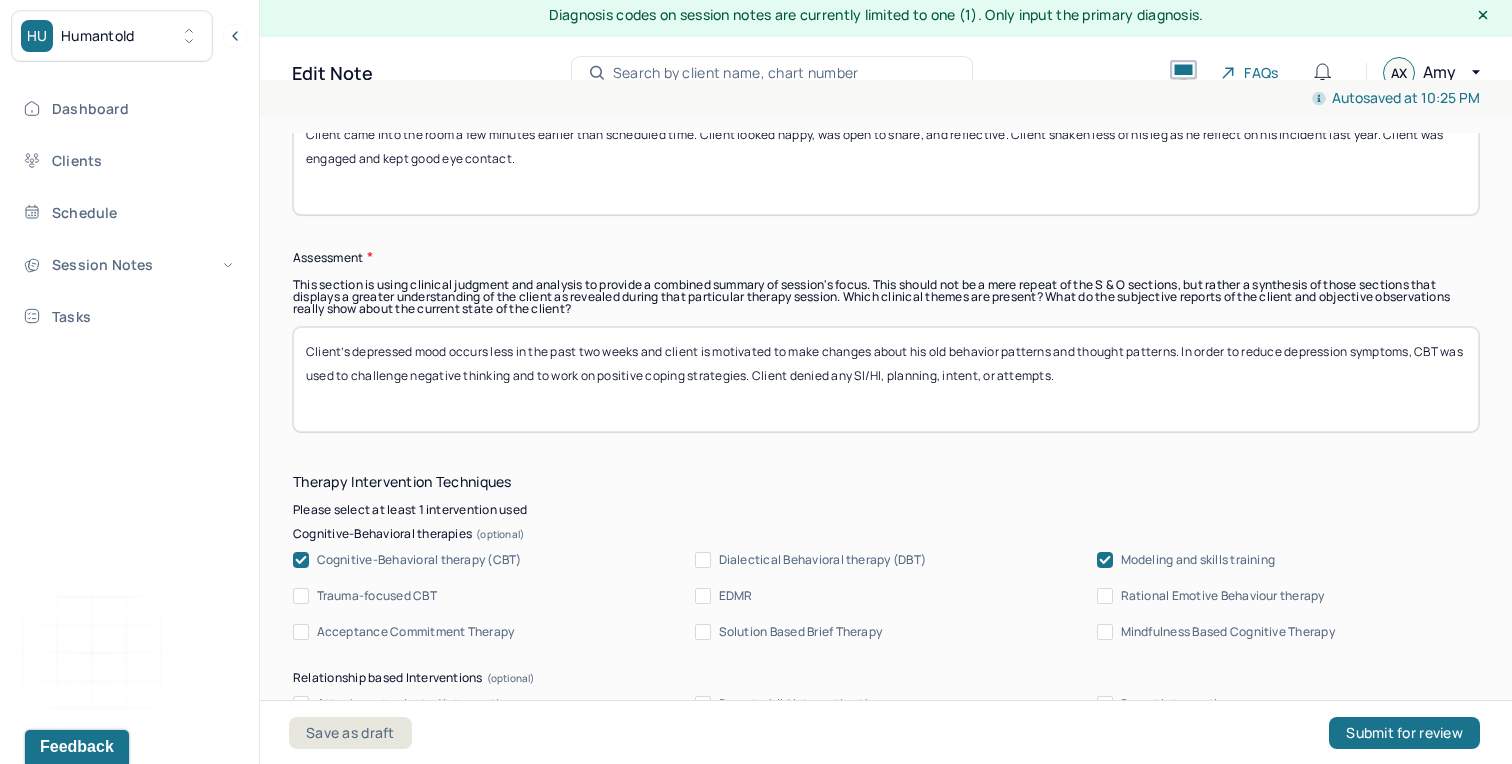 scroll, scrollTop: 1536, scrollLeft: 0, axis: vertical 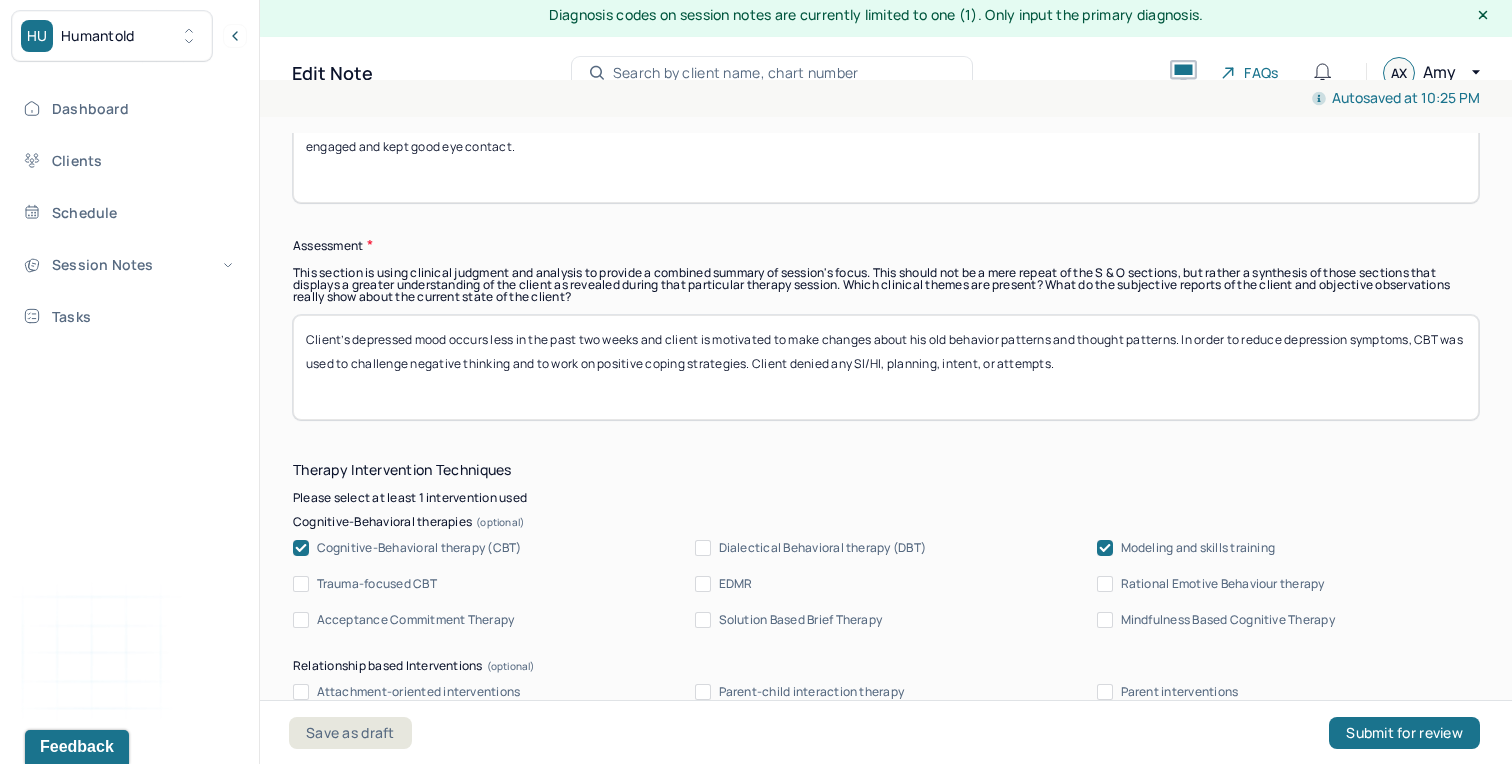 type on "Client came into the room a few minutes earlier than scheduled time. Client looked happy, was open to share, and reflective. Client shaken less of his leg as he reflect on his incident last year. Client was engaged and kept good eye contact." 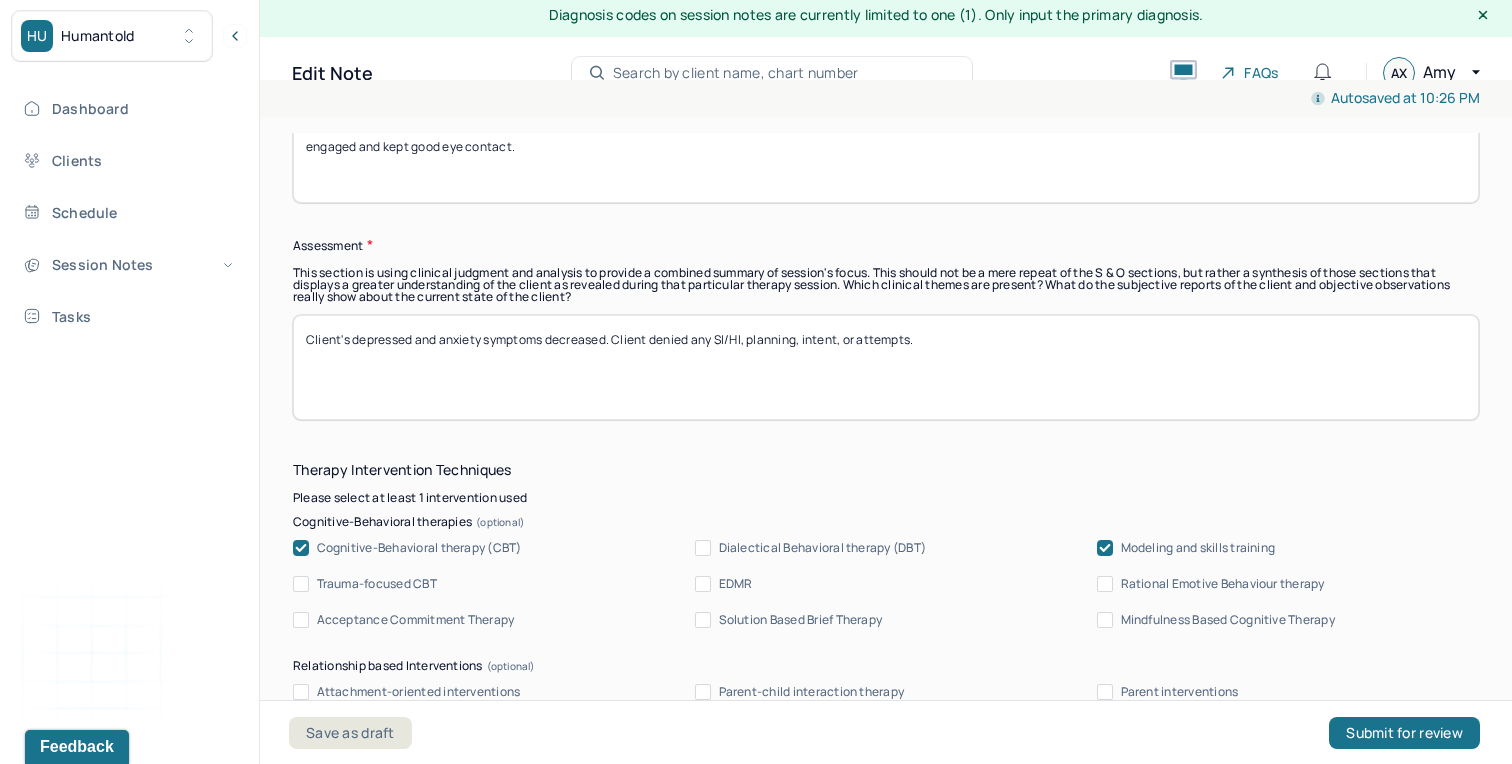 click on "Client's depressed and anxiety symptoms de. Client denied any SI/HI, planning, intent, or attempts." at bounding box center [886, 367] 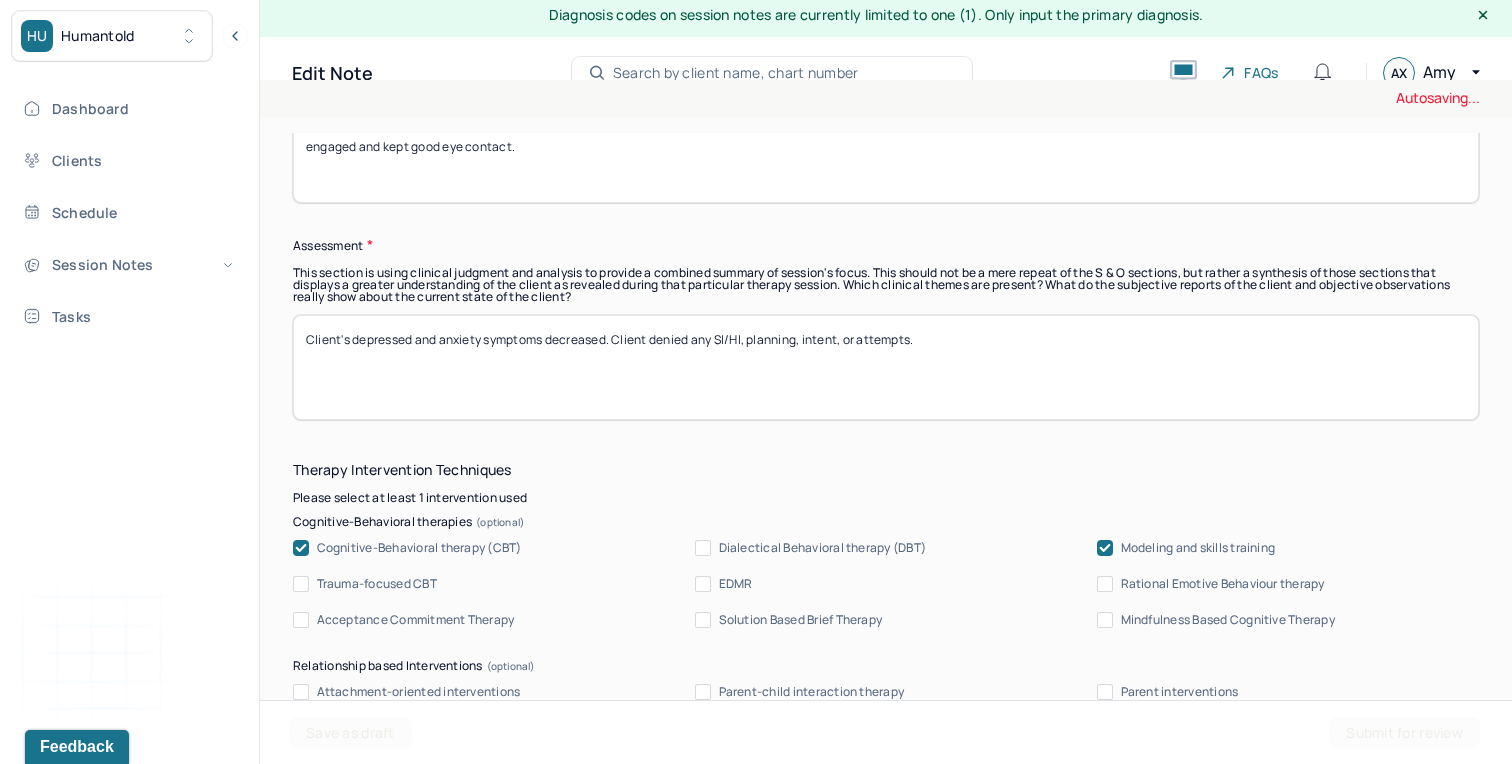 click on "Client's depressed and anxiety symptoms de. Client denied any SI/HI, planning, intent, or attempts." at bounding box center (886, 367) 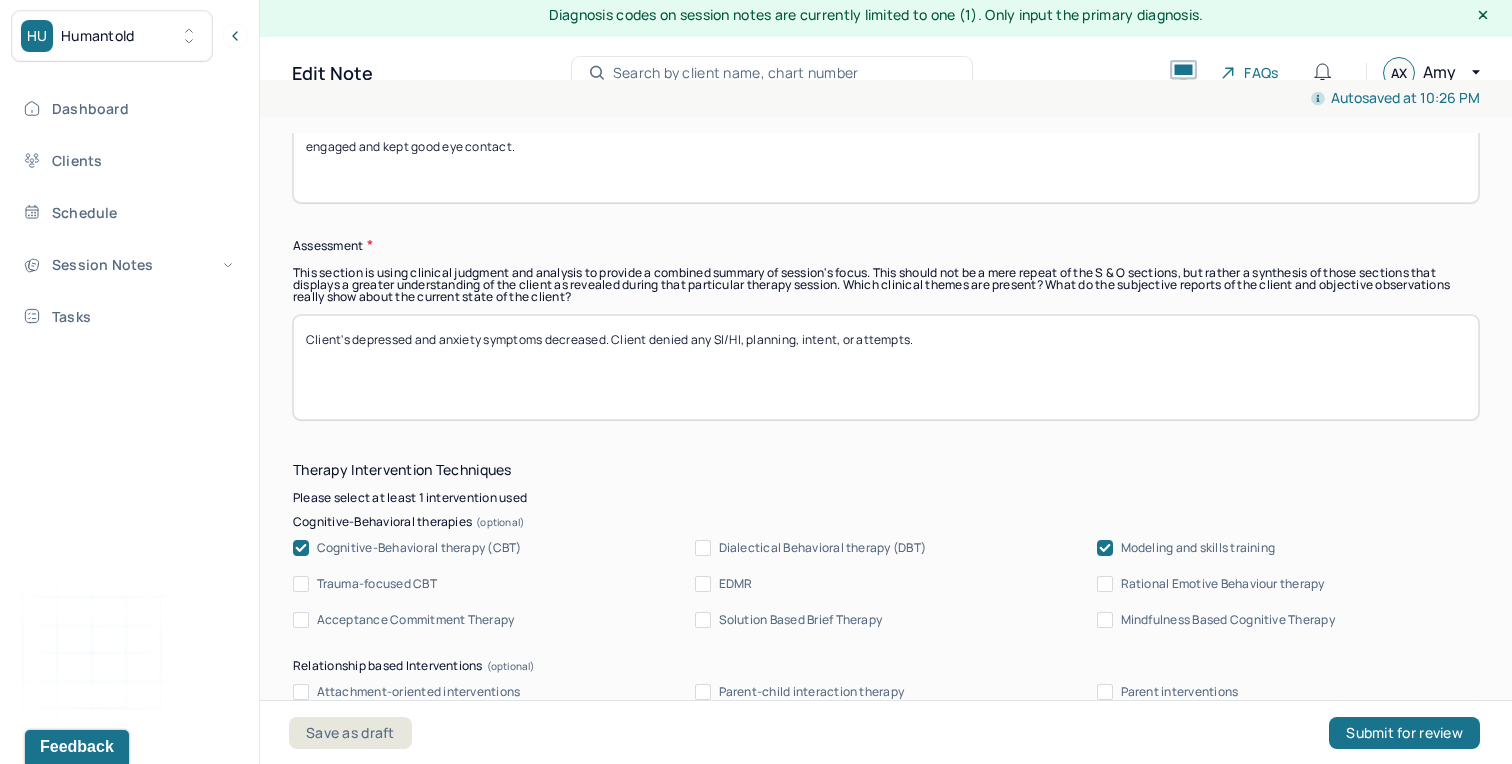 paste on "a" 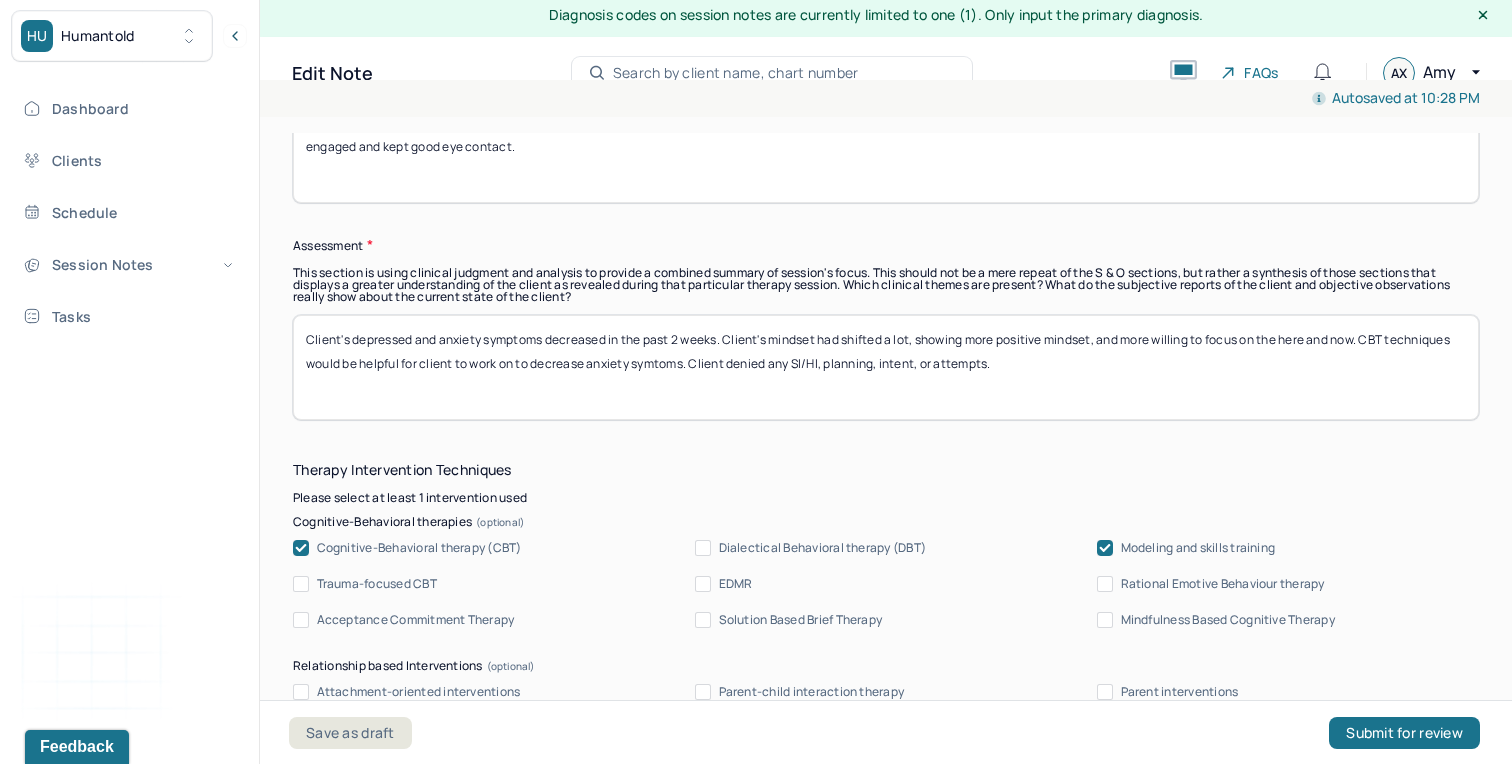 click on "Client's depressed and anxiety symptoms decreased in the past 2 weeks. Client's mindset had shifted a lot, showing more positive mindset, and more willing to focus on the here and now. CBT techniques would be helpful for client to work on to decrease anxiety symtoms. Client denied any SI/HI, planning, intent, or attempts." at bounding box center [886, 367] 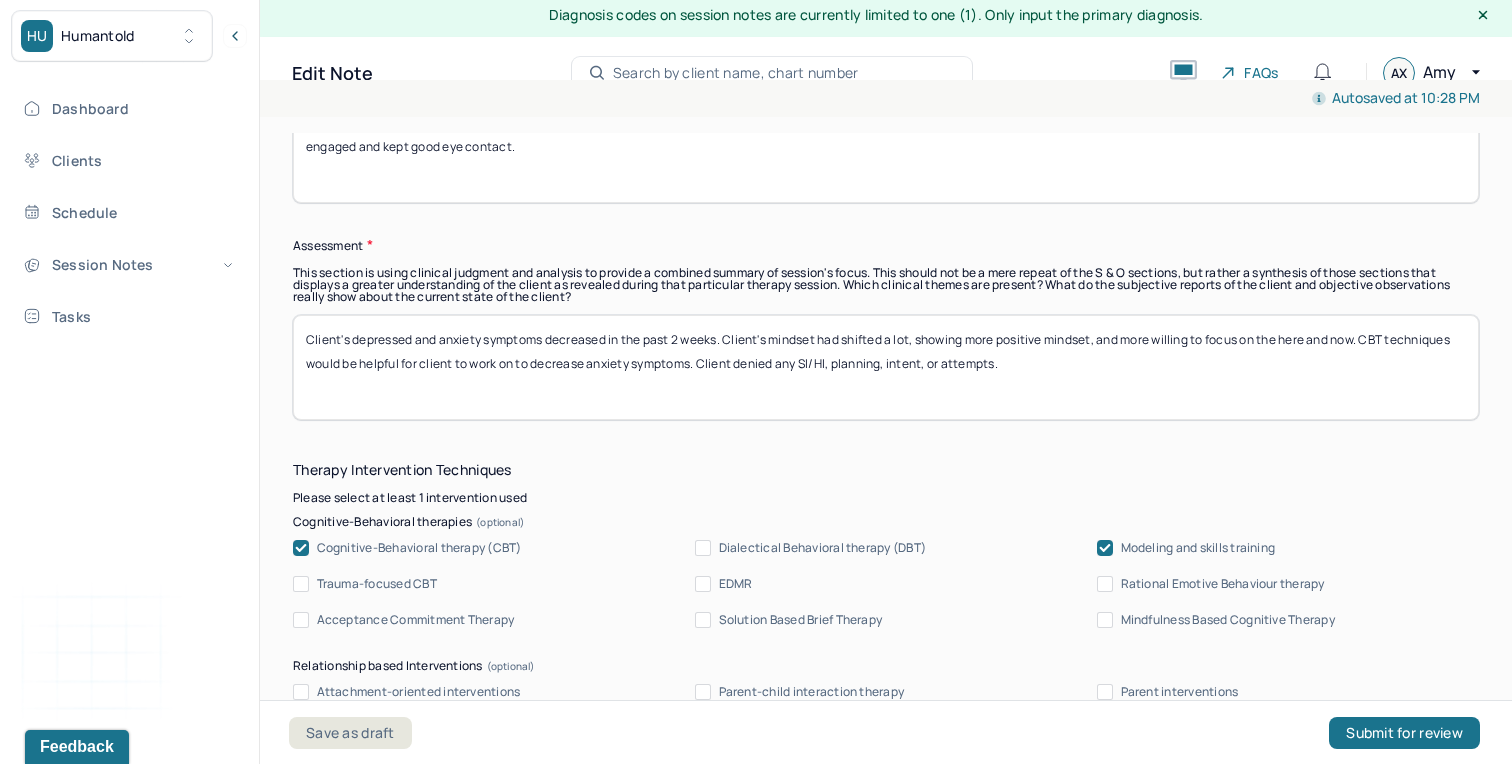 click on "Client's depressed and anxiety symptoms decreased in the past 2 weeks. Client's mindset had shifted a lot, showing more positive mindset, and more willing to focus on the here and now. CBT techniques would be helpful for client to work on to decrease anxiety symptoms. Client denied any SI/HI, planning, intent, or attempts." at bounding box center (886, 367) 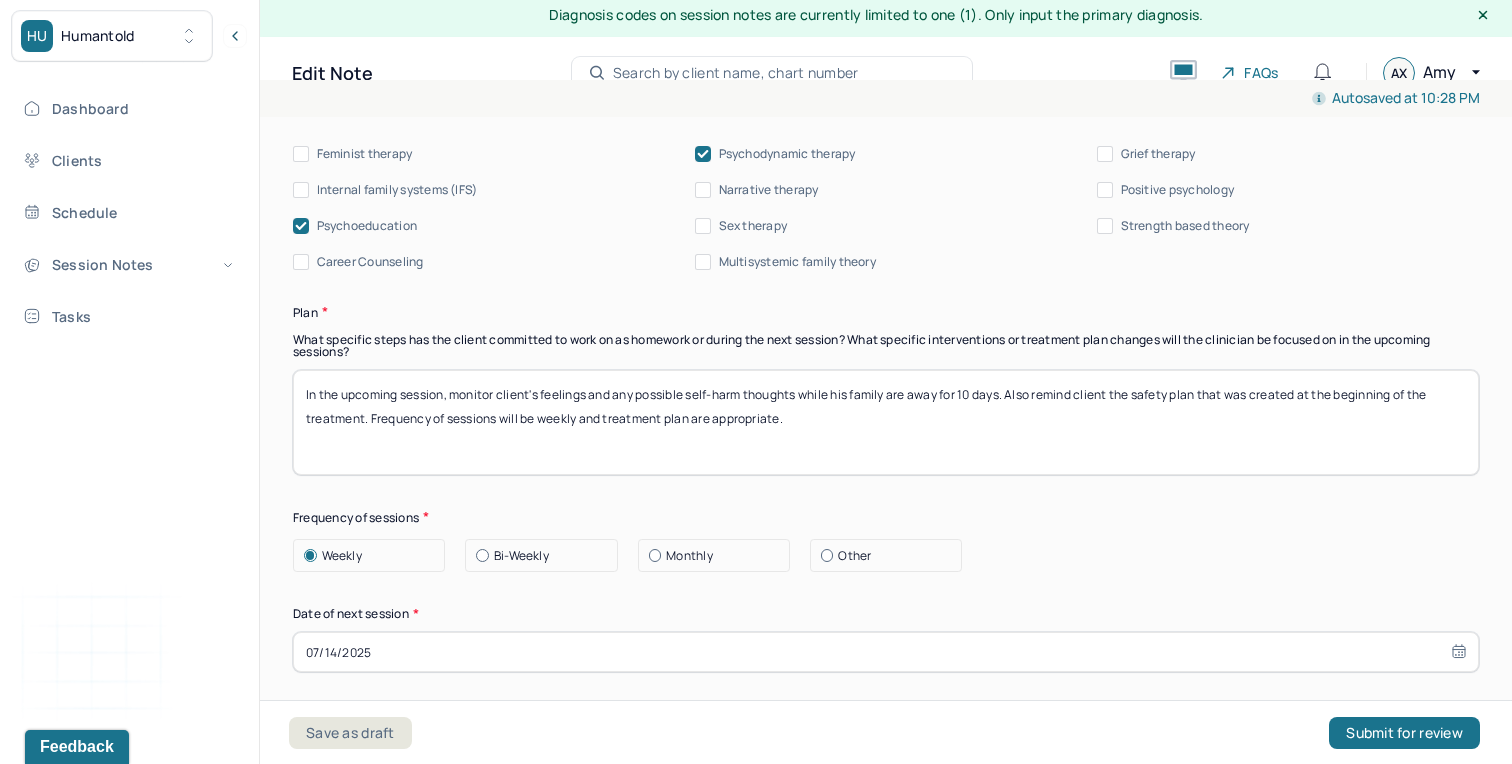 scroll, scrollTop: 2187, scrollLeft: 0, axis: vertical 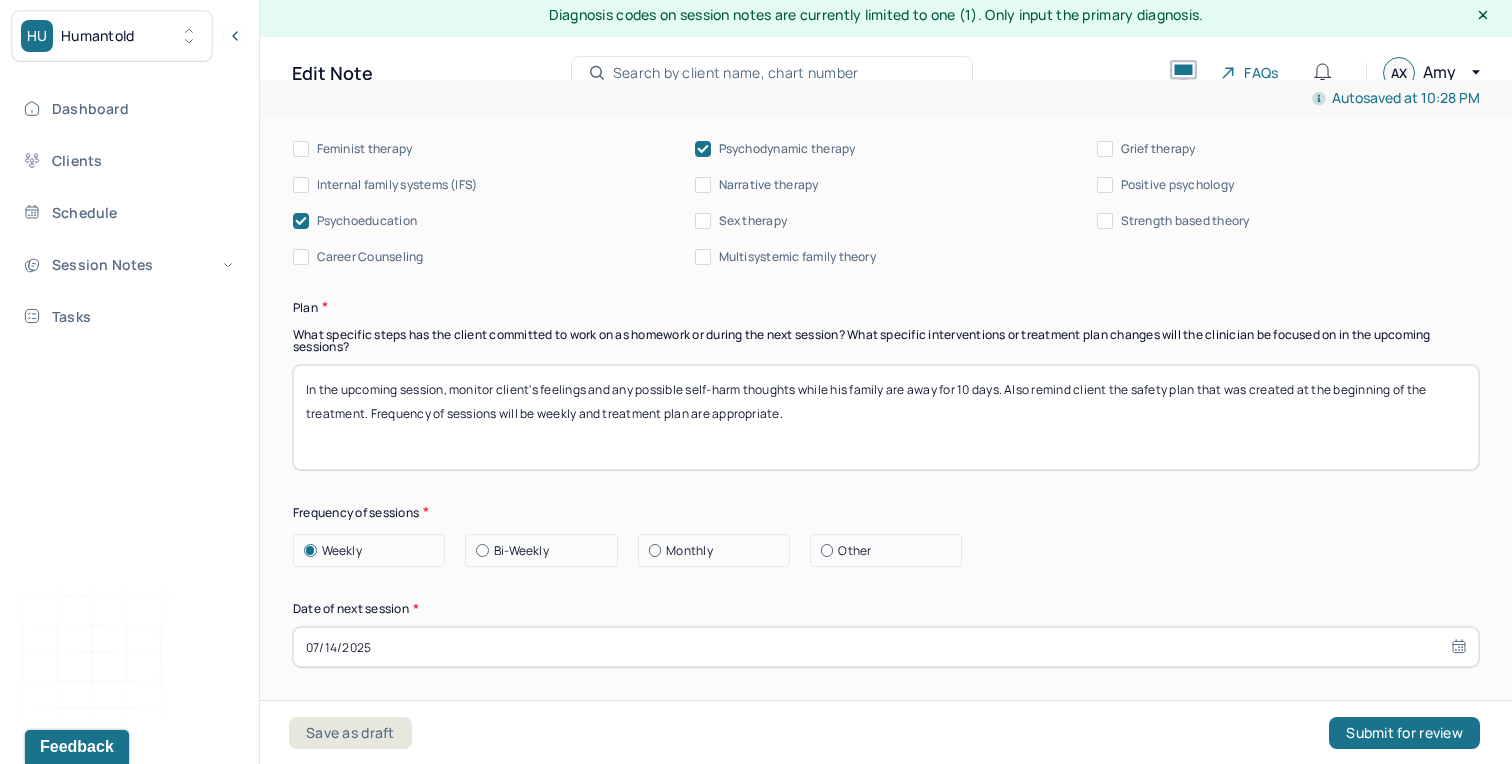 type on "Client's depressed and anxiety symptoms decreased in the past 2 weeks. Client's mindset had shifted a lot, showing more positive mindset, and more willing to focus on the here and now. CBT techniques would be helpful for client to work on to decrease anxiety symptoms. Client denied any SI/HI, planning, intent, or attempts." 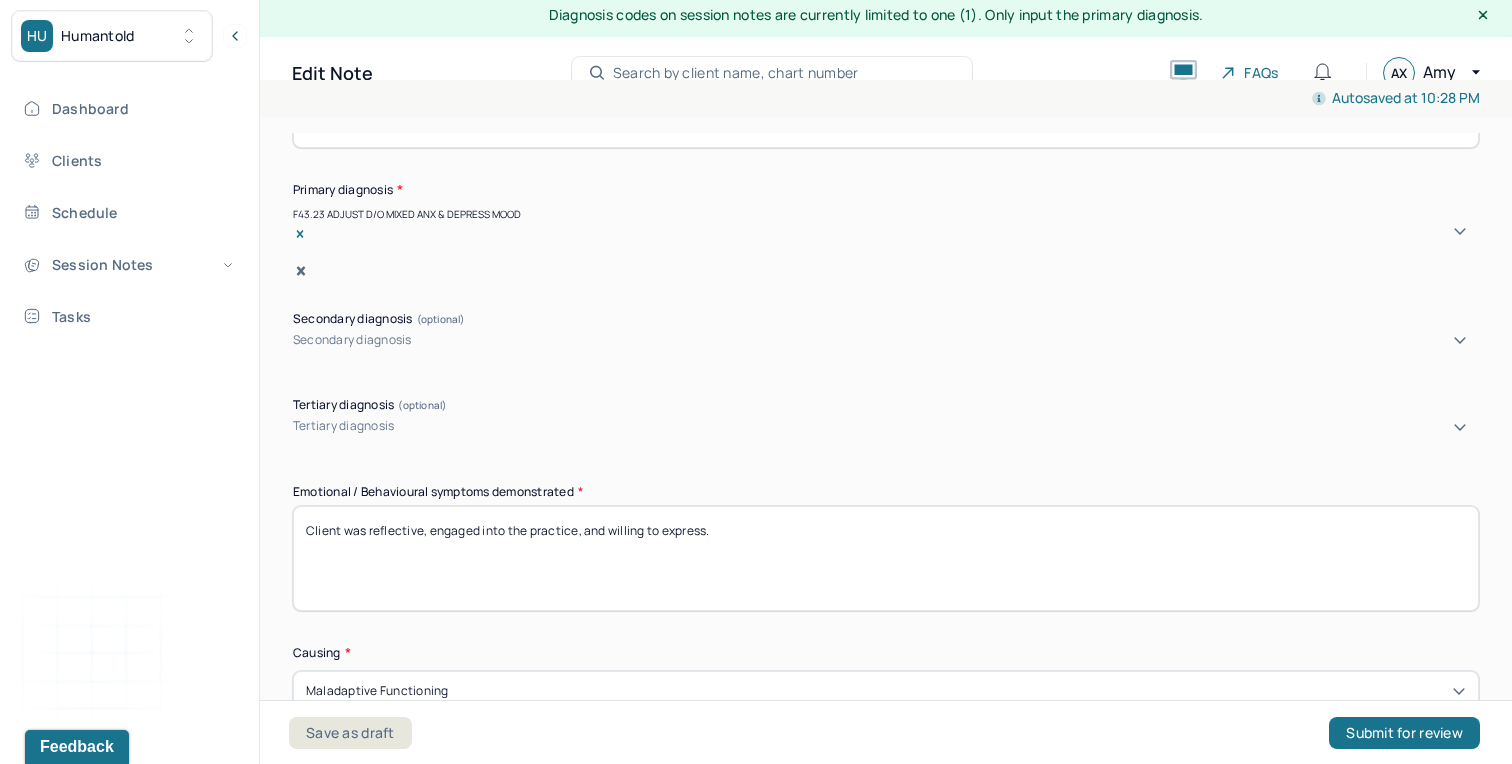 scroll, scrollTop: 0, scrollLeft: 0, axis: both 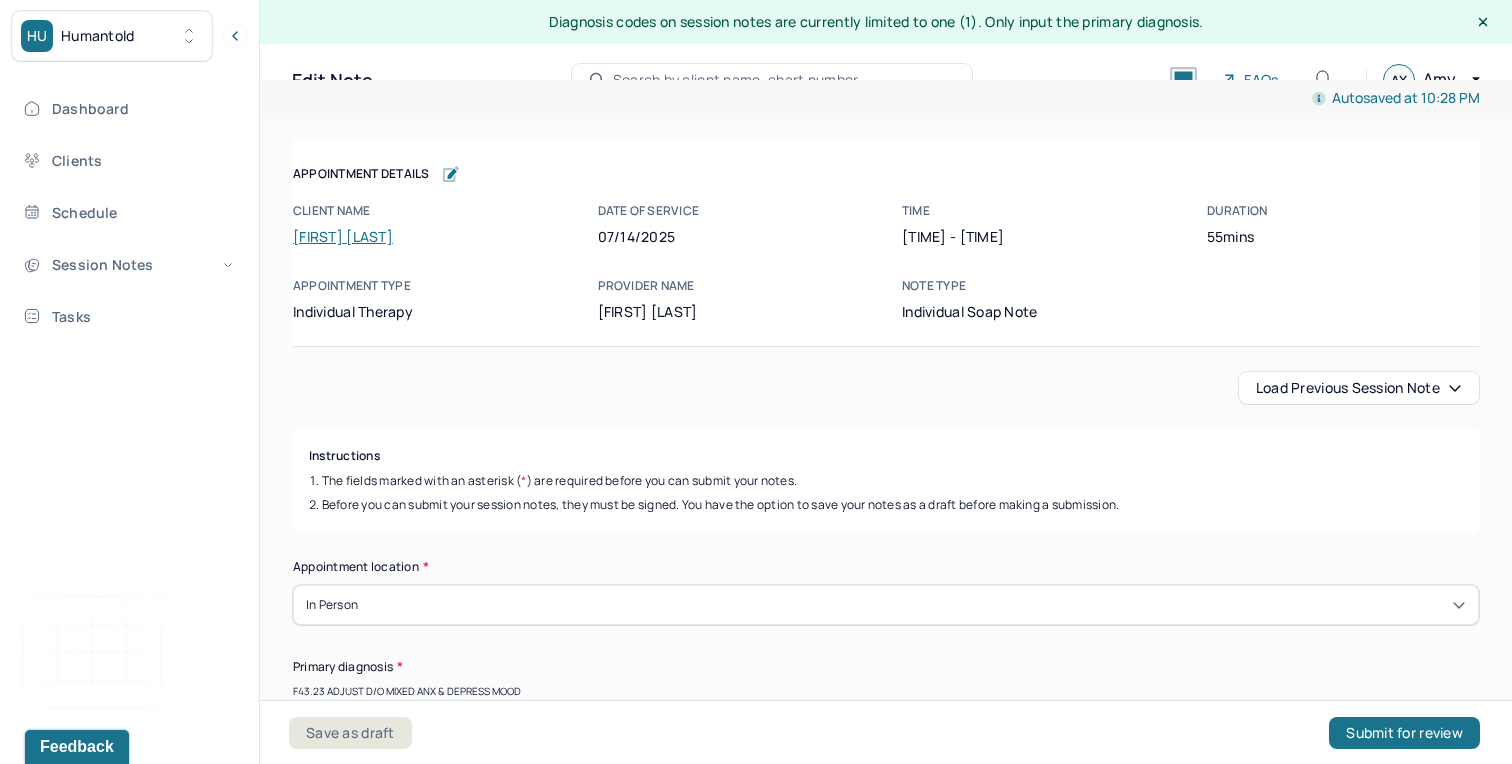 click on "Load previous session note" at bounding box center [1359, 388] 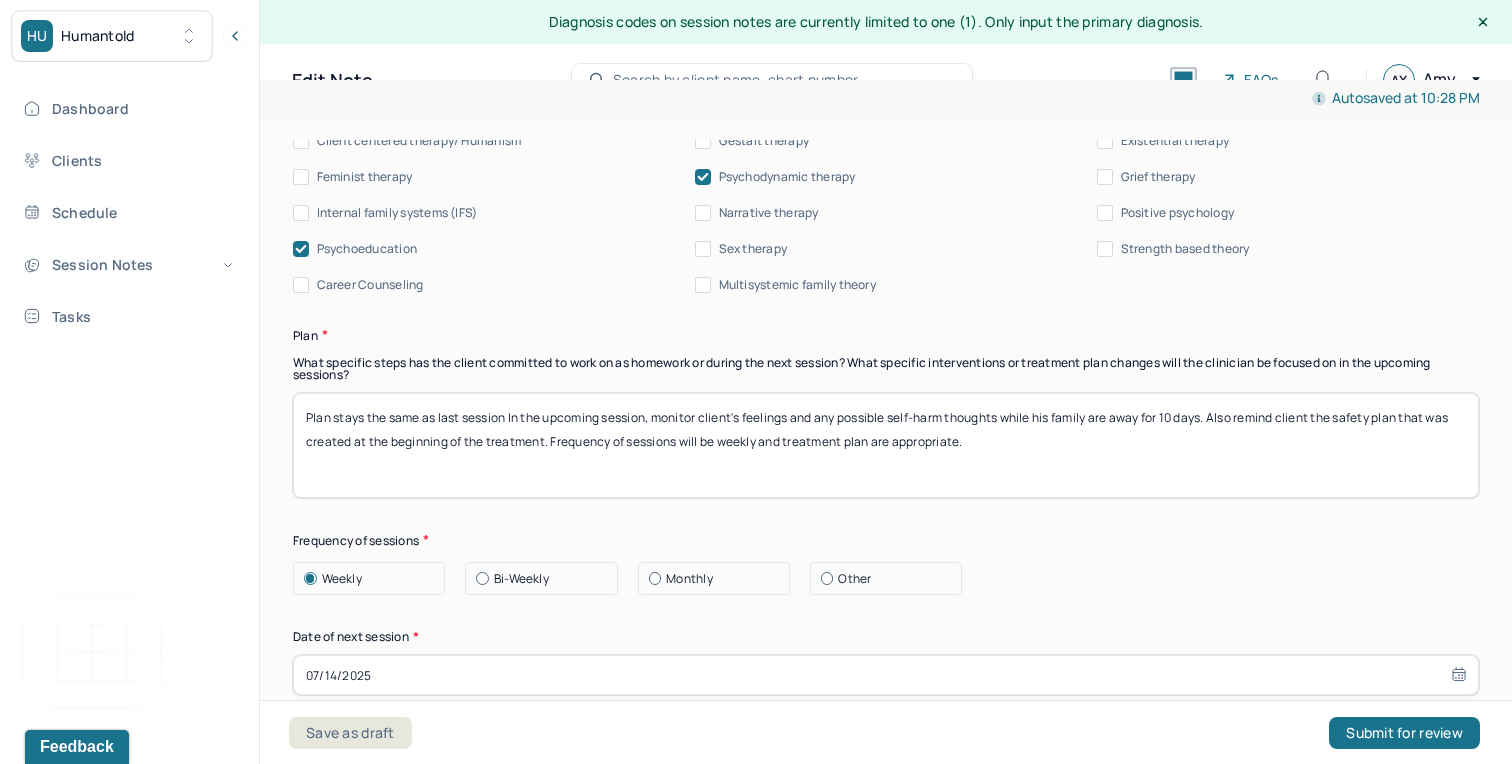 scroll, scrollTop: 2216, scrollLeft: 0, axis: vertical 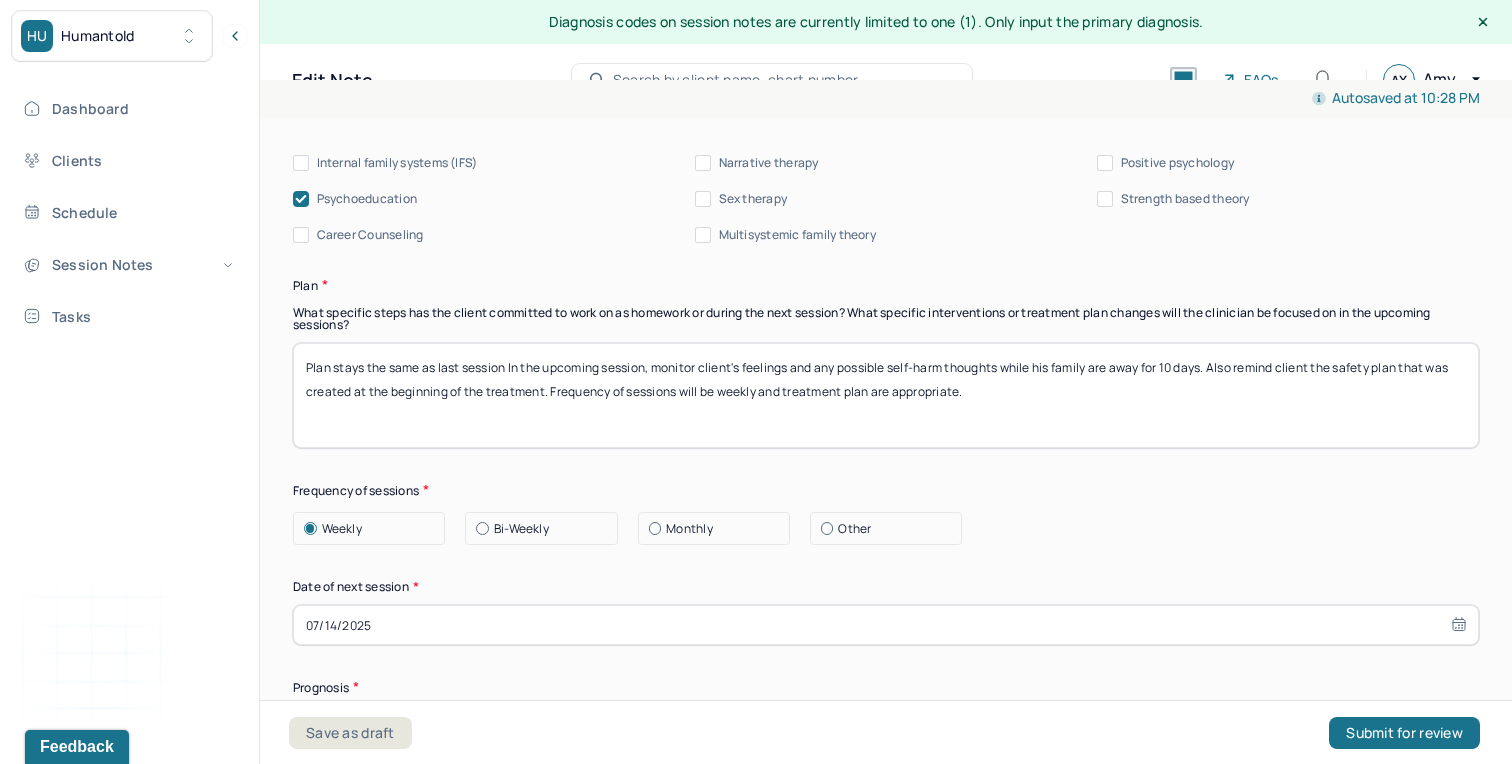 click on "Plan stays the same as last session In the upcoming session, monitor client's feelings and any possible self-harm thoughts while his family are away for 10 days. Also remind client the safety plan that was created at the beginning of the treatment. Frequency of sessions will be weekly and treatment plan are appropriate." at bounding box center (886, 395) 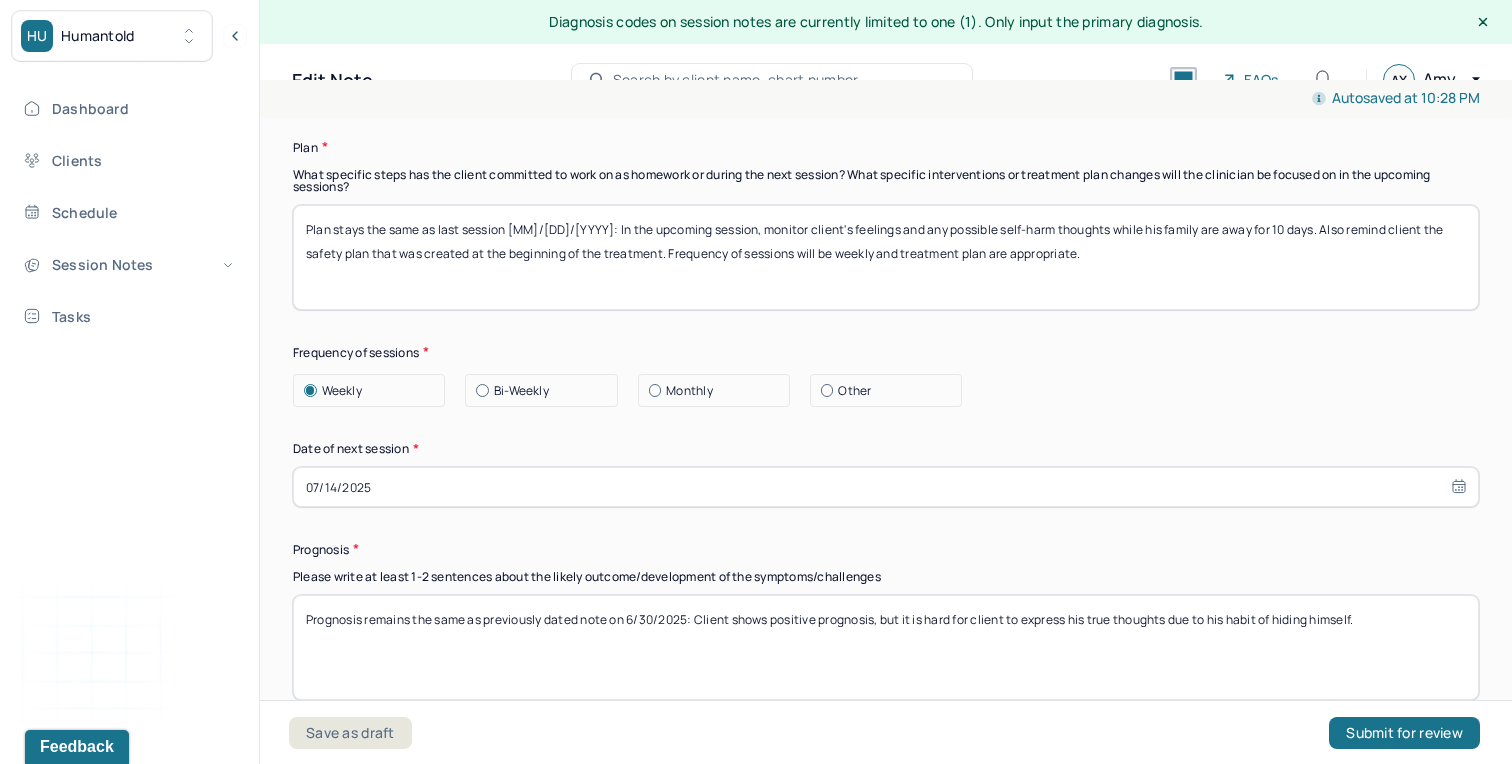 scroll, scrollTop: 2364, scrollLeft: 0, axis: vertical 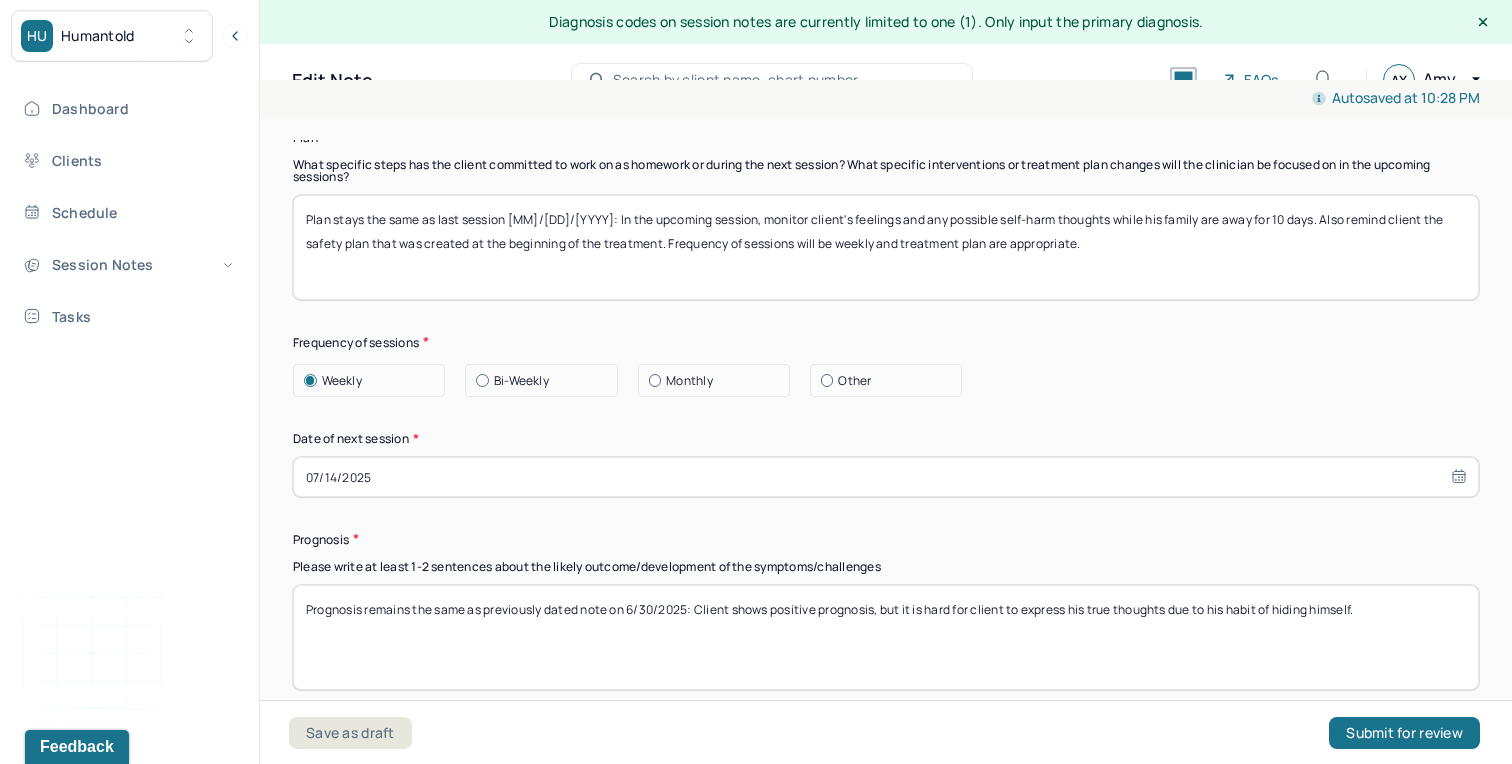 type on "Plan stays the same as last session [MM]/[DD]/[YYYY]: In the upcoming session, monitor client's feelings and any possible self-harm thoughts while his family are away for 10 days. Also remind client the safety plan that was created at the beginning of the treatment. Frequency of sessions will be weekly and treatment plan are appropriate." 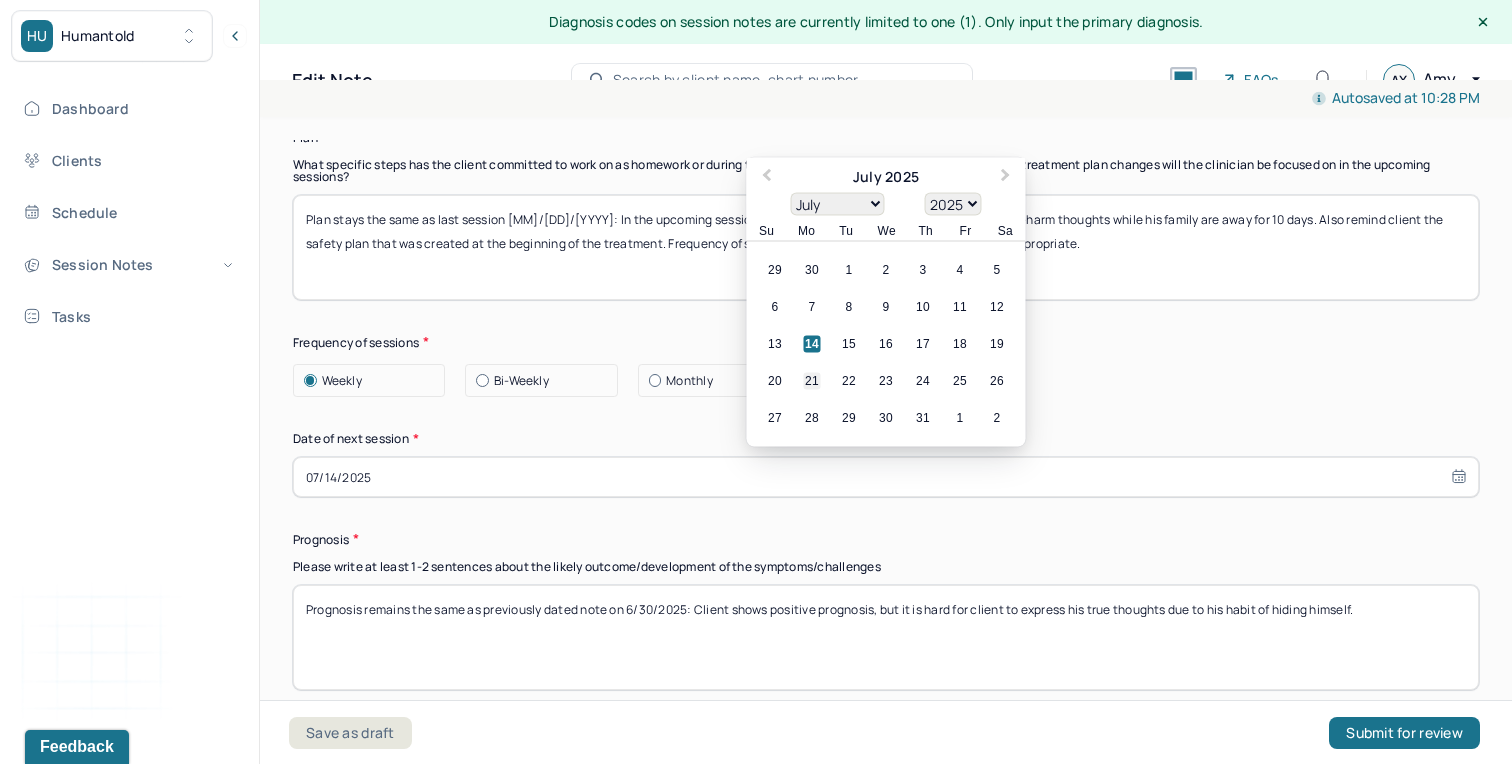 click on "21" at bounding box center [812, 381] 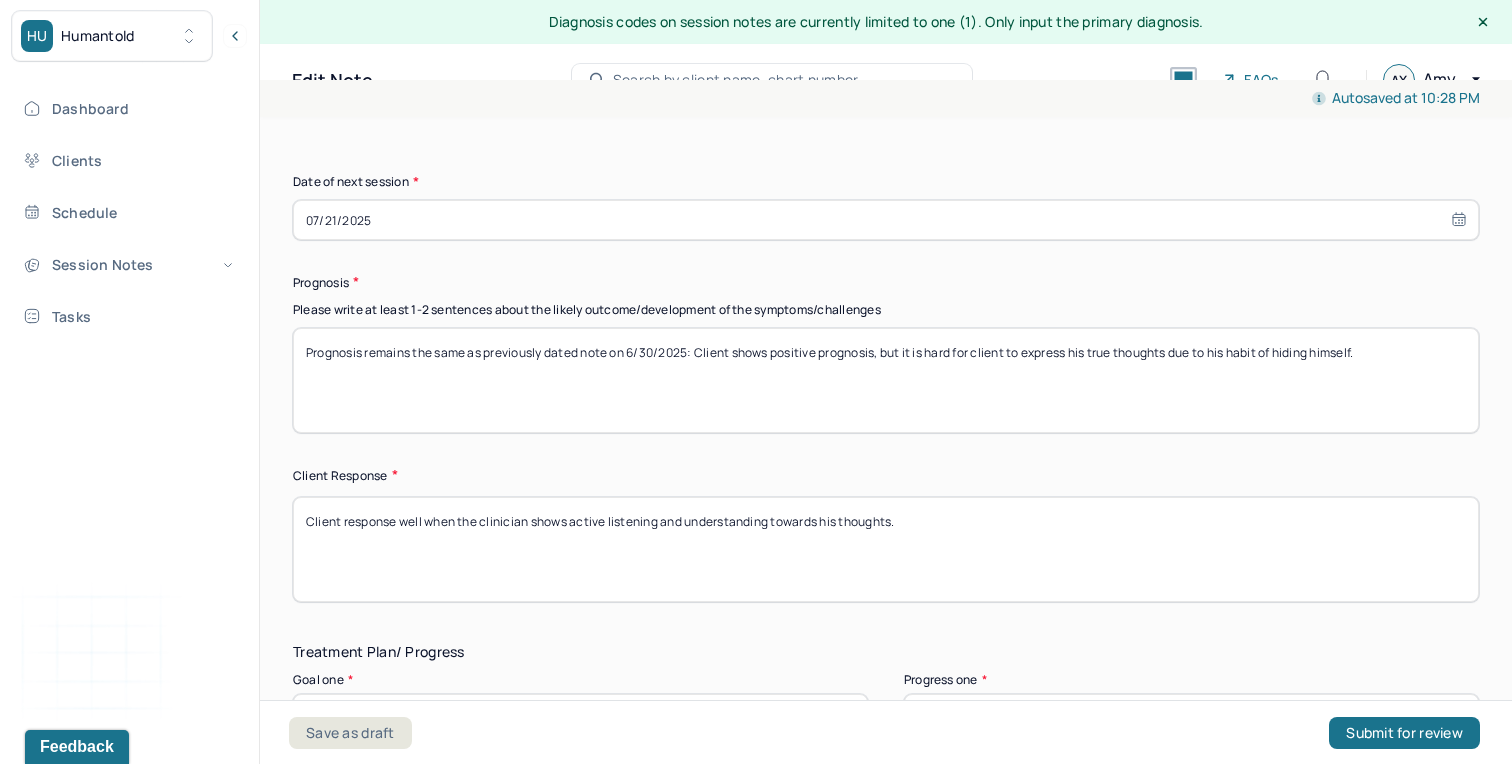 scroll, scrollTop: 2627, scrollLeft: 0, axis: vertical 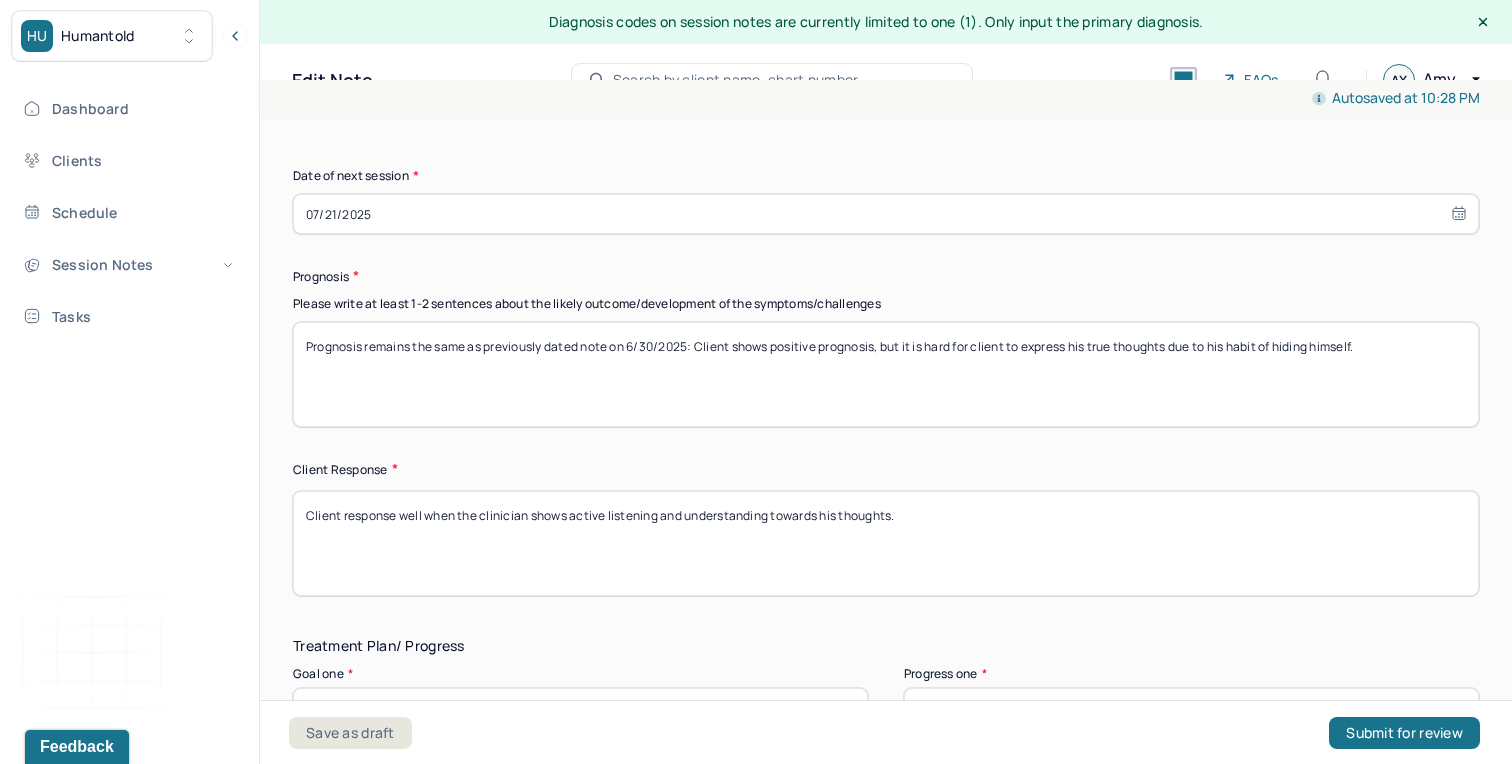 drag, startPoint x: 699, startPoint y: 328, endPoint x: 262, endPoint y: 319, distance: 437.09268 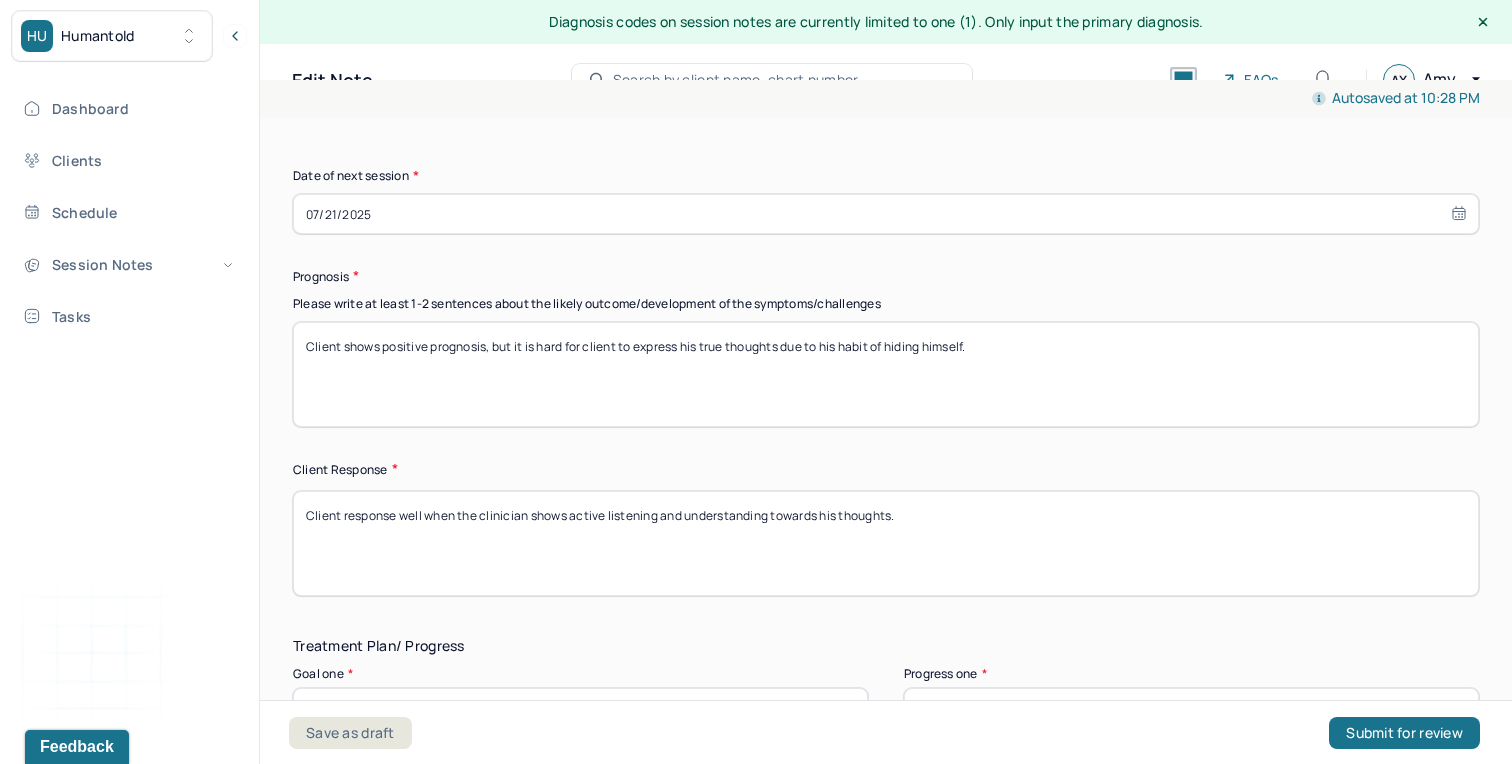 drag, startPoint x: 1005, startPoint y: 340, endPoint x: 492, endPoint y: 320, distance: 513.3897 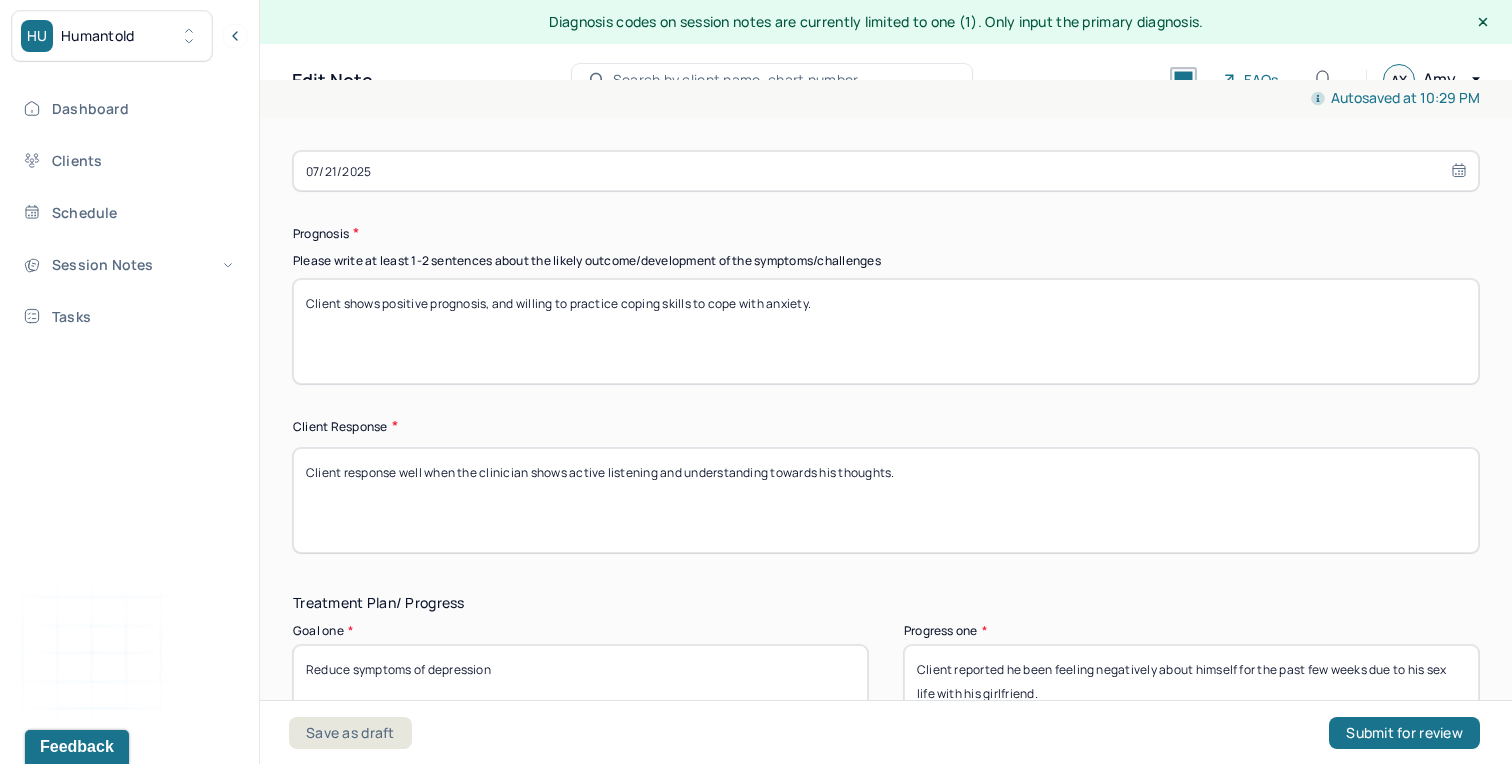 type on "Client shows positive prognosis, and willing to practice coping skills to cope with anxiety." 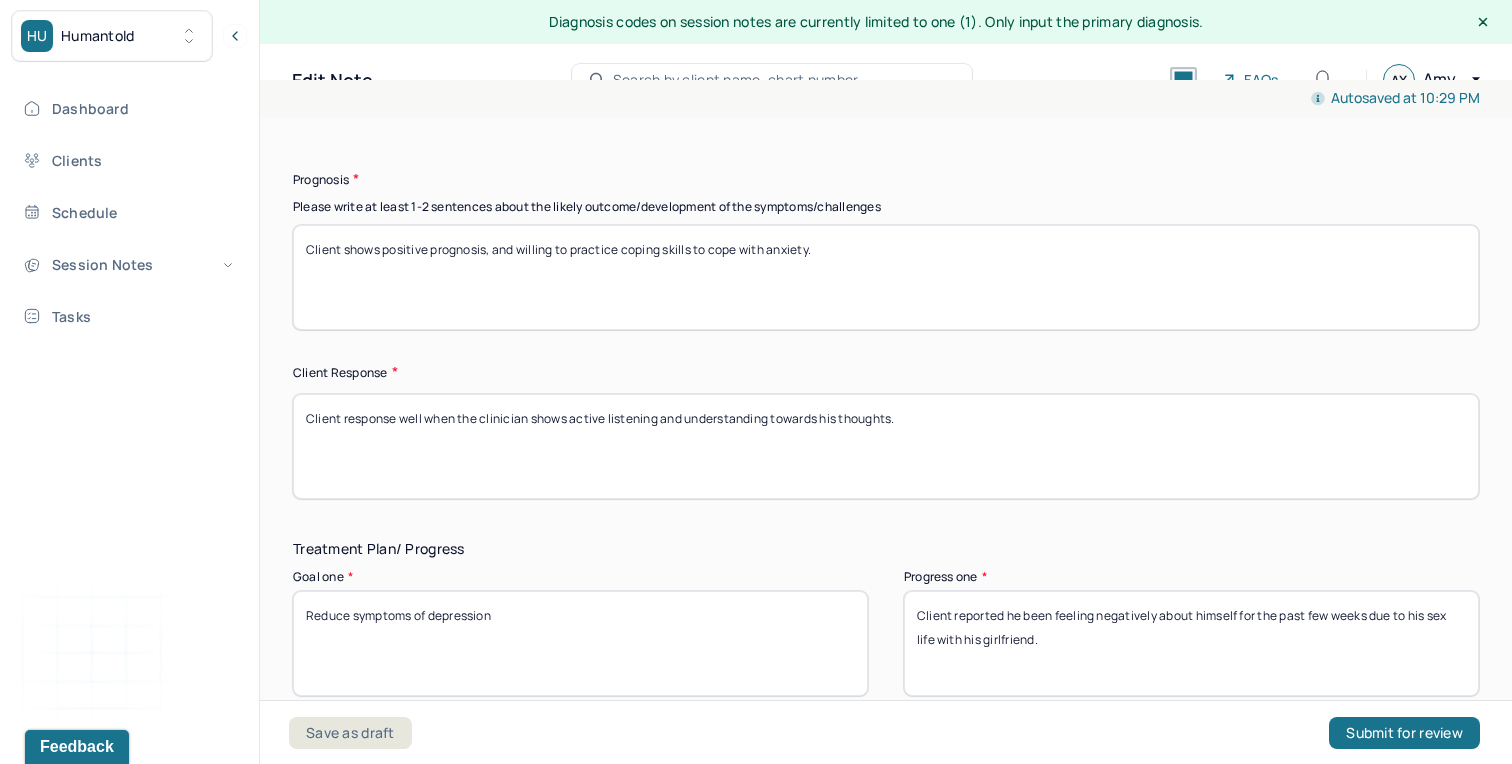 drag, startPoint x: 910, startPoint y: 401, endPoint x: 427, endPoint y: 391, distance: 483.10352 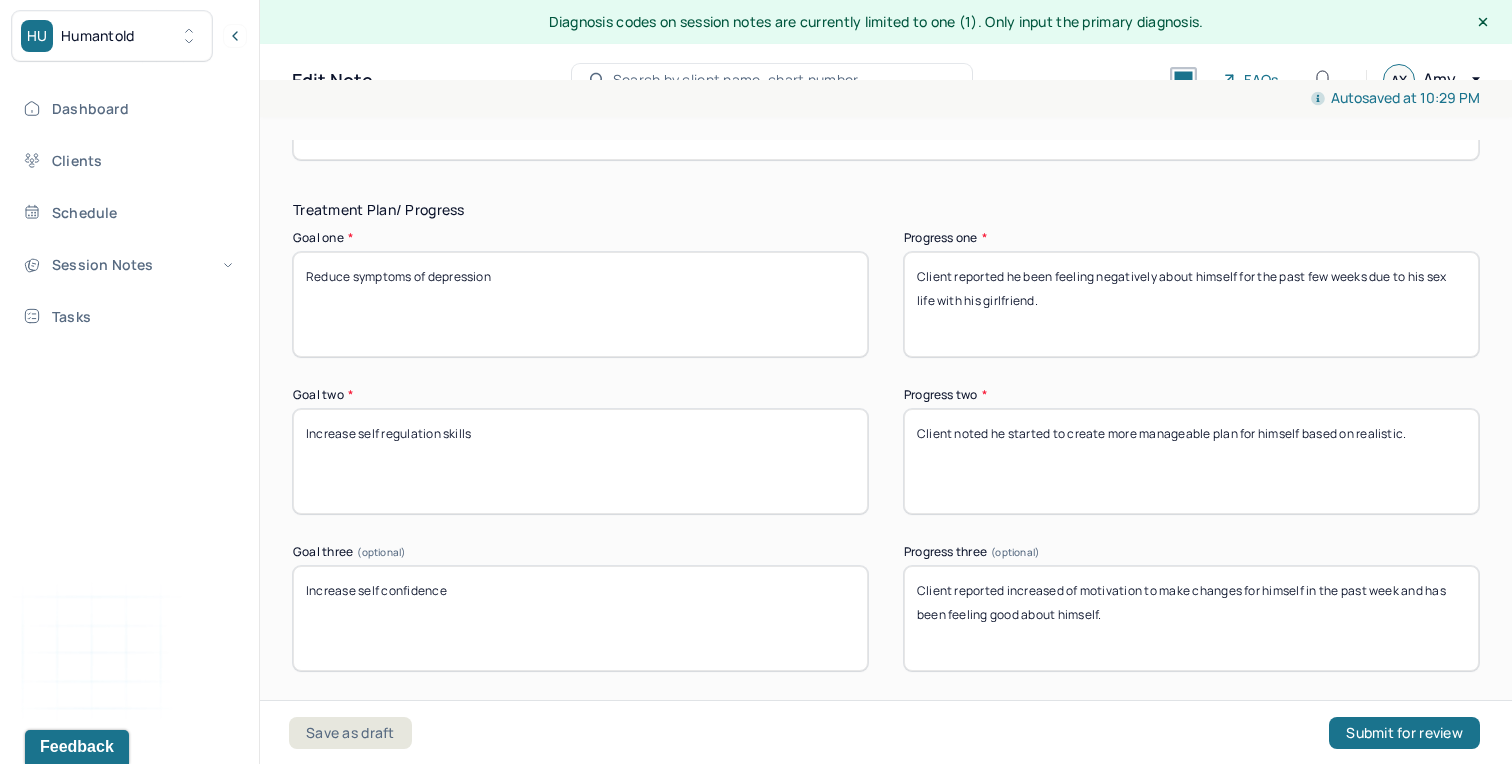scroll, scrollTop: 3086, scrollLeft: 0, axis: vertical 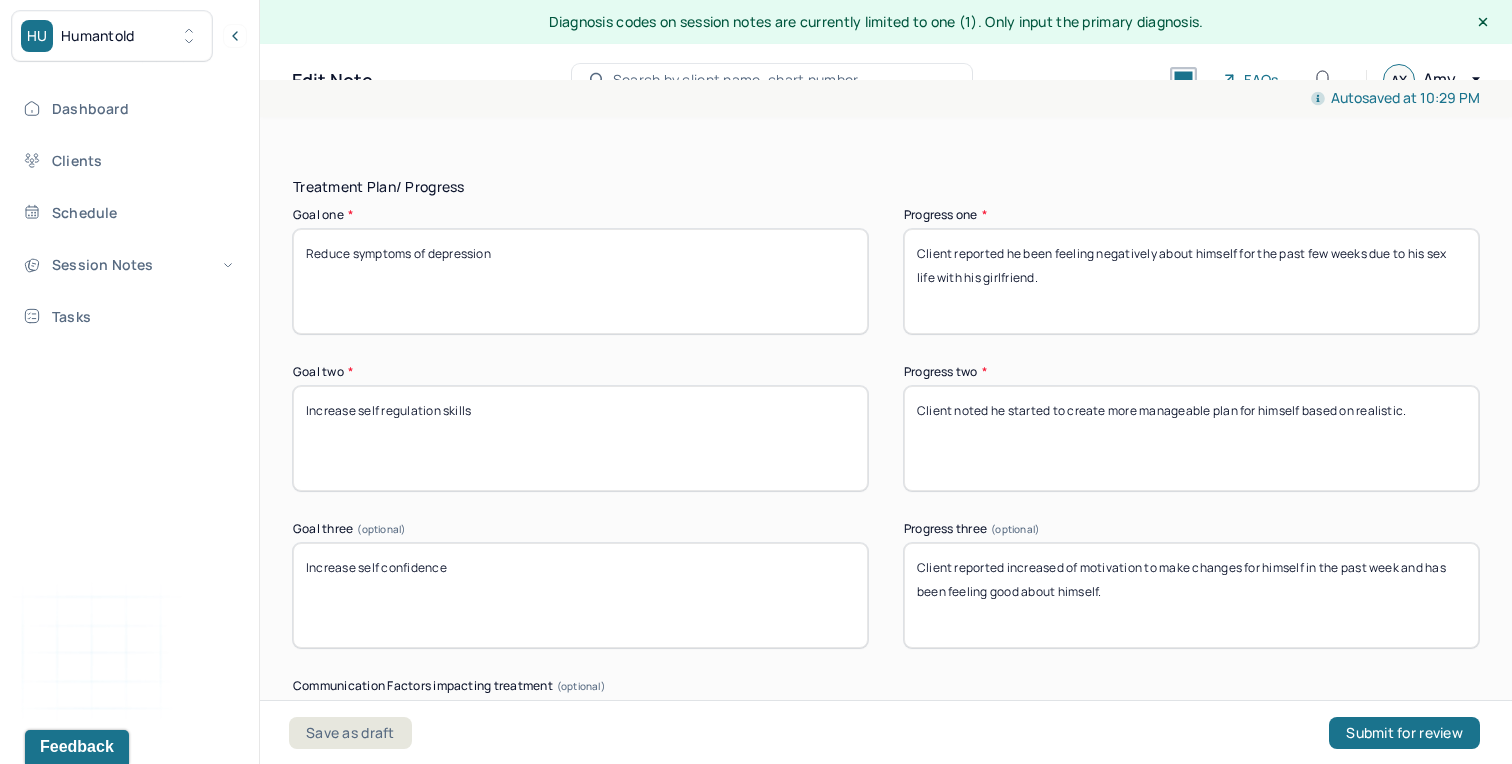 type on "Client response well to progressive muscle relaxation and willing to keep practicing it." 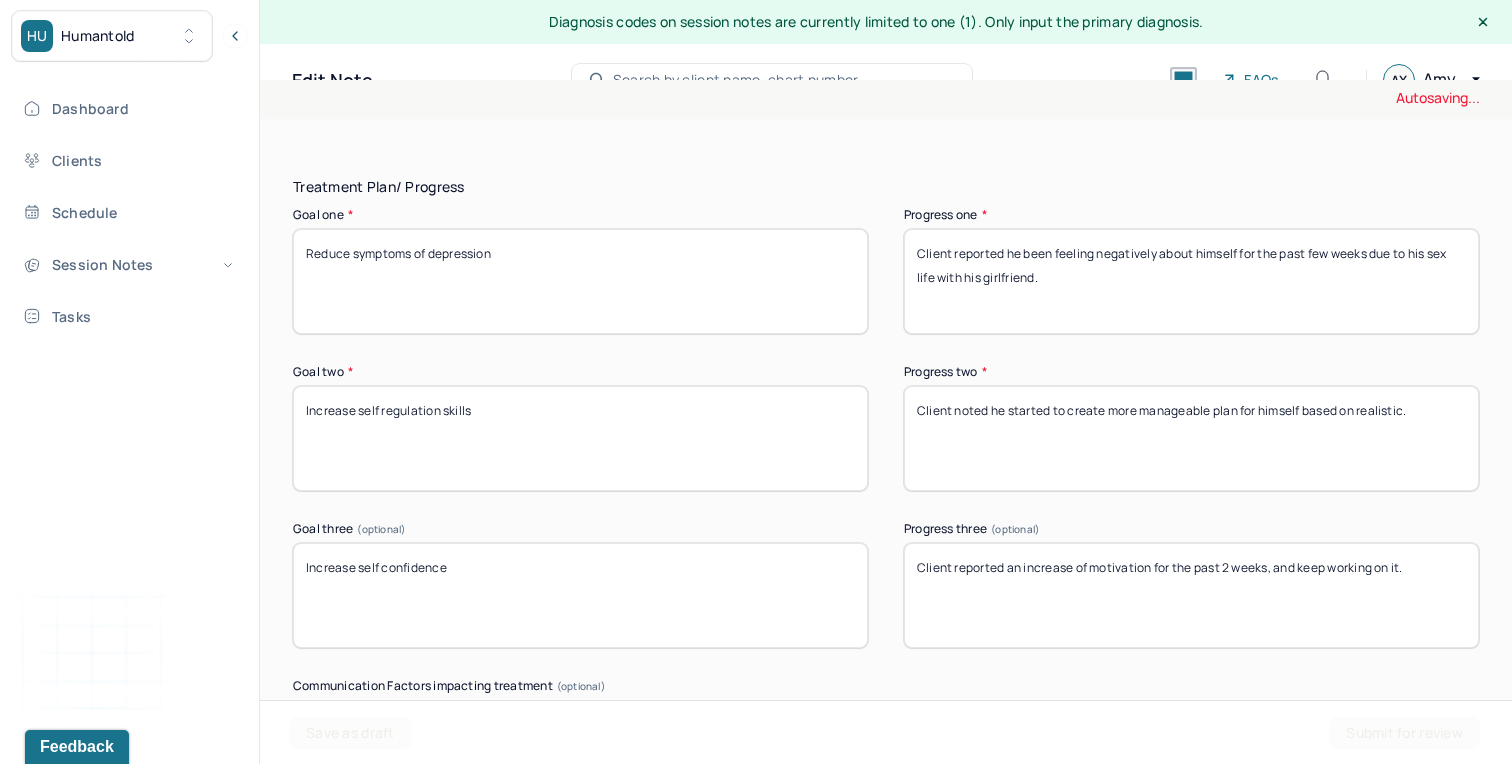 type on "Client reported an increase of motivation for the past 2 weeks, and keep working on it." 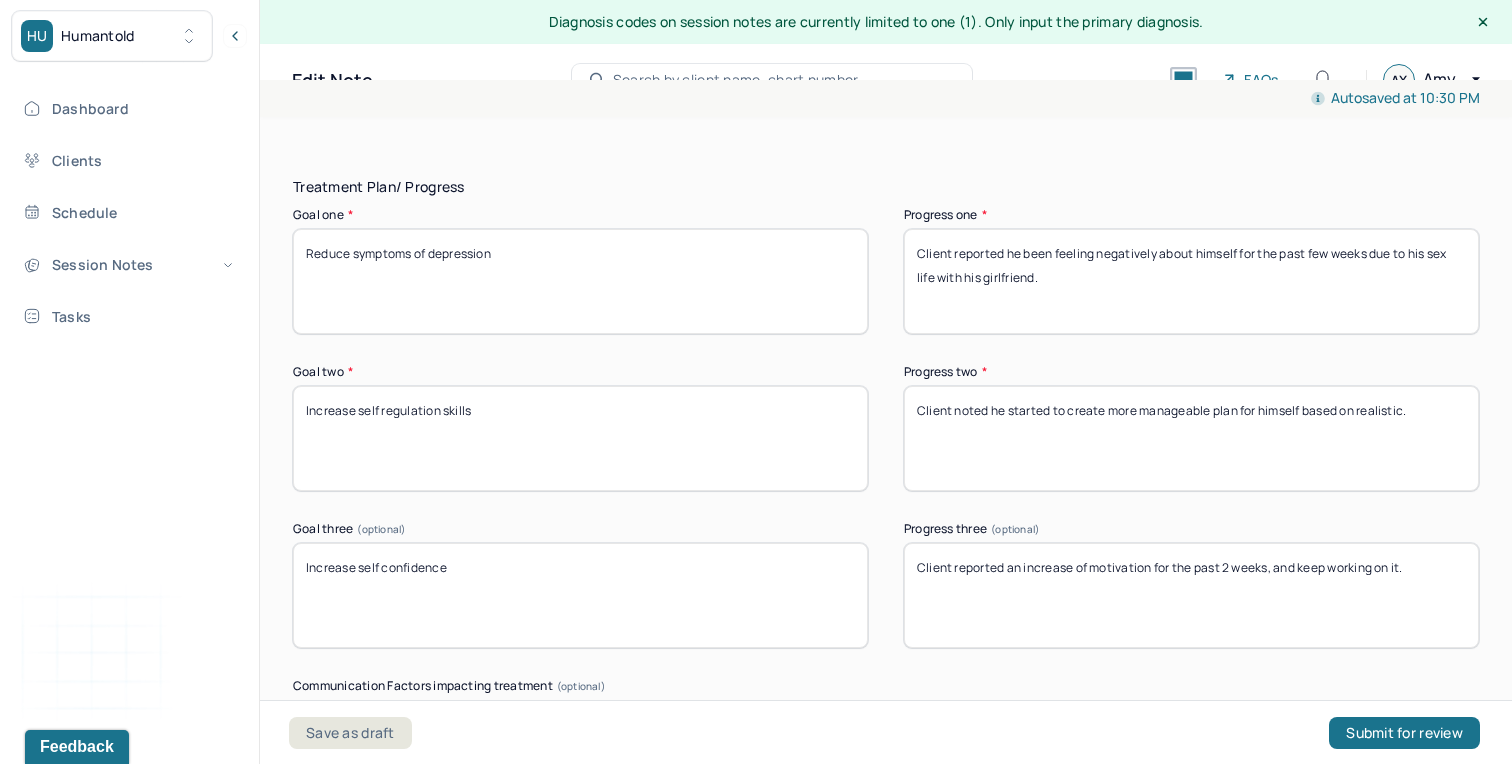 drag, startPoint x: 1435, startPoint y: 392, endPoint x: 989, endPoint y: 391, distance: 446.00113 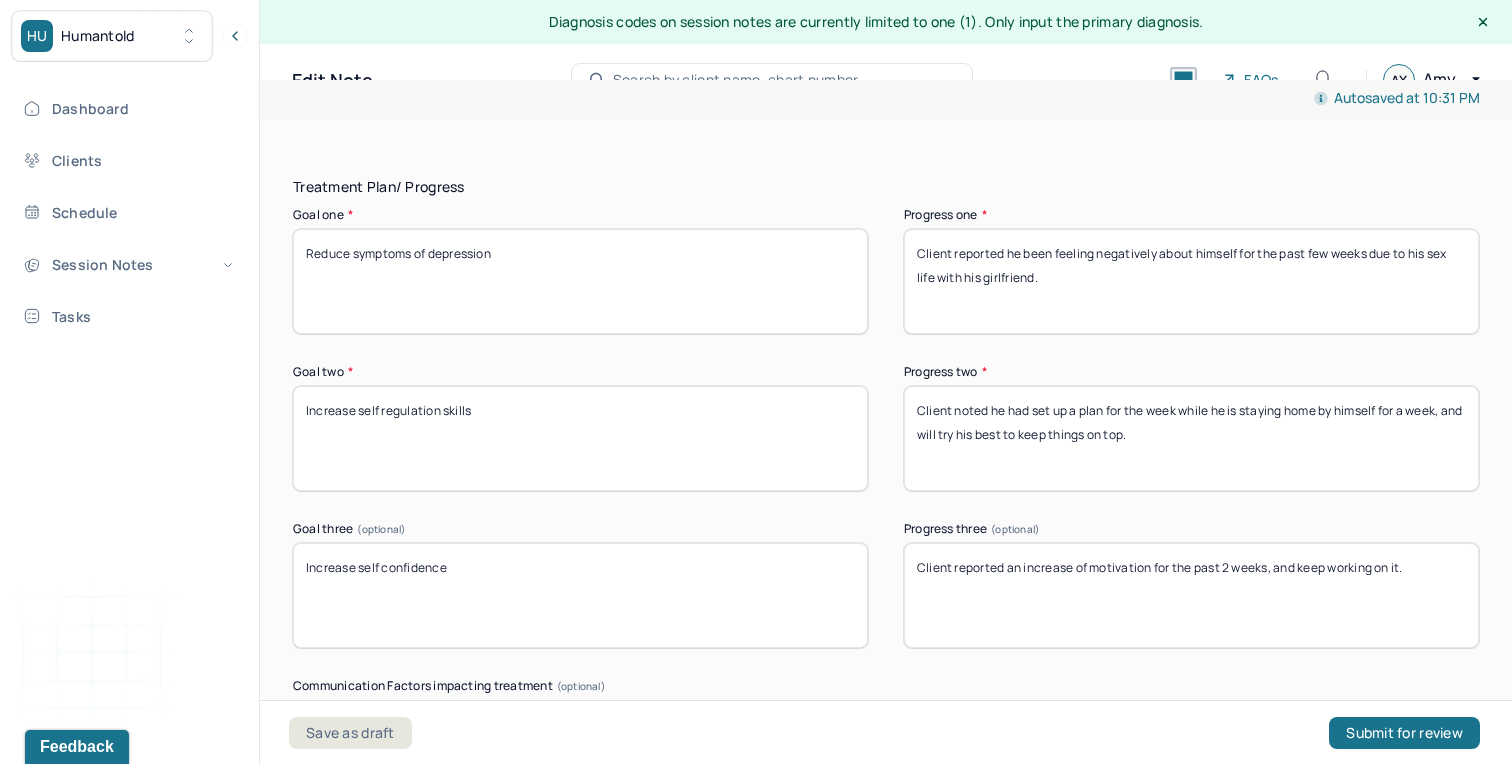 drag, startPoint x: 1190, startPoint y: 417, endPoint x: 1114, endPoint y: 419, distance: 76.02631 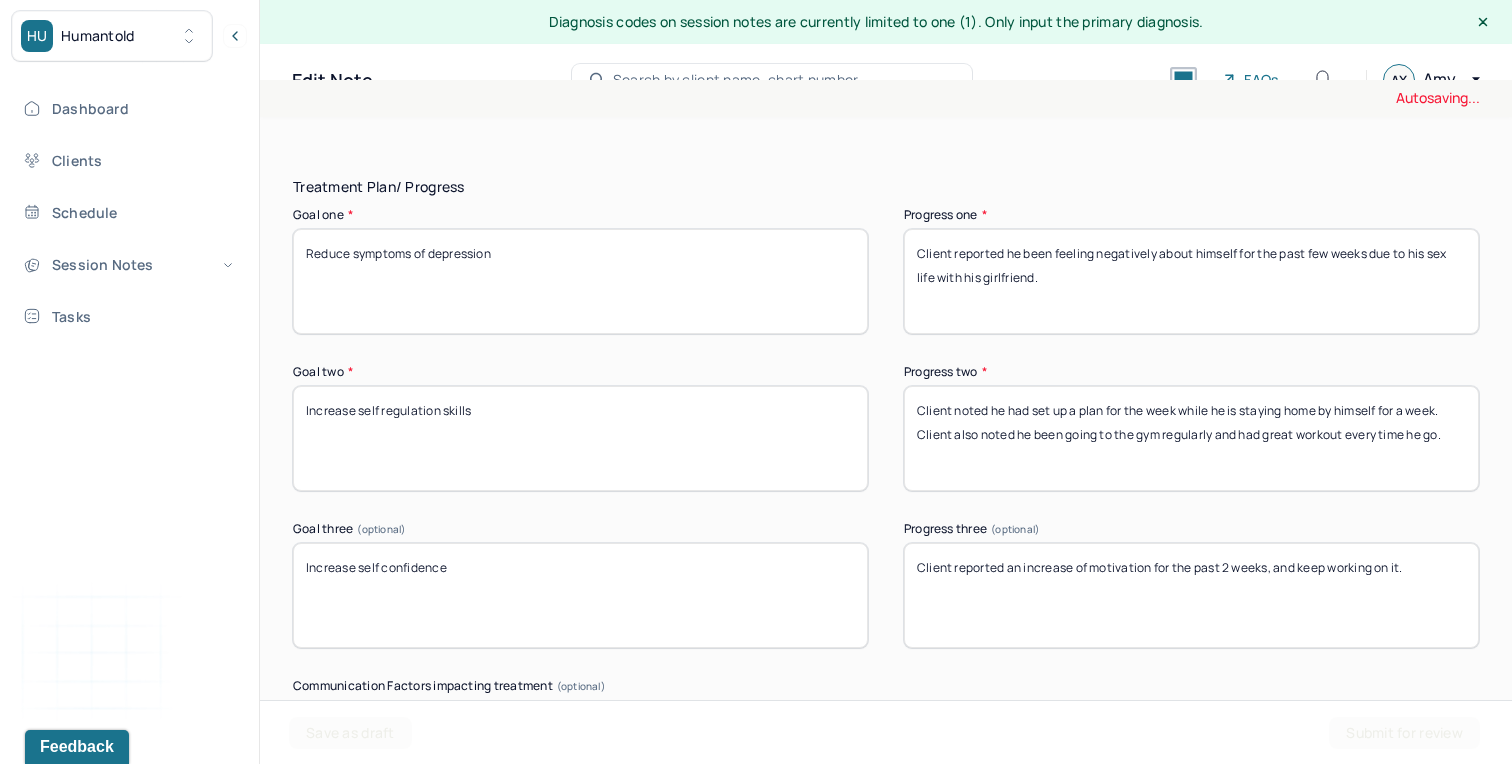type on "Client noted he had set up a plan for the week while he is staying home by himself for a week. Client also noted he been going to the gym regularly and had great workout every time he go." 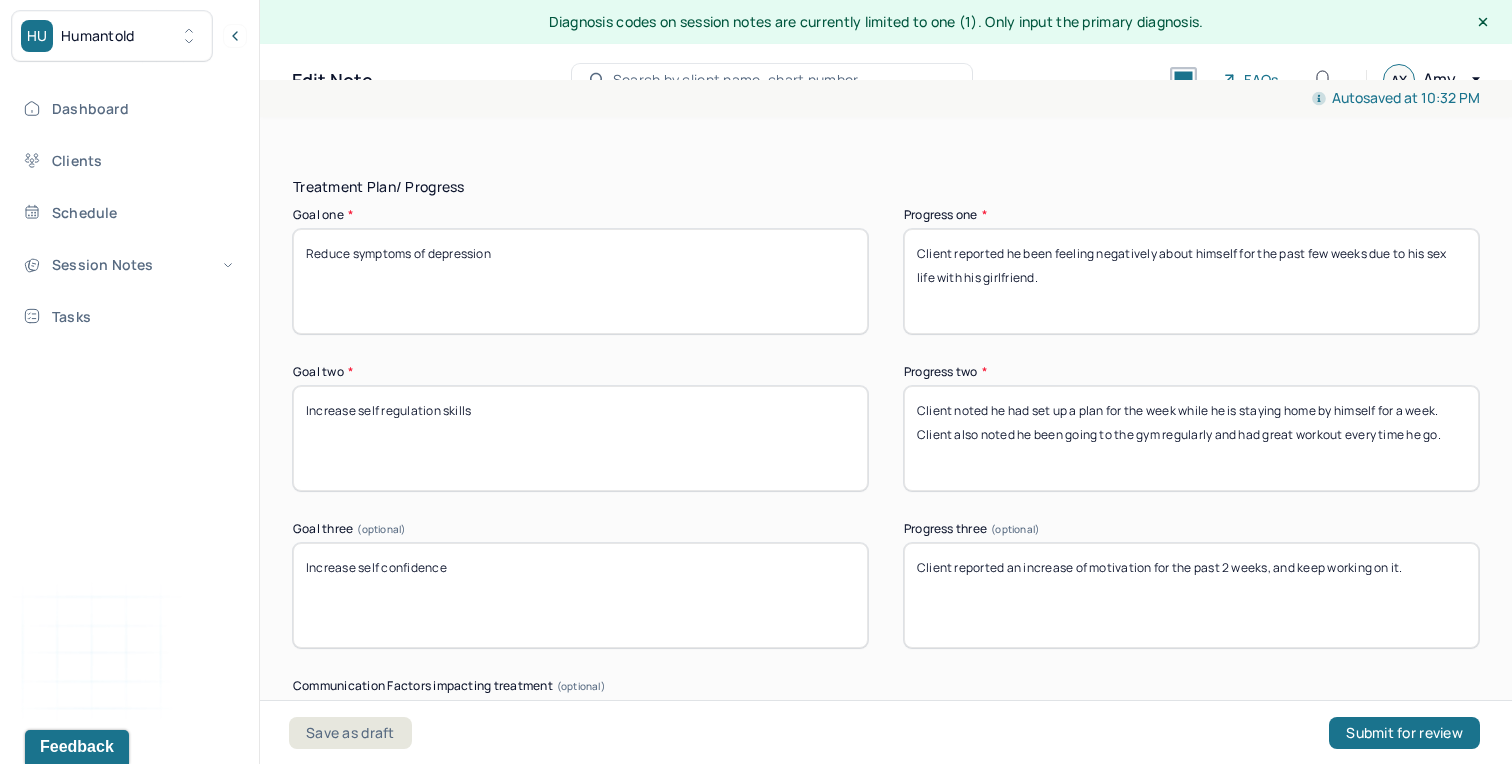 drag, startPoint x: 1059, startPoint y: 258, endPoint x: 1005, endPoint y: 225, distance: 63.28507 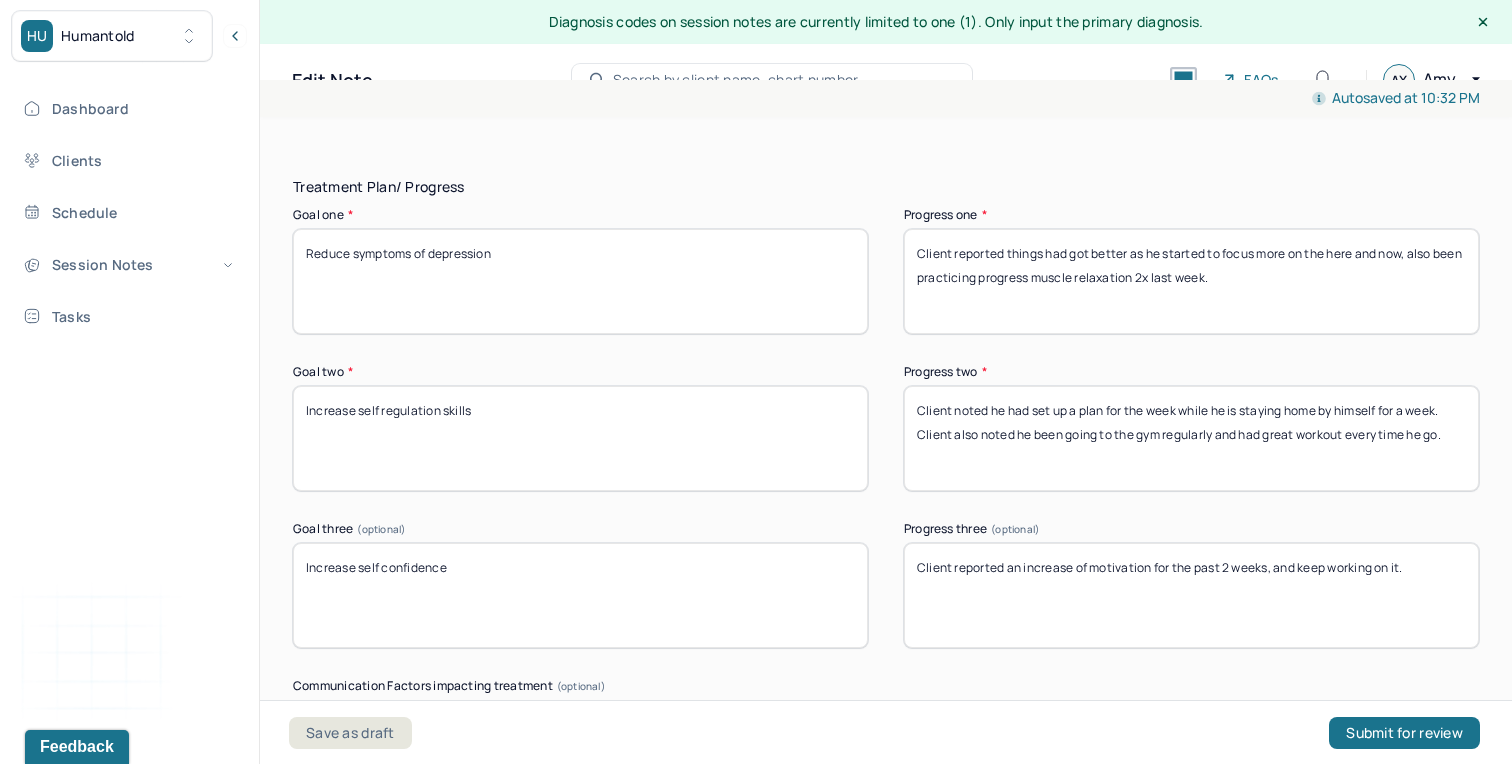 scroll, scrollTop: 3630, scrollLeft: 0, axis: vertical 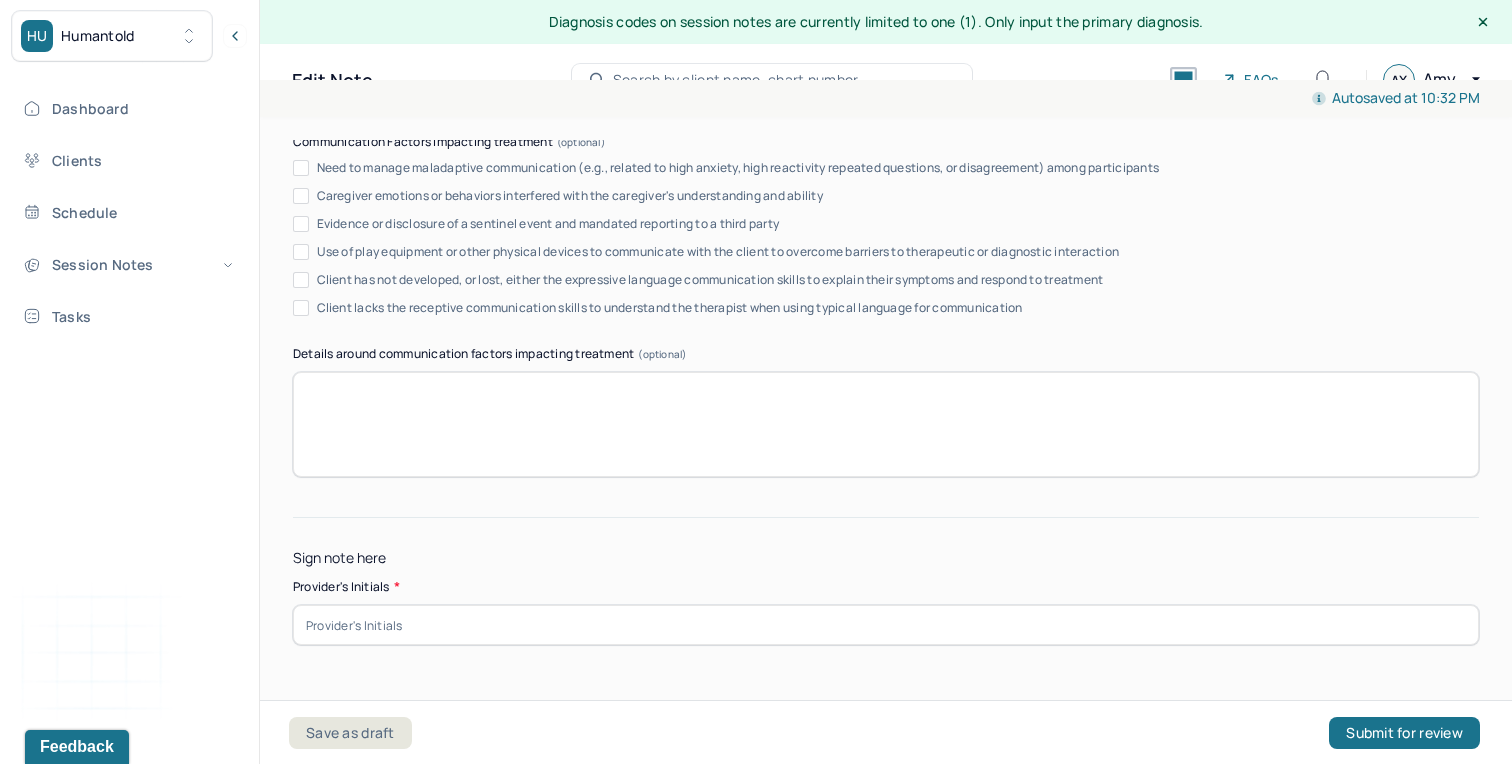 type on "Client reported things had got better as he started to focus more on the here and now, also been practicing progress muscle relaxation 2x last week." 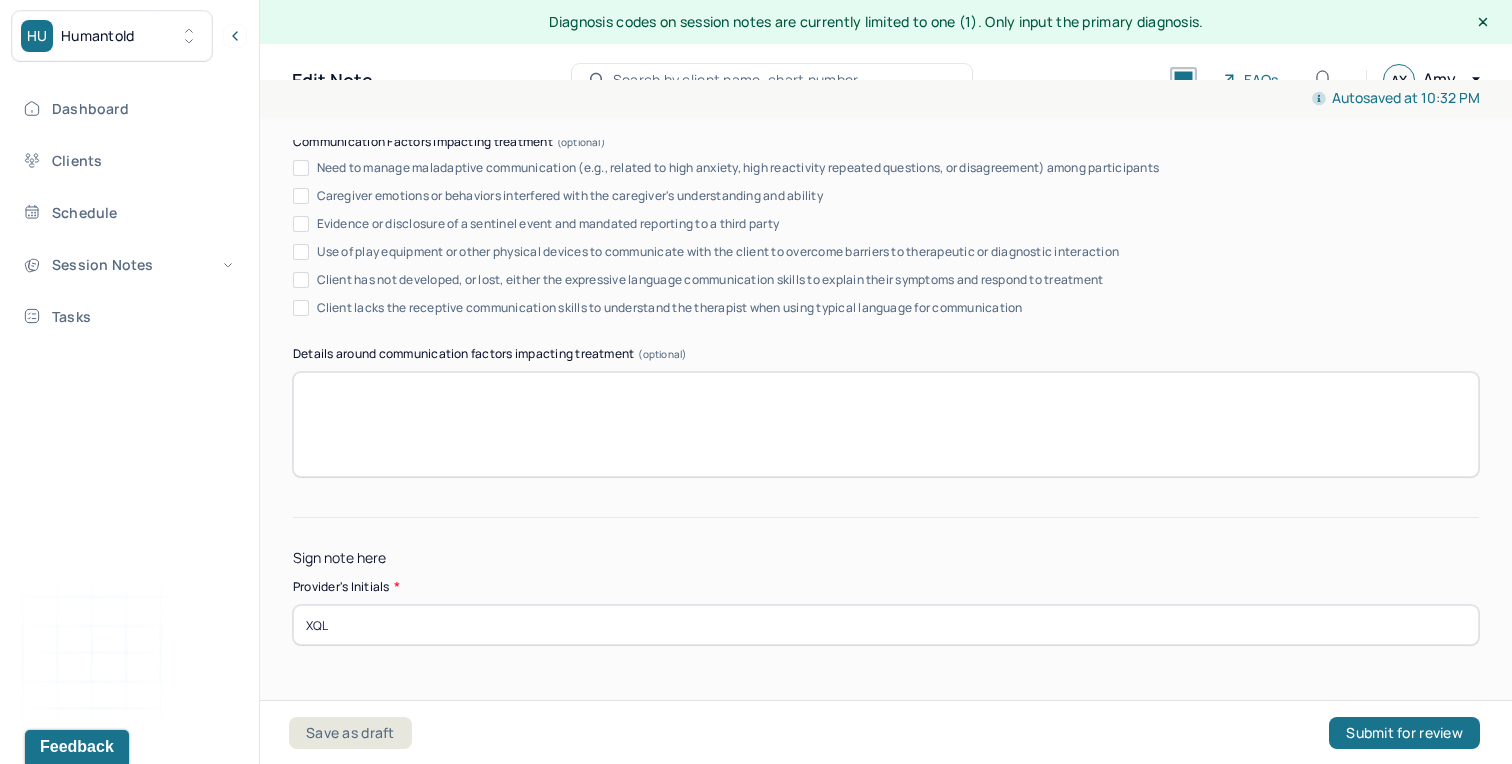 type on "XQL" 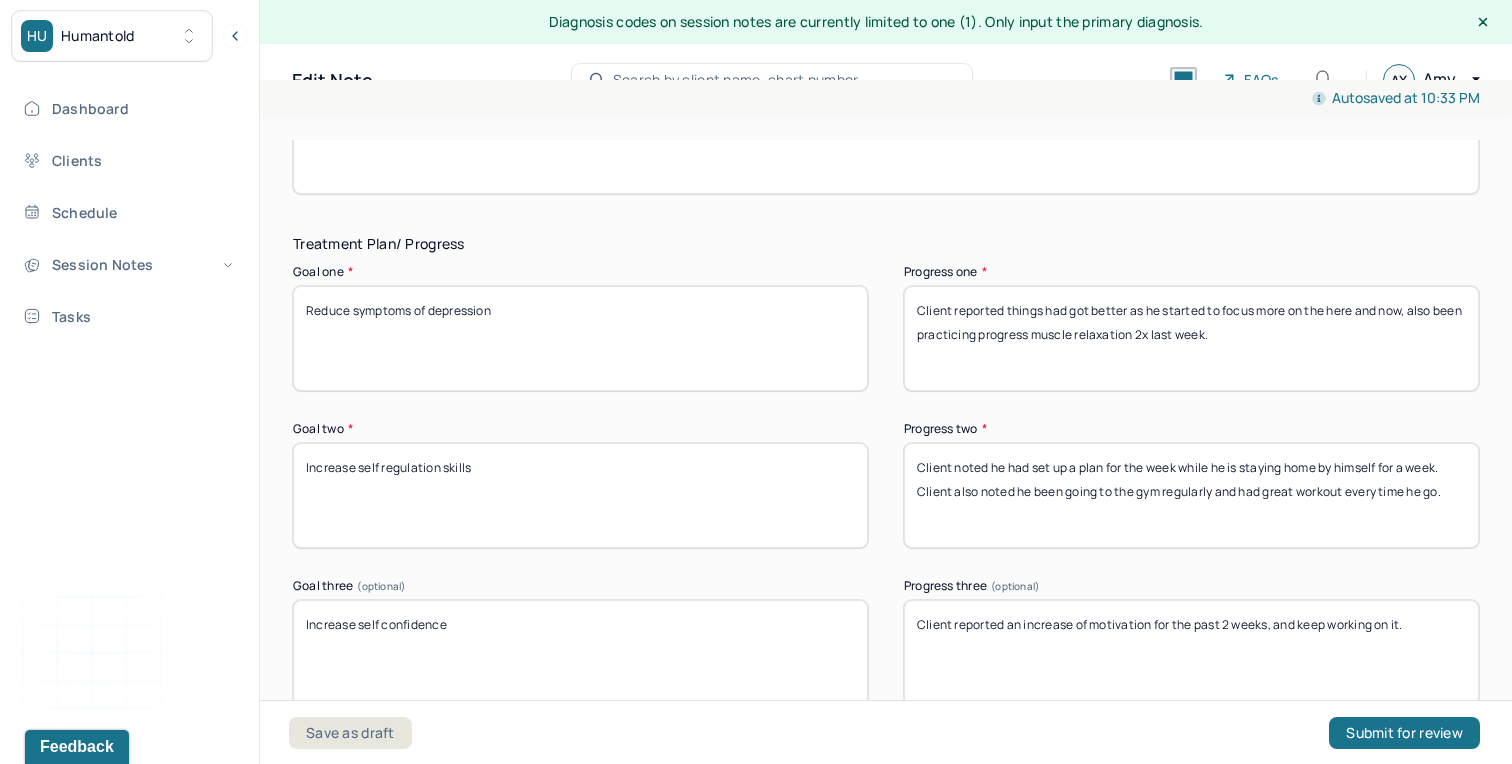 scroll, scrollTop: 2977, scrollLeft: 0, axis: vertical 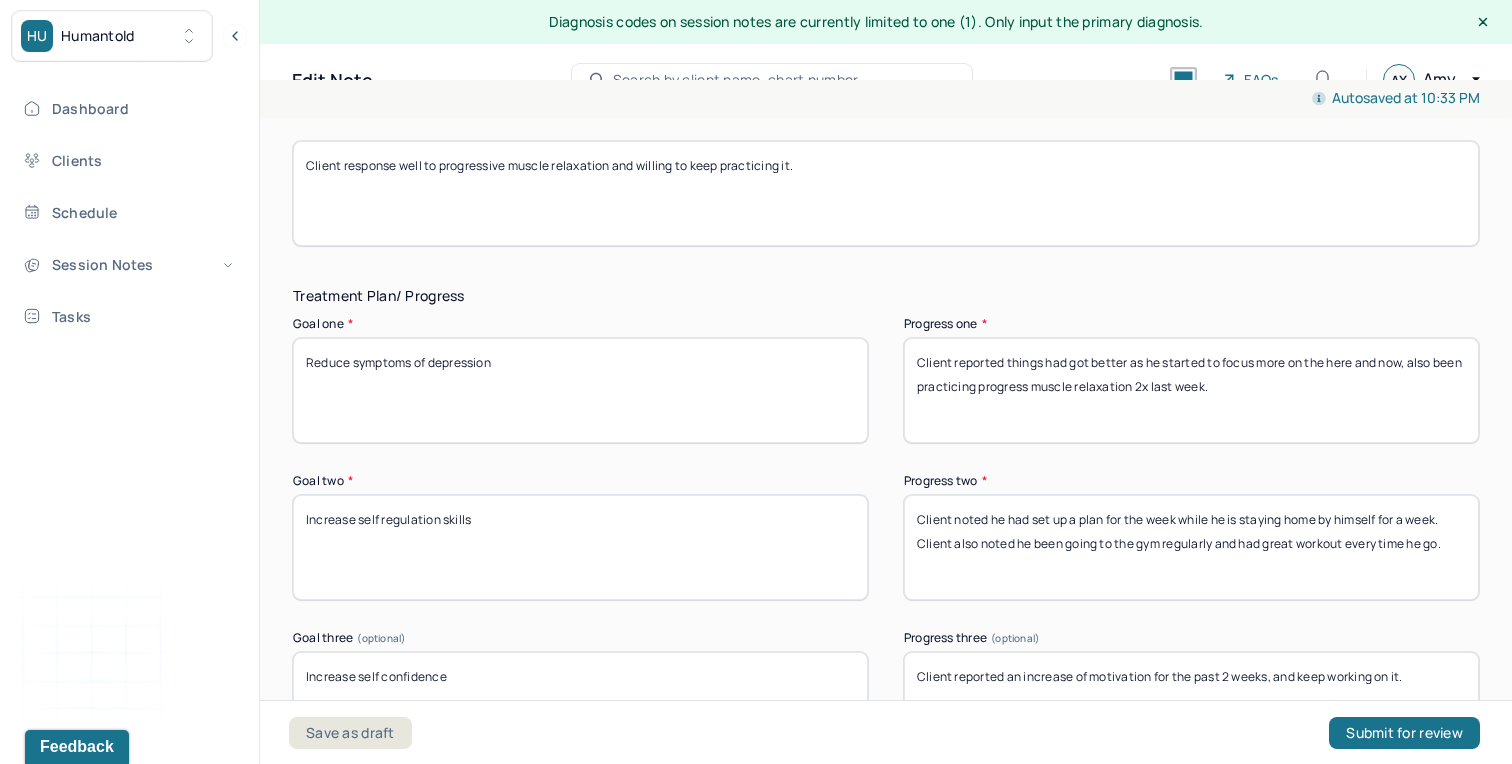 click on "Client reported things had got better as he started to focus more on the here and now, also been practicing progress muscle relaxation 2x last week." at bounding box center [1191, 390] 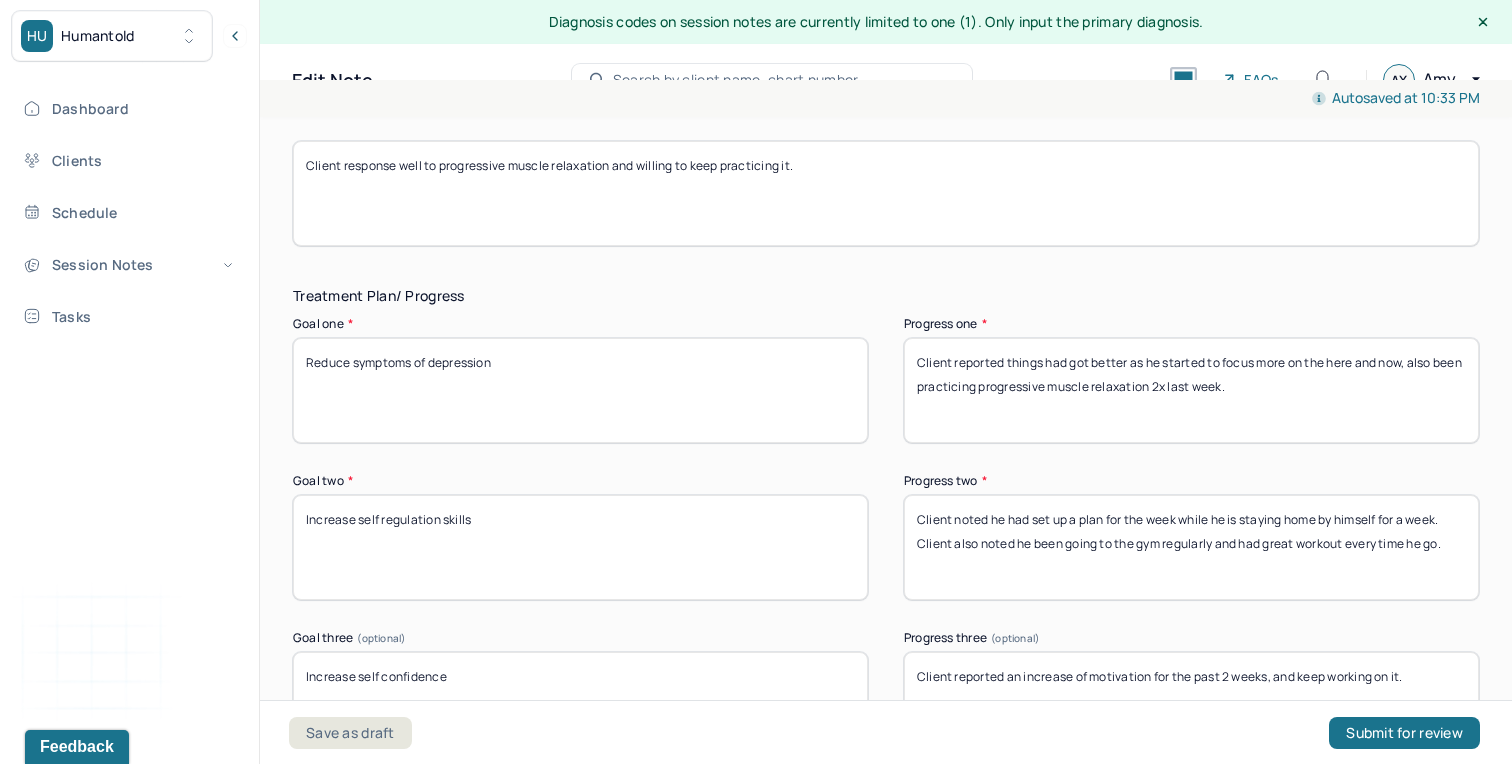 type on "Client reported things had got better as he started to focus more on the here and now, also been practicing progress muscle relaxation 2x last week." 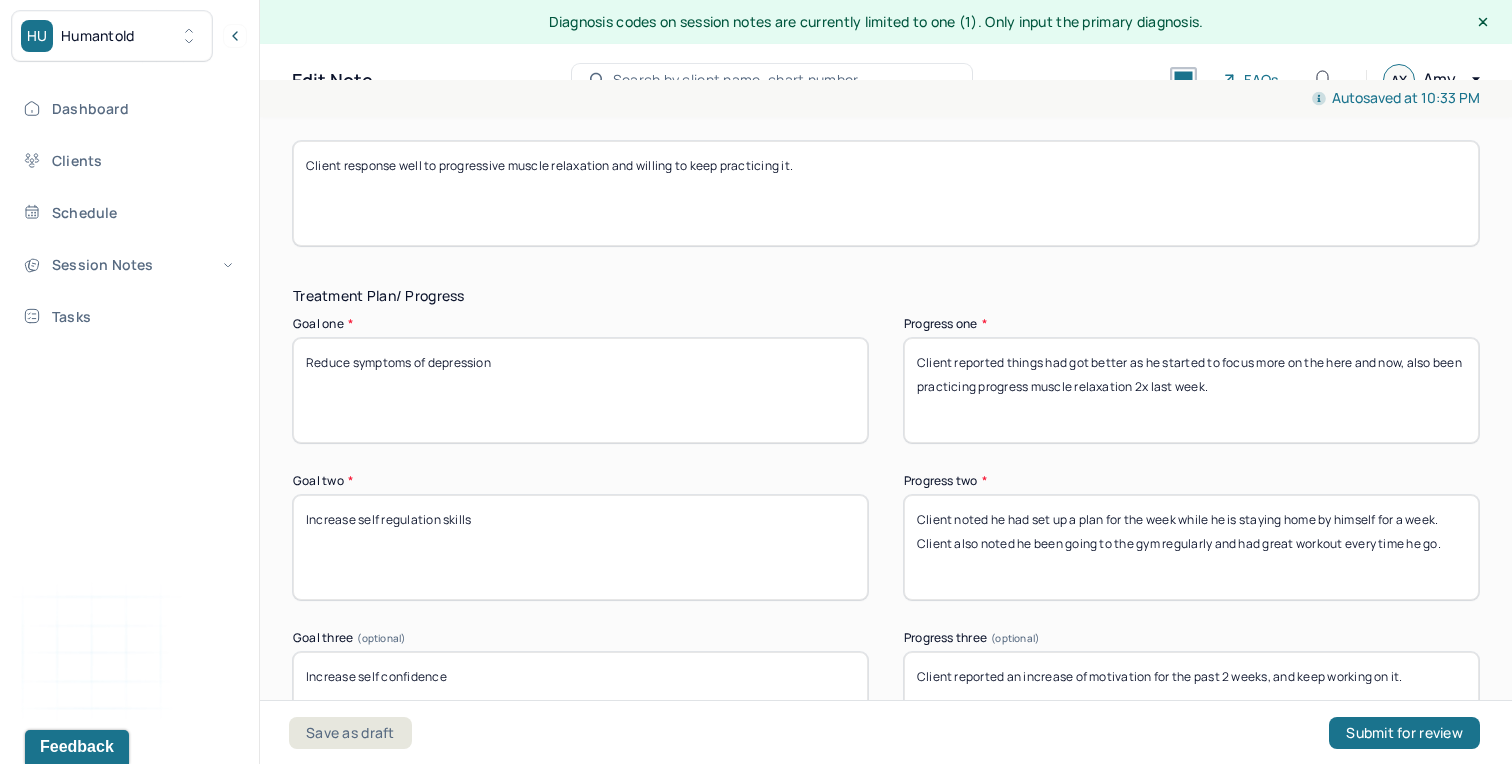 click on "Client reported things had got better as he started to focus more on the here and now, also been practicing progress muscle relaxation 2x last week." at bounding box center (1191, 390) 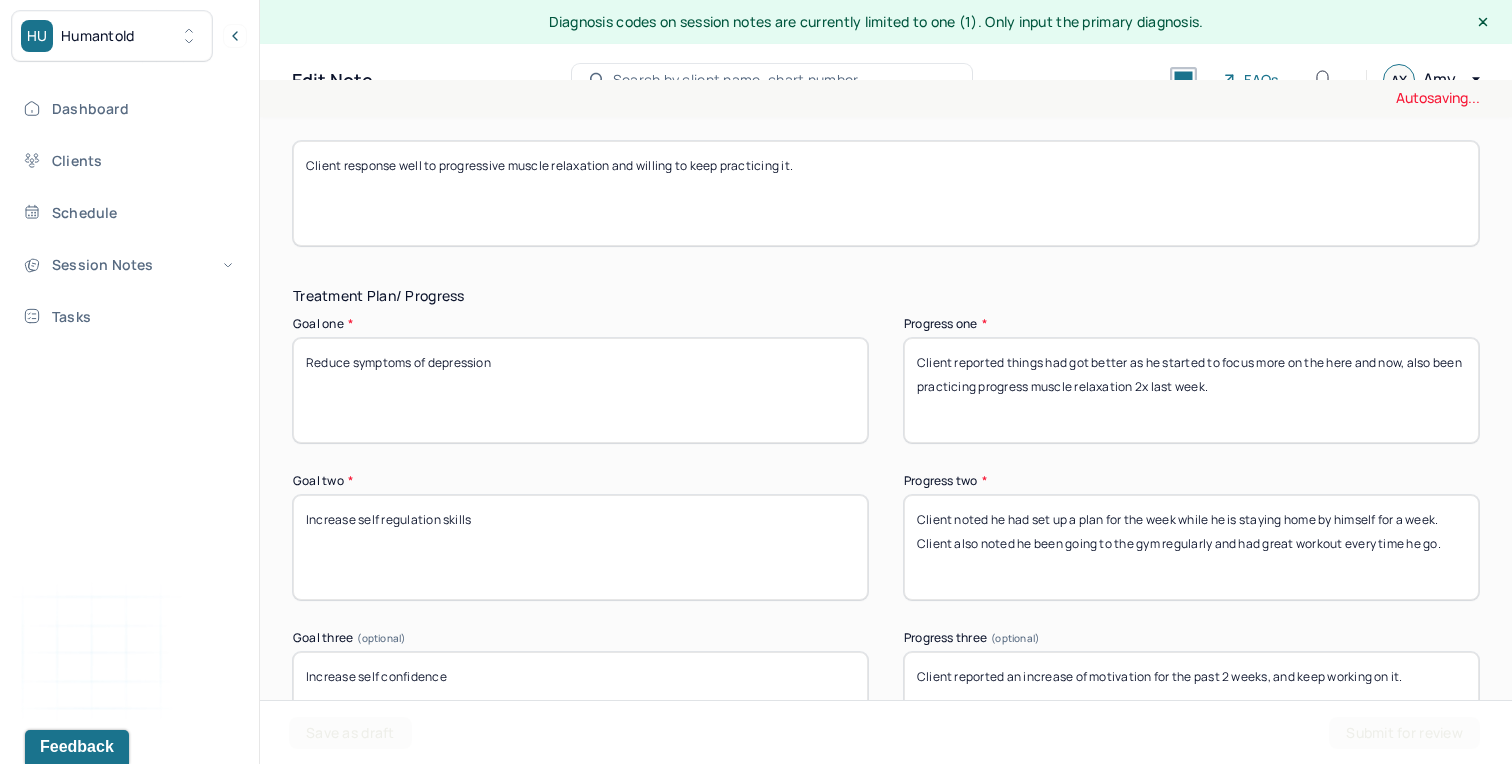 click on "Treatment Plan/ Progress Goal one * Reduce symptoms of depression Progress one * Client reported things had got better as he started to focus more on the here and now, also been practicing progress muscle relaxation 2x last week. Goal two * Increase self regulation skills Progress two * Client noted he had set up a plan for the week while he is staying home by himself for a week. Client also noted he been going to the gym regularly and had great workout every time he go. Goal three (optional) Increase self confidence Progress three (optional) Client reported an increase of motivation for the past 2 weeks, and keep working on it. Communication Factors impacting treatment Need to manage maladaptive communication (e.g., related to high anxiety, high reactivity repeated questions, or disagreement) among participants Caregiver emotions or behaviors interfered with the caregiver's understanding and ability Evidence or disclosure of a sentinel event and mandated reporting to a third party" at bounding box center [886, 708] 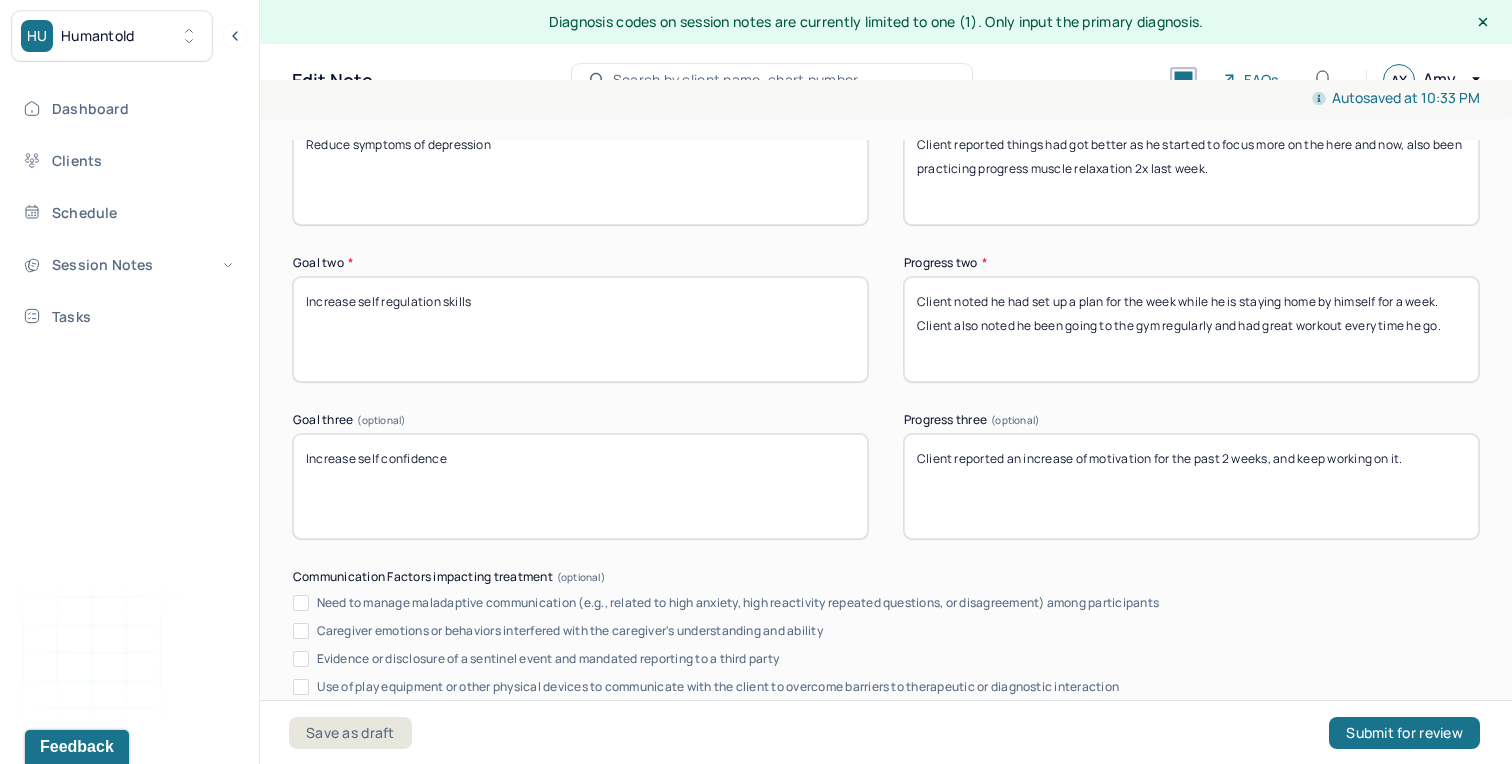 scroll, scrollTop: 3630, scrollLeft: 0, axis: vertical 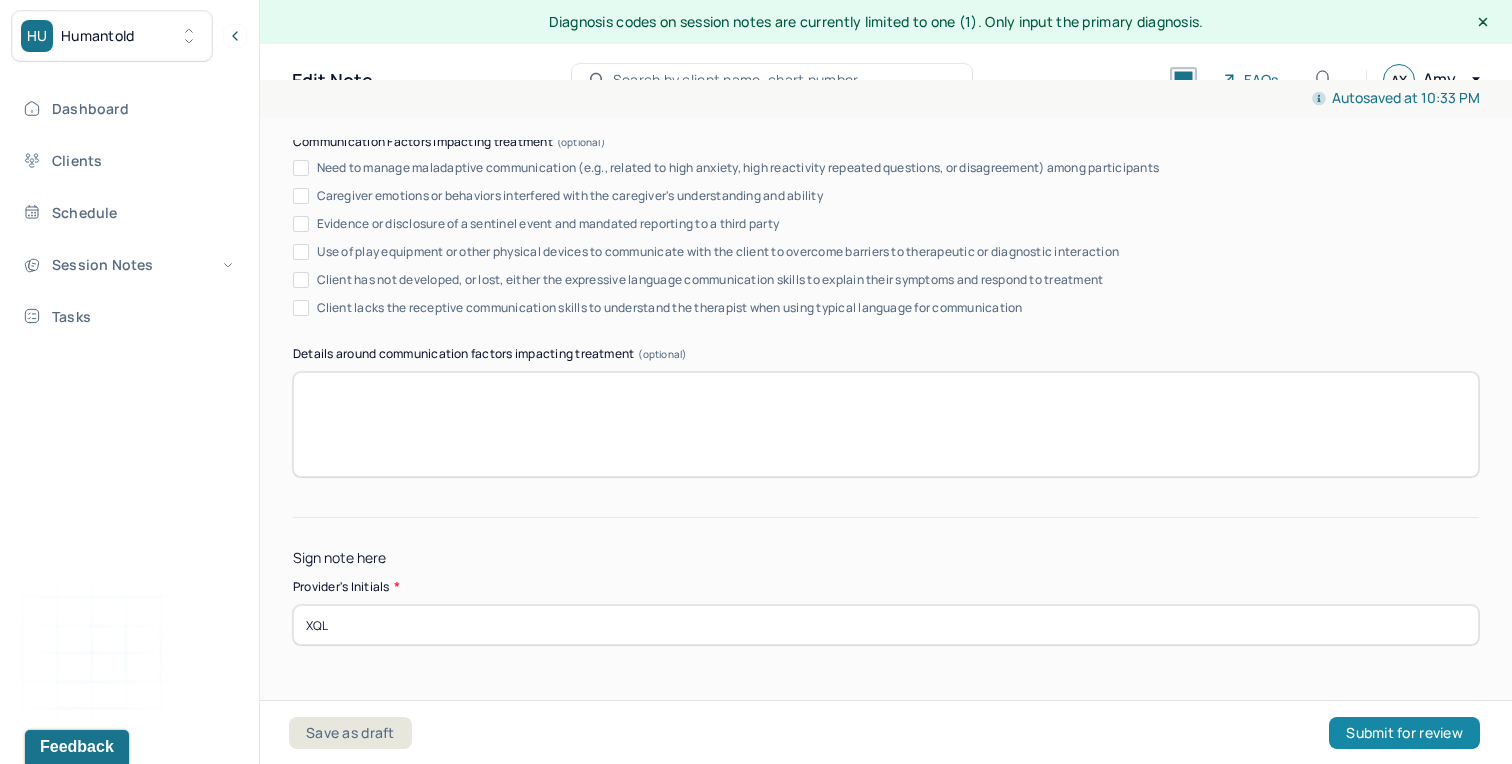 click on "Submit for review" at bounding box center (1404, 733) 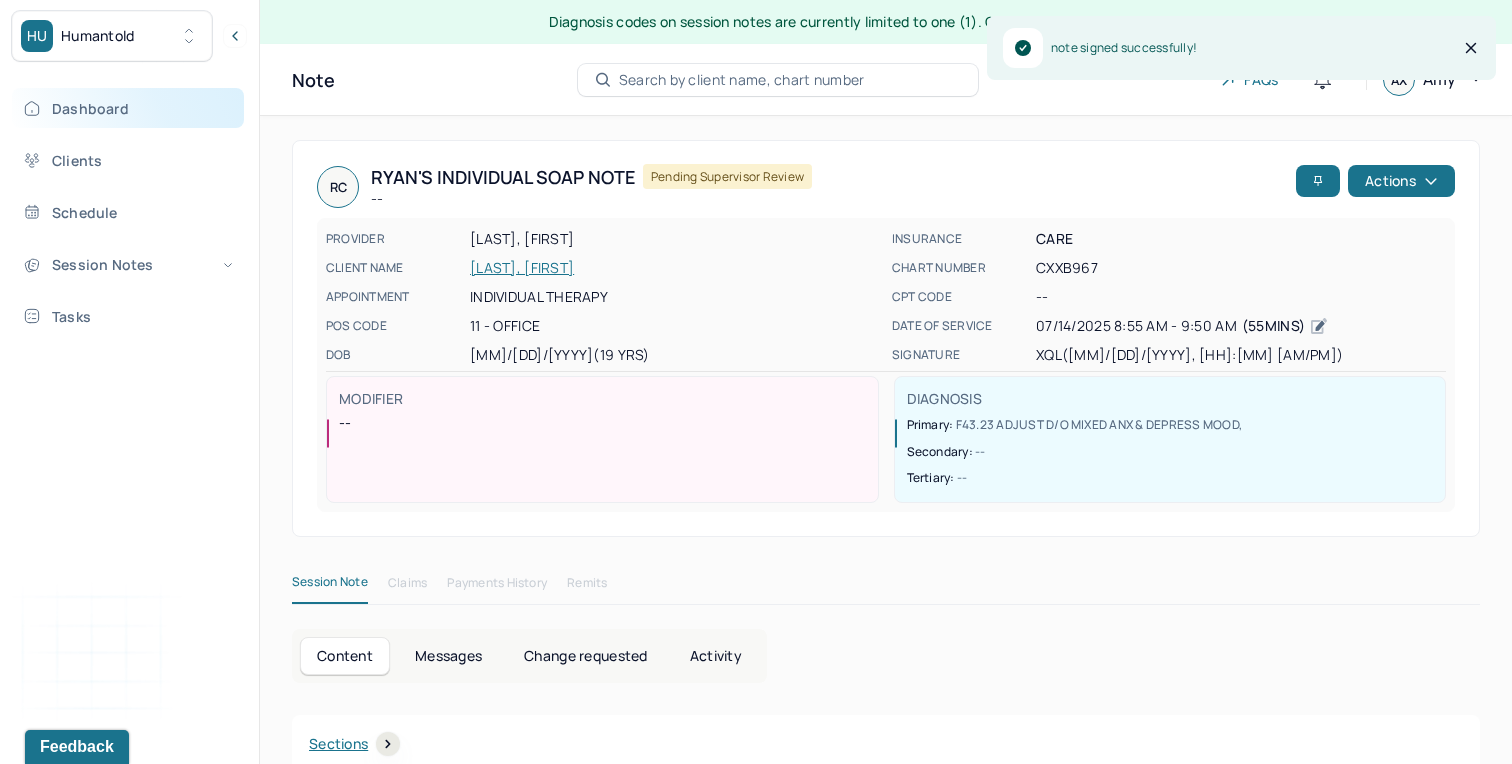 click on "Dashboard" at bounding box center (128, 108) 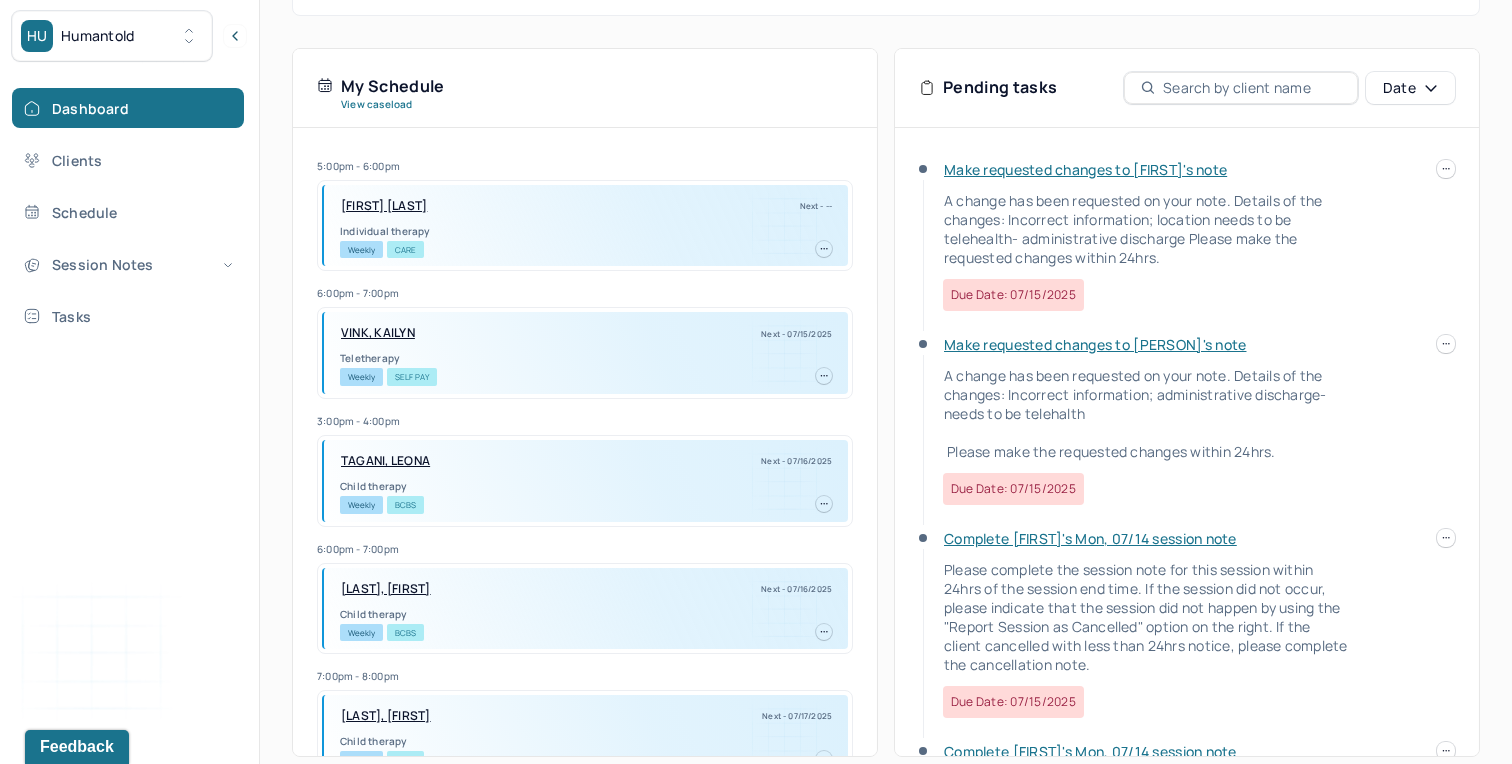 scroll, scrollTop: 445, scrollLeft: 0, axis: vertical 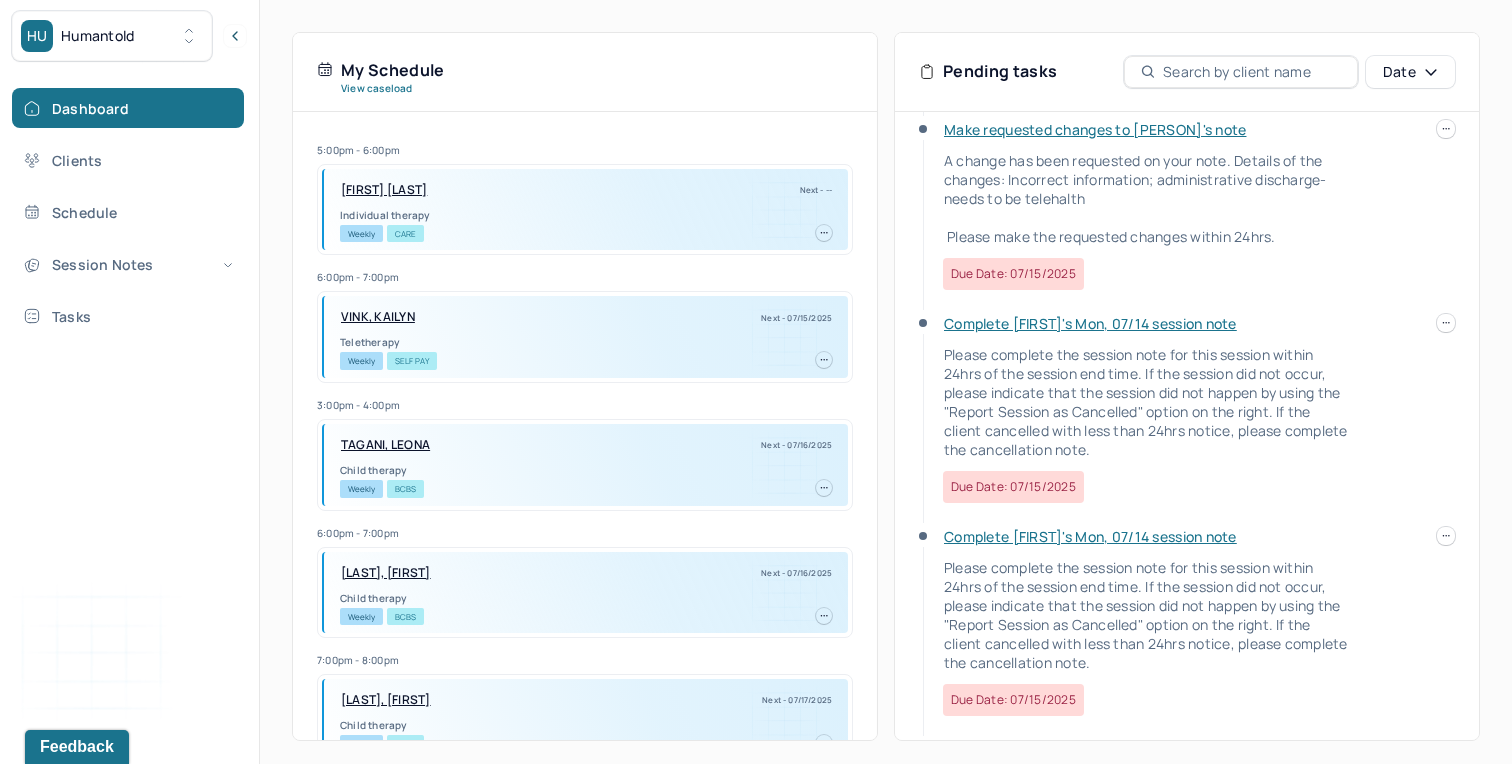 click on "HU Humantold Dashboard Clients Schedule Session Notes Tasks AX Amy Xia Qian Li provider Logout Diagnosis codes on session notes are currently limited to one (1). Only input the primary diagnosis. Search by client name, chart number FAQs AX Amy Let’s get you started 🚀 You can manage your caseload and availability here this week SESSIONS SCHEDULED 3 COMPLETED NOTES 1 LATE NOTES 0 My Schedule View caseload 5:00pm - 6:00pm CLEMENT, CHANTEL Next - -- Individual therapy Weekly CARE 6:00pm - 7:00pm VINK, KAILYN Next - 07/15/2025 Teletherapy Weekly Self Pay 3:00pm - 4:00pm TAGANI, LEONA Next - 07/16/2025 Child therapy Weekly BCBS 6:00pm - 7:00pm GUYARD, ZOE Next - 07/16/2025 Child therapy Weekly BCBS 7:00pm - 8:00pm BRINGLEY, LOUISE Next - 07/17/2025 Child therapy Weekly CARE 6:00pm - 7:00pm WU, XINYI Next - 07/18/2025 Family therapy Weekly UHC 6:00pm - 7:00pm CHUONG V PHAM, CALVIN Next - 07/21/2025 Weekly" at bounding box center [756, 160] 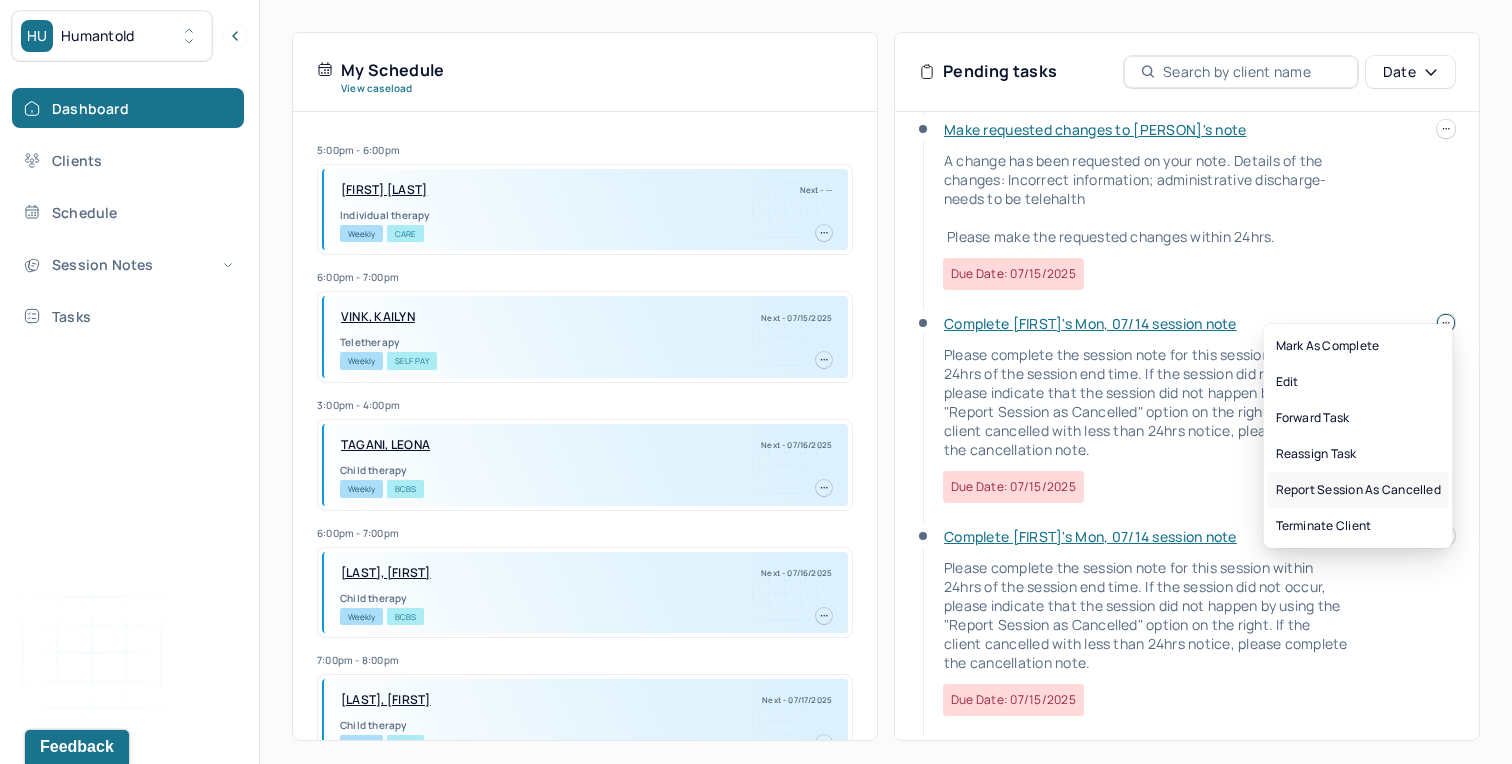 click on "Report session as cancelled" at bounding box center (1358, 490) 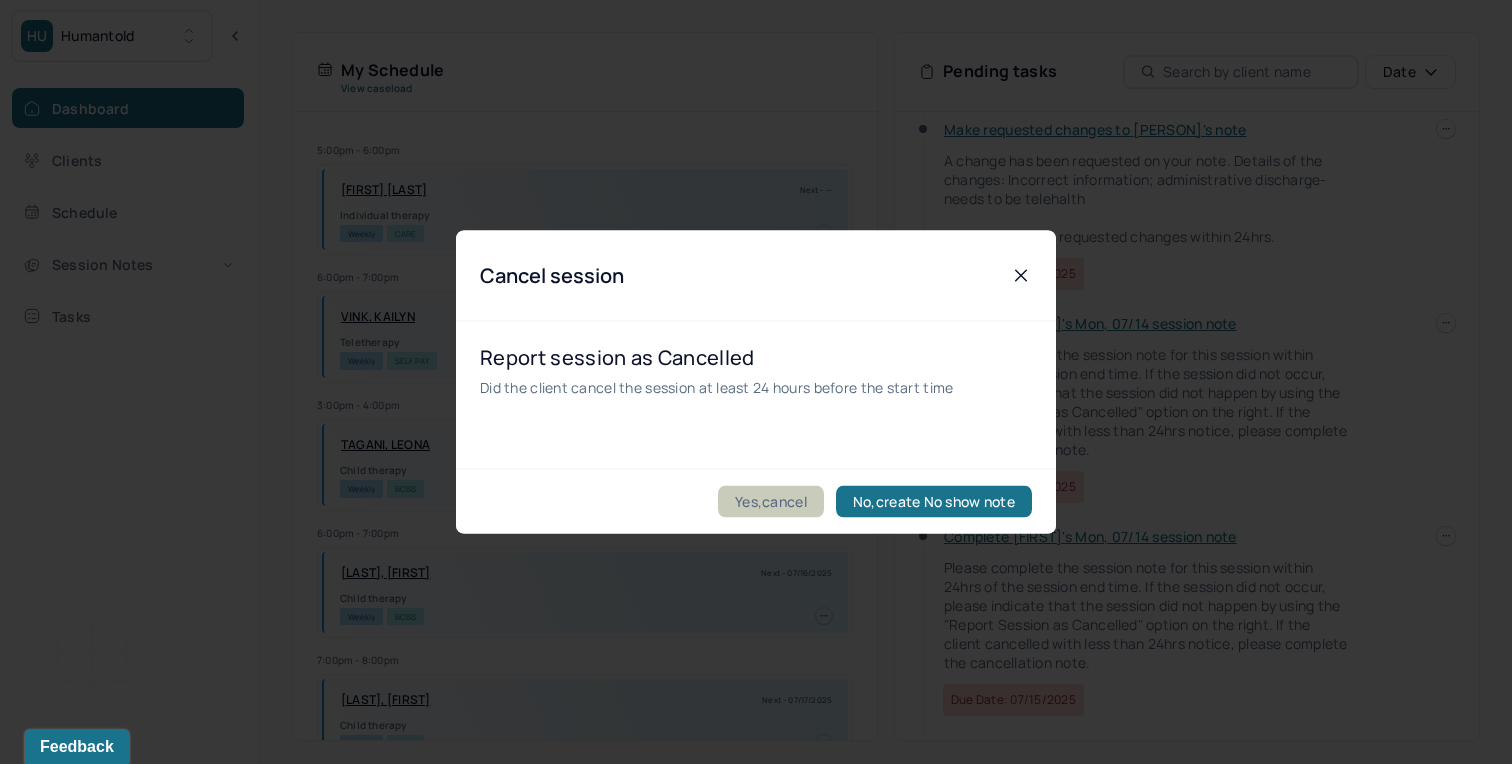 click on "Yes,cancel" at bounding box center (771, 502) 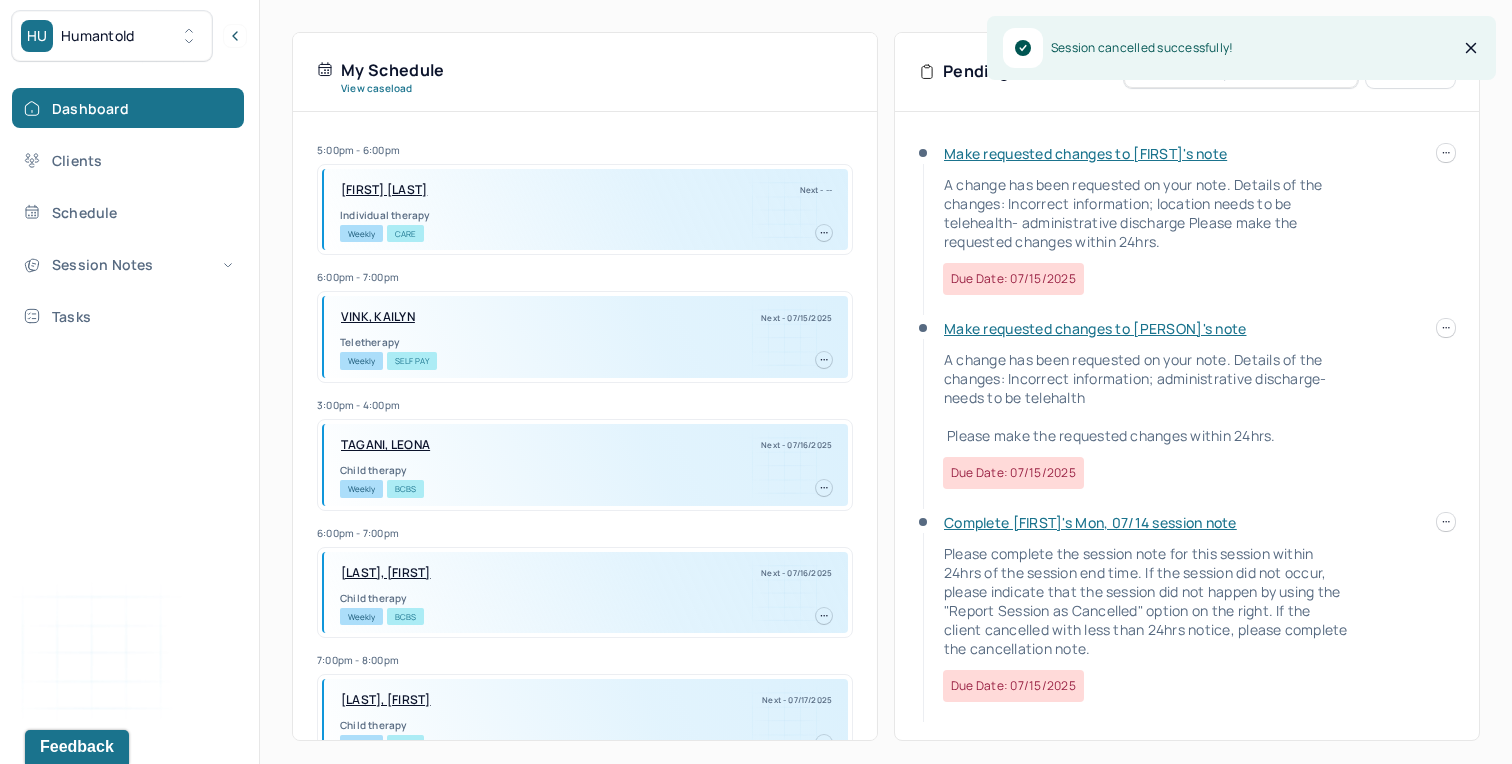 scroll, scrollTop: 5, scrollLeft: 0, axis: vertical 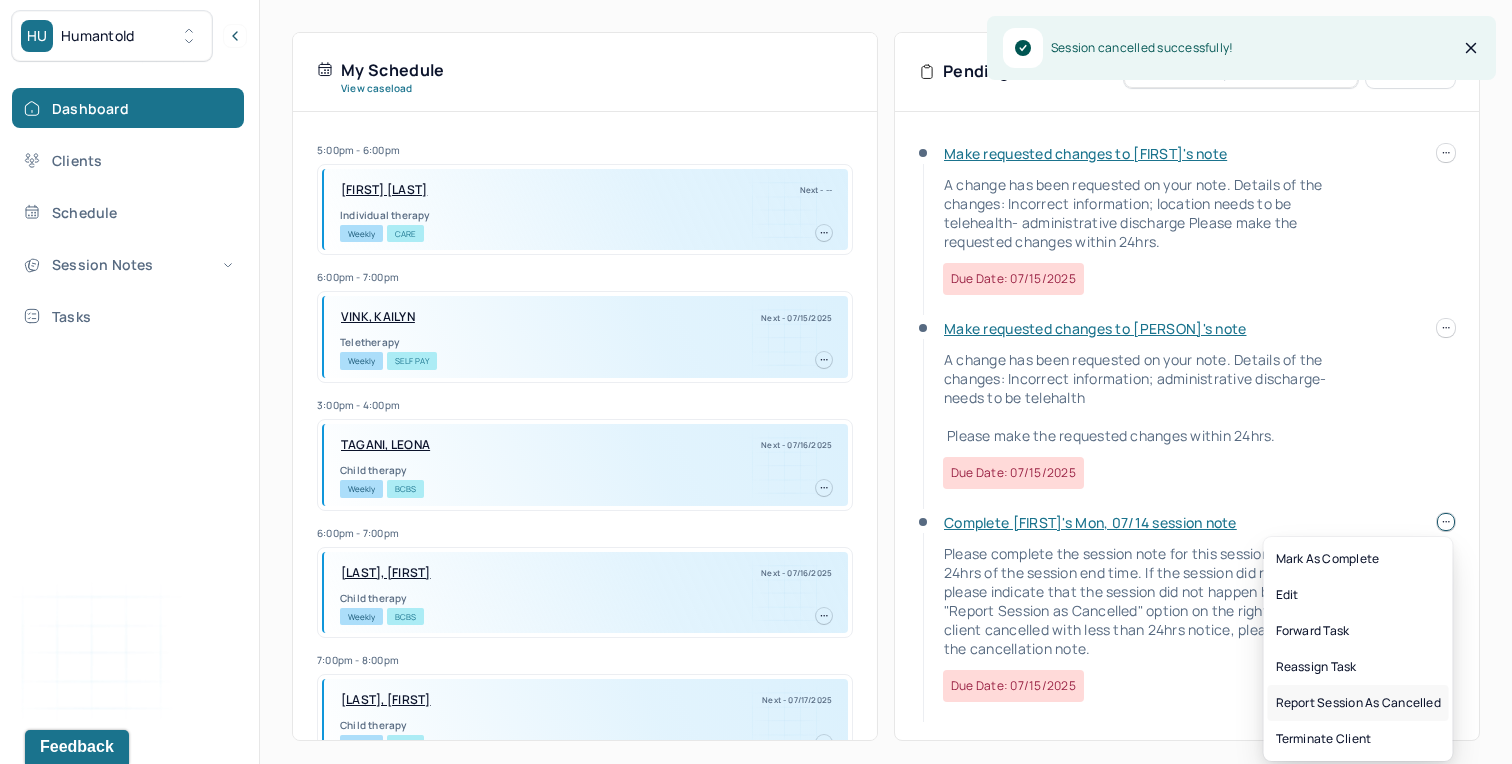 click on "Report session as cancelled" at bounding box center [1358, 703] 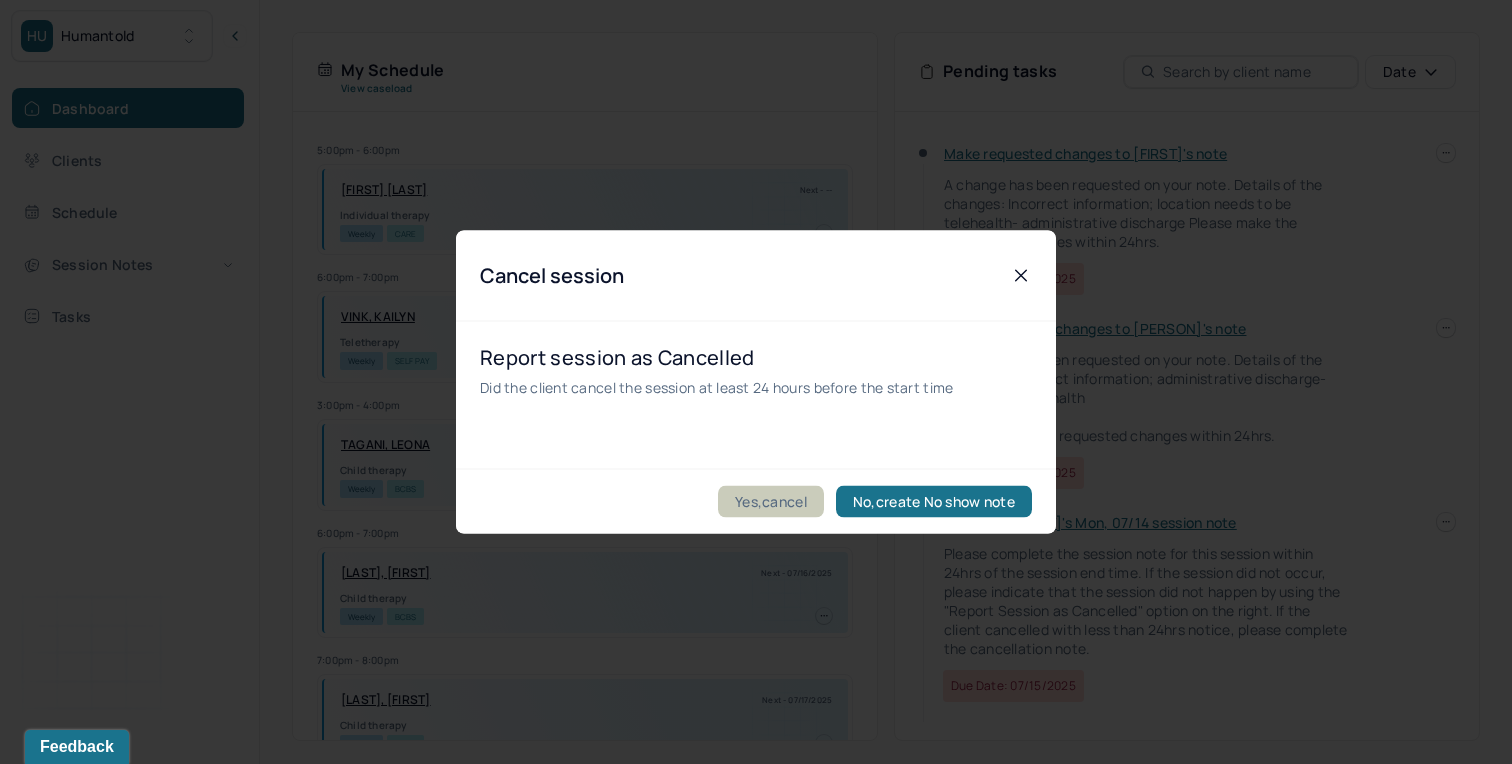 click on "Yes,cancel" at bounding box center [771, 502] 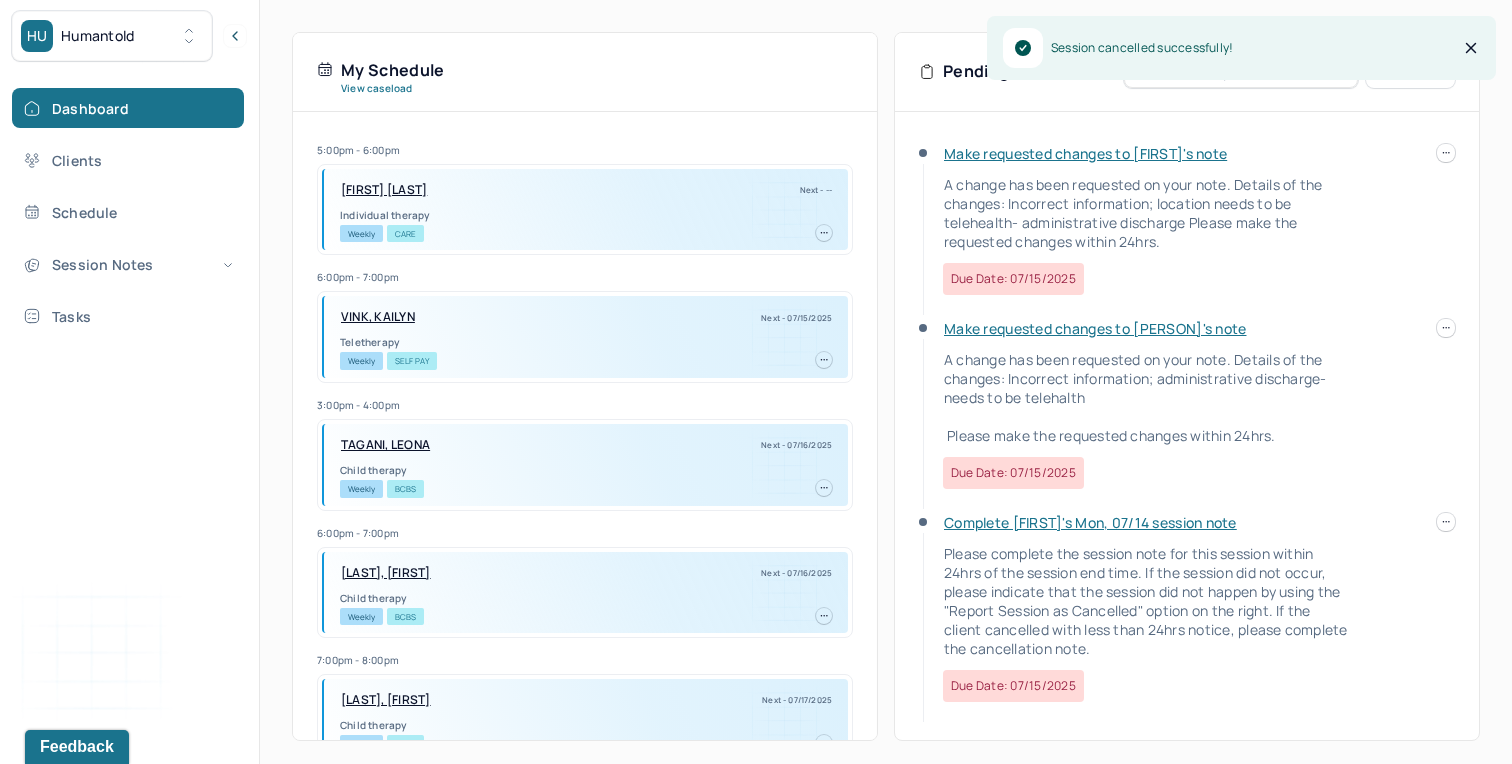 scroll, scrollTop: 0, scrollLeft: 0, axis: both 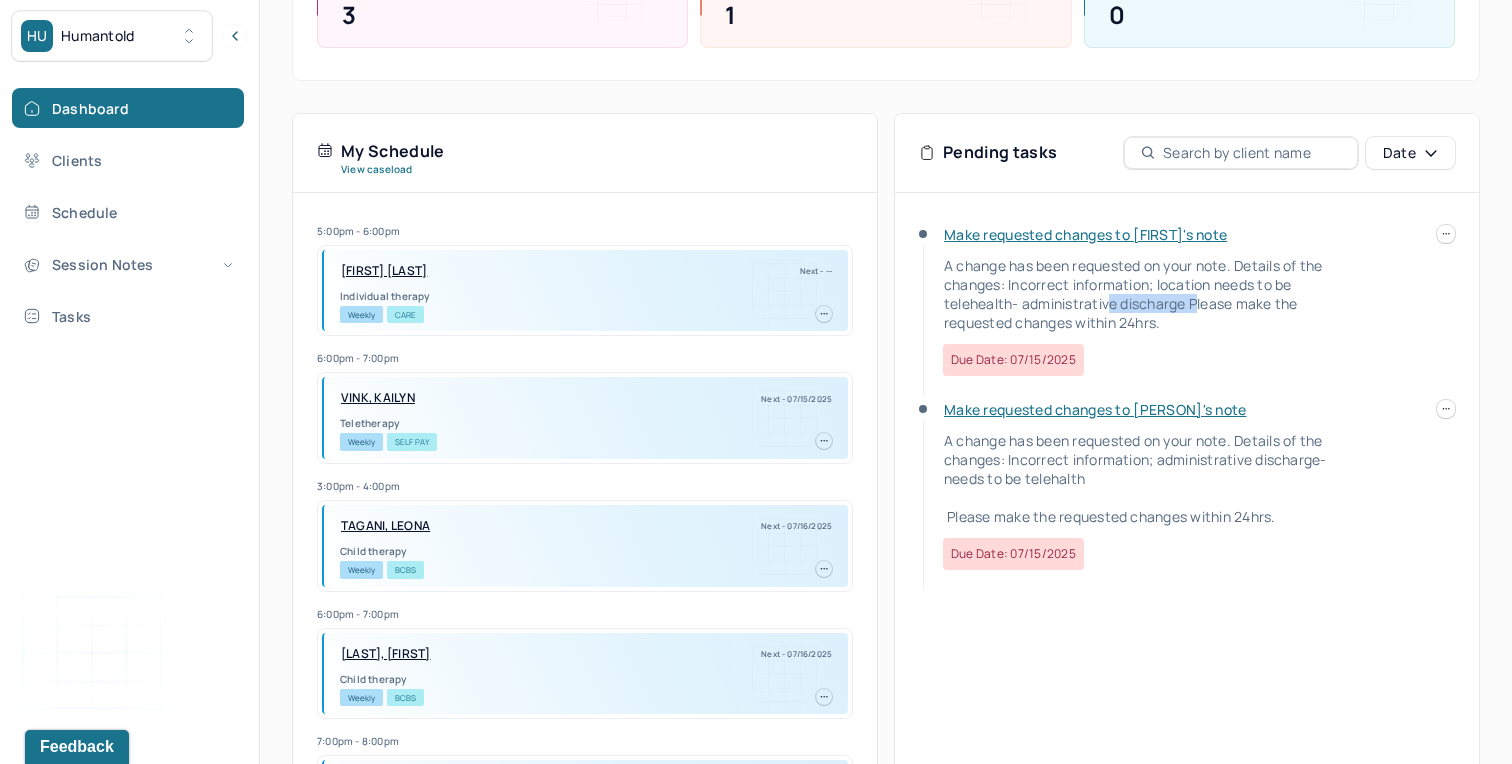 drag, startPoint x: 1112, startPoint y: 299, endPoint x: 1225, endPoint y: 312, distance: 113.74533 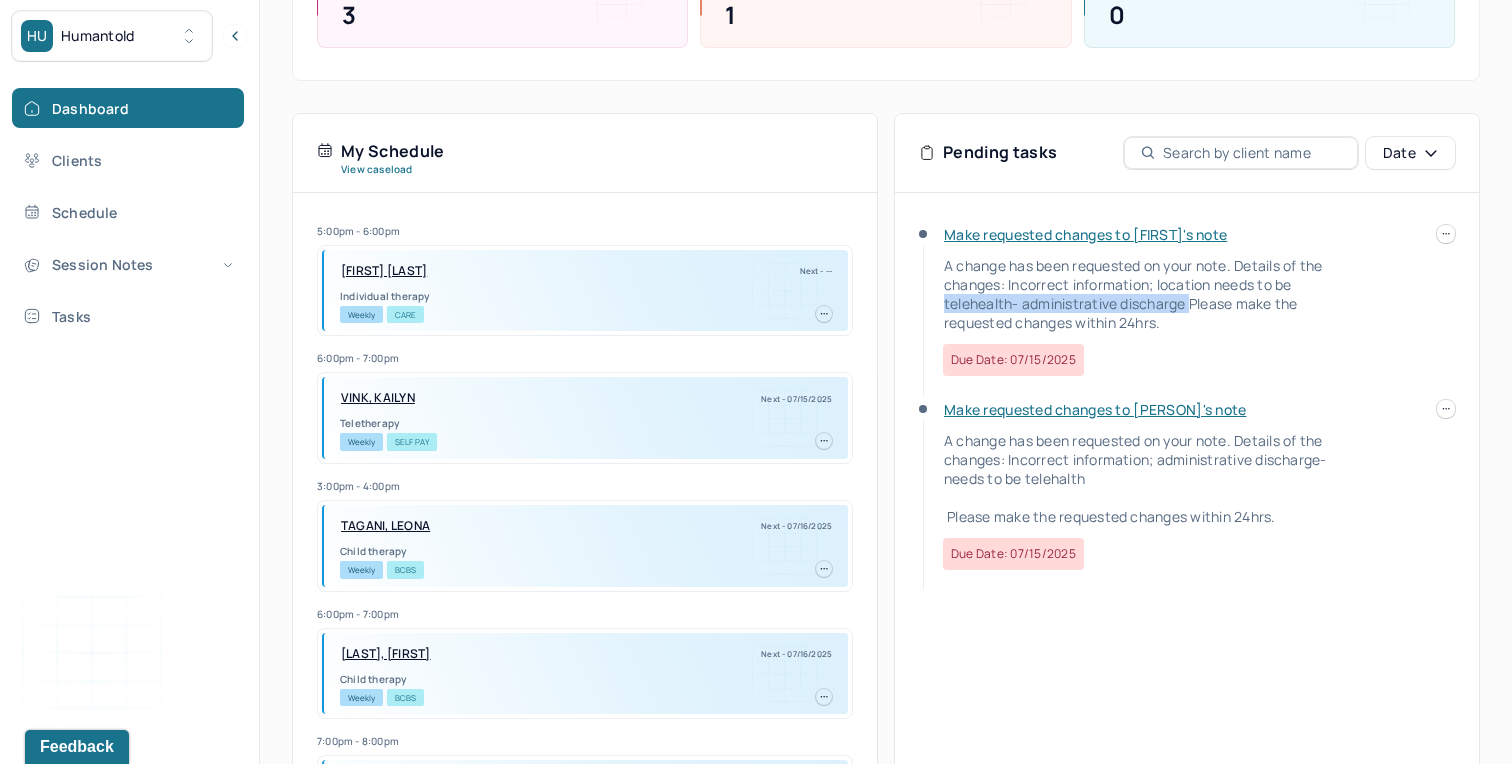 drag, startPoint x: 1202, startPoint y: 307, endPoint x: 937, endPoint y: 306, distance: 265.0019 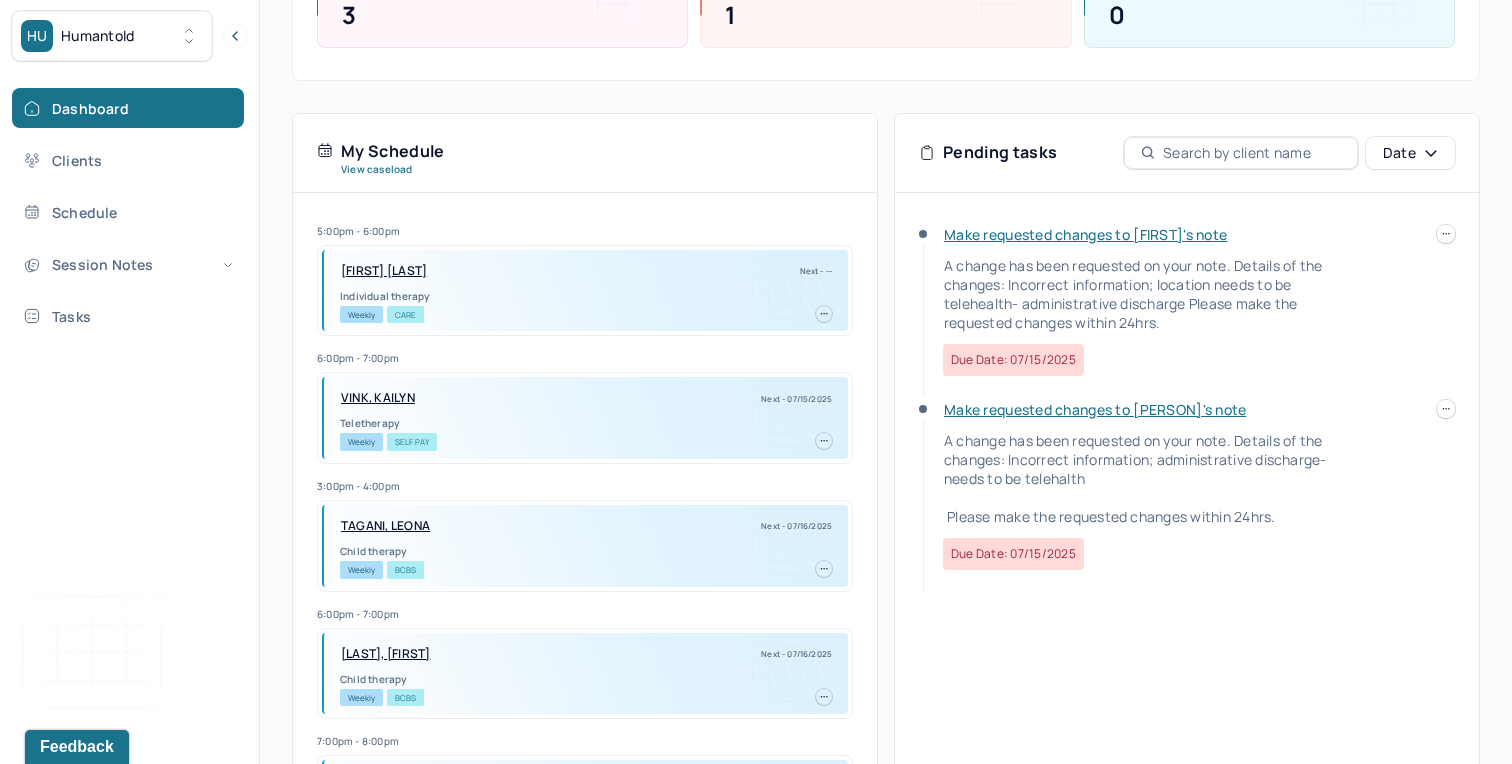 click on "Make requested changes to [FIRST]'s note" at bounding box center [1085, 234] 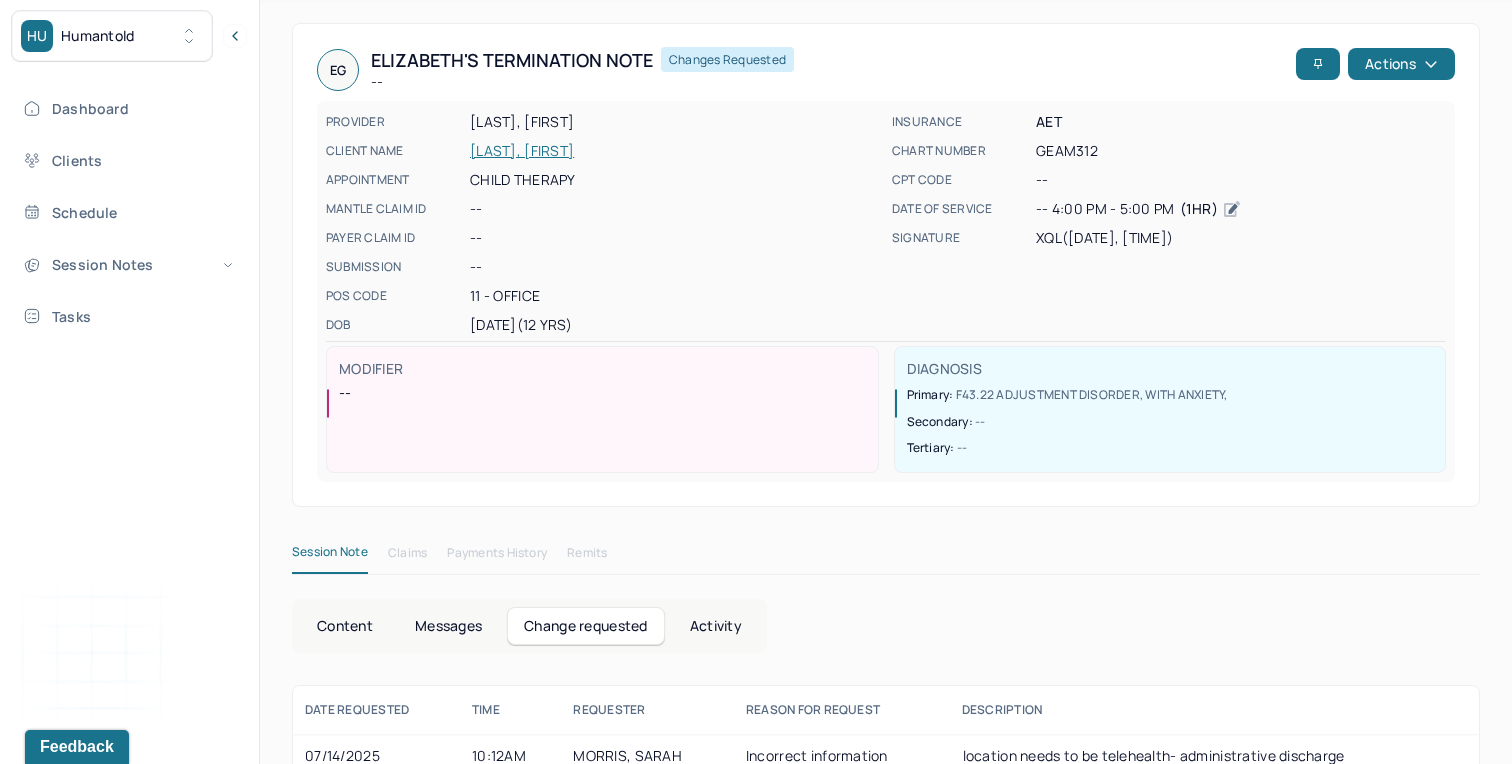 scroll, scrollTop: 158, scrollLeft: 0, axis: vertical 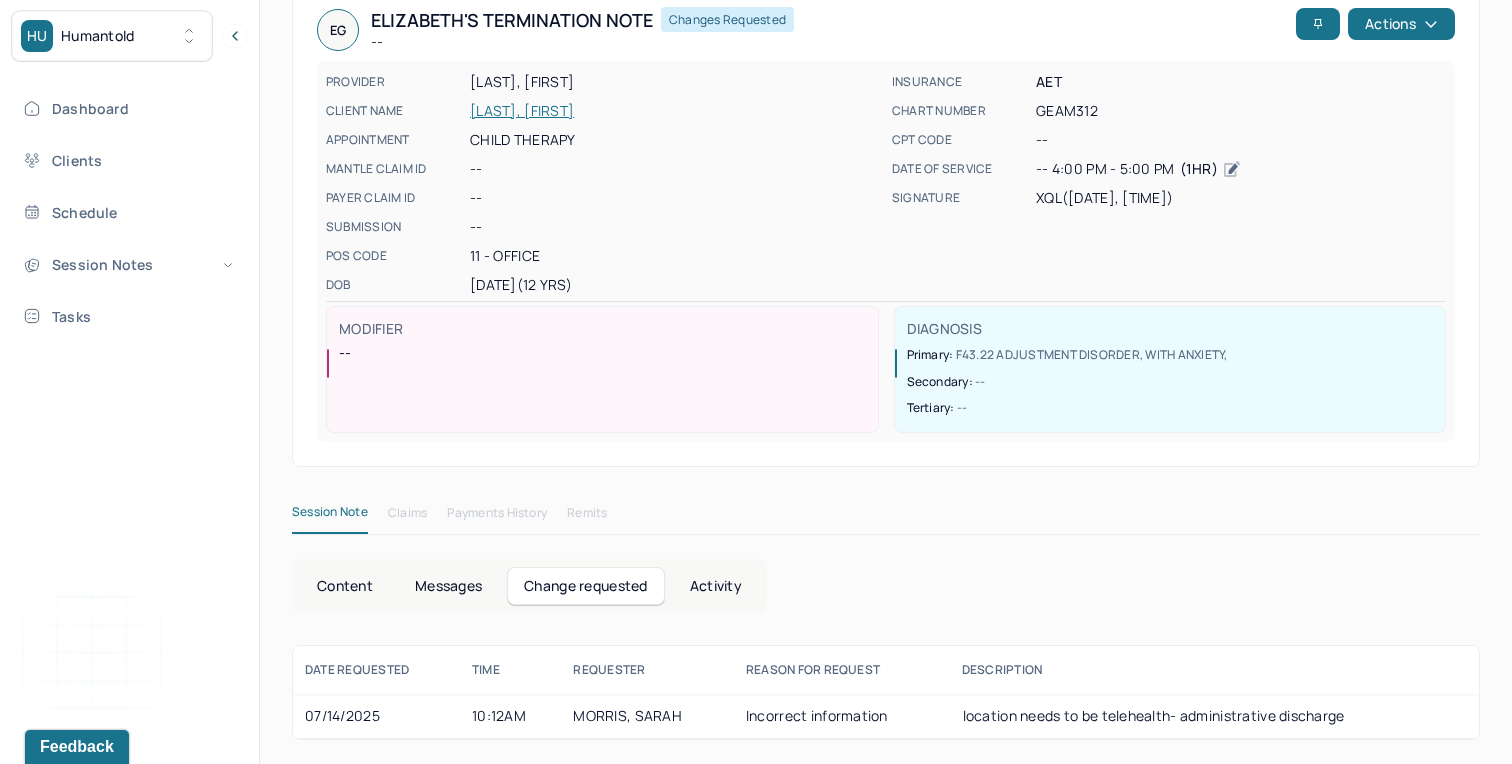 click on "MORRIS, SARAH" at bounding box center (647, 716) 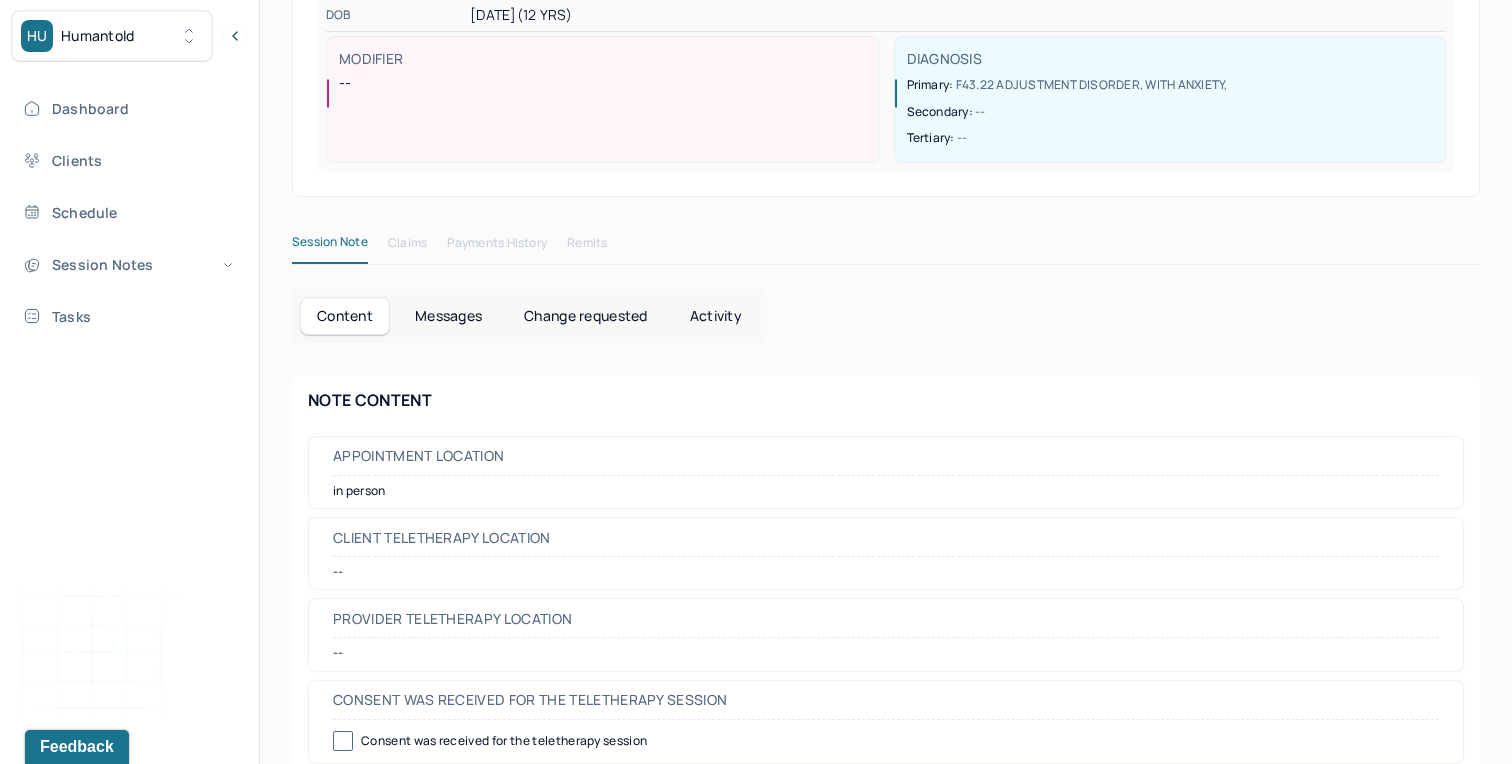 scroll, scrollTop: 388, scrollLeft: 0, axis: vertical 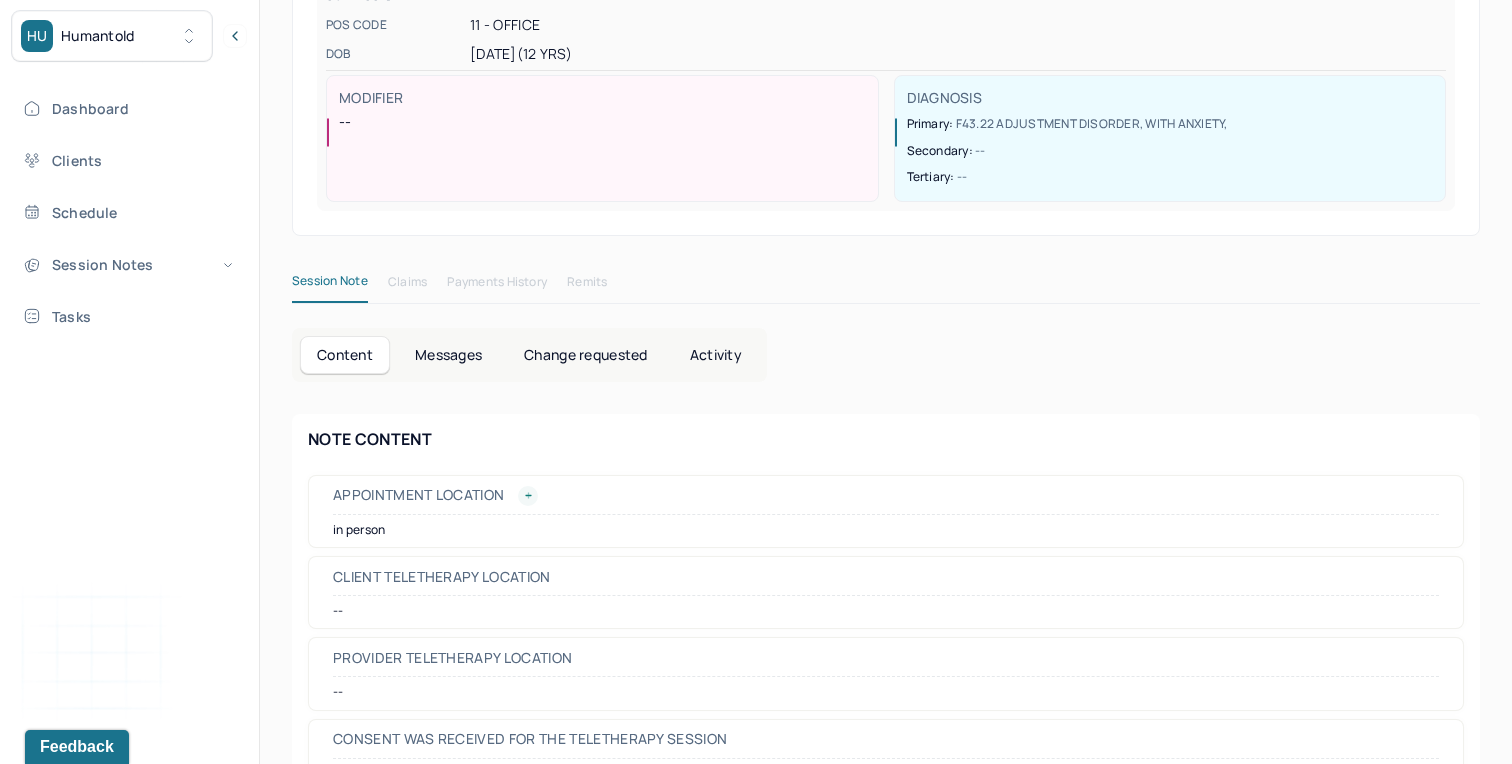 click 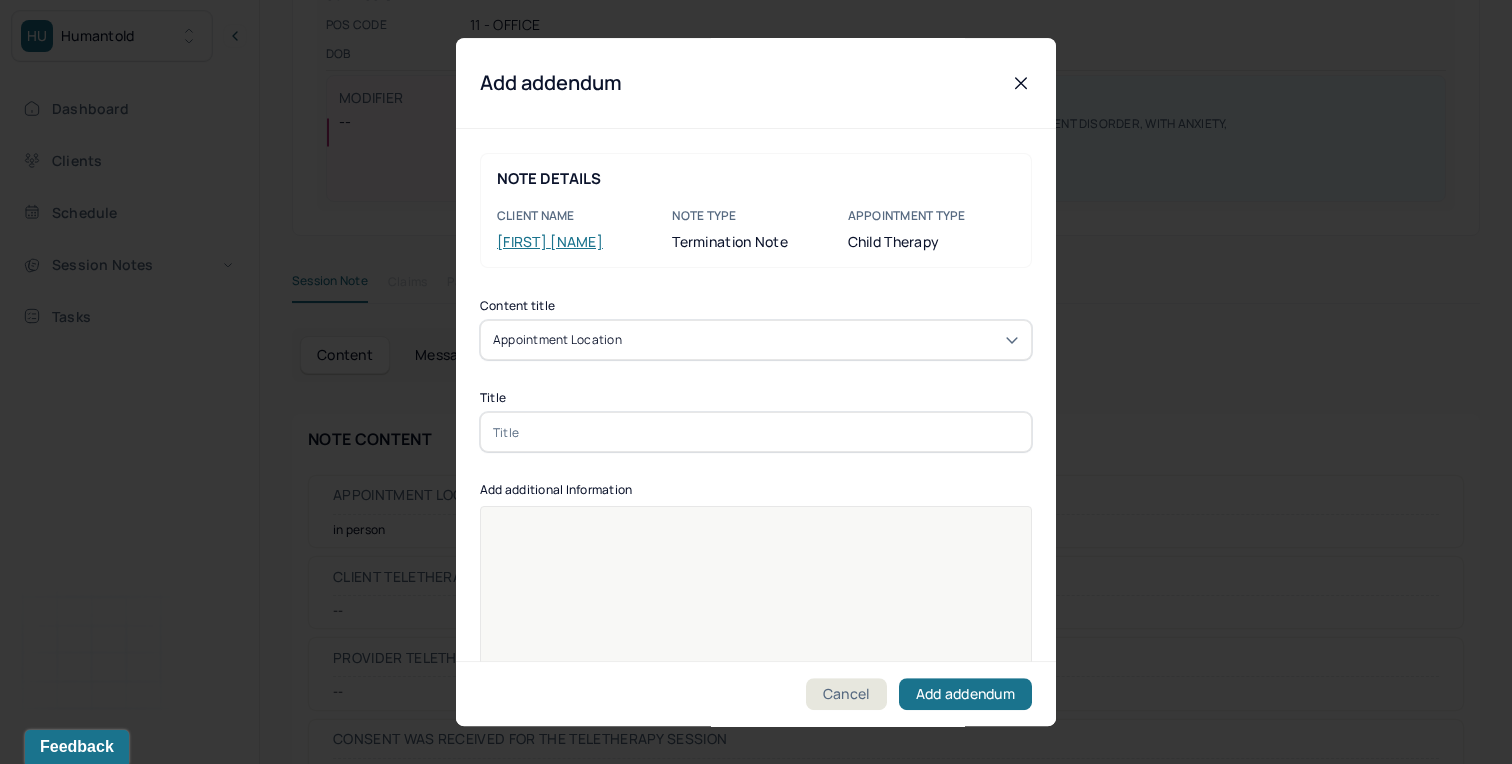 click at bounding box center [756, 432] 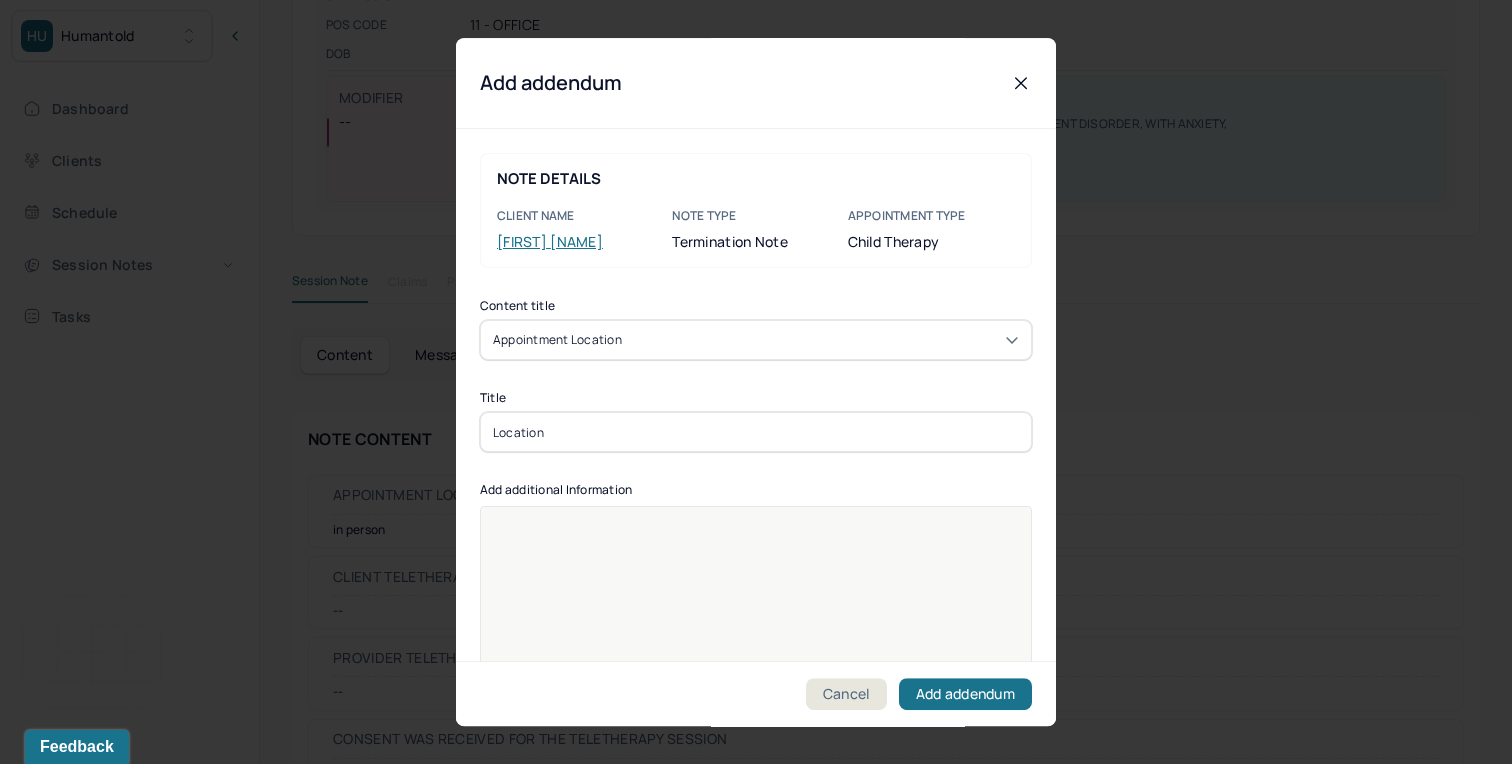 type on "Location" 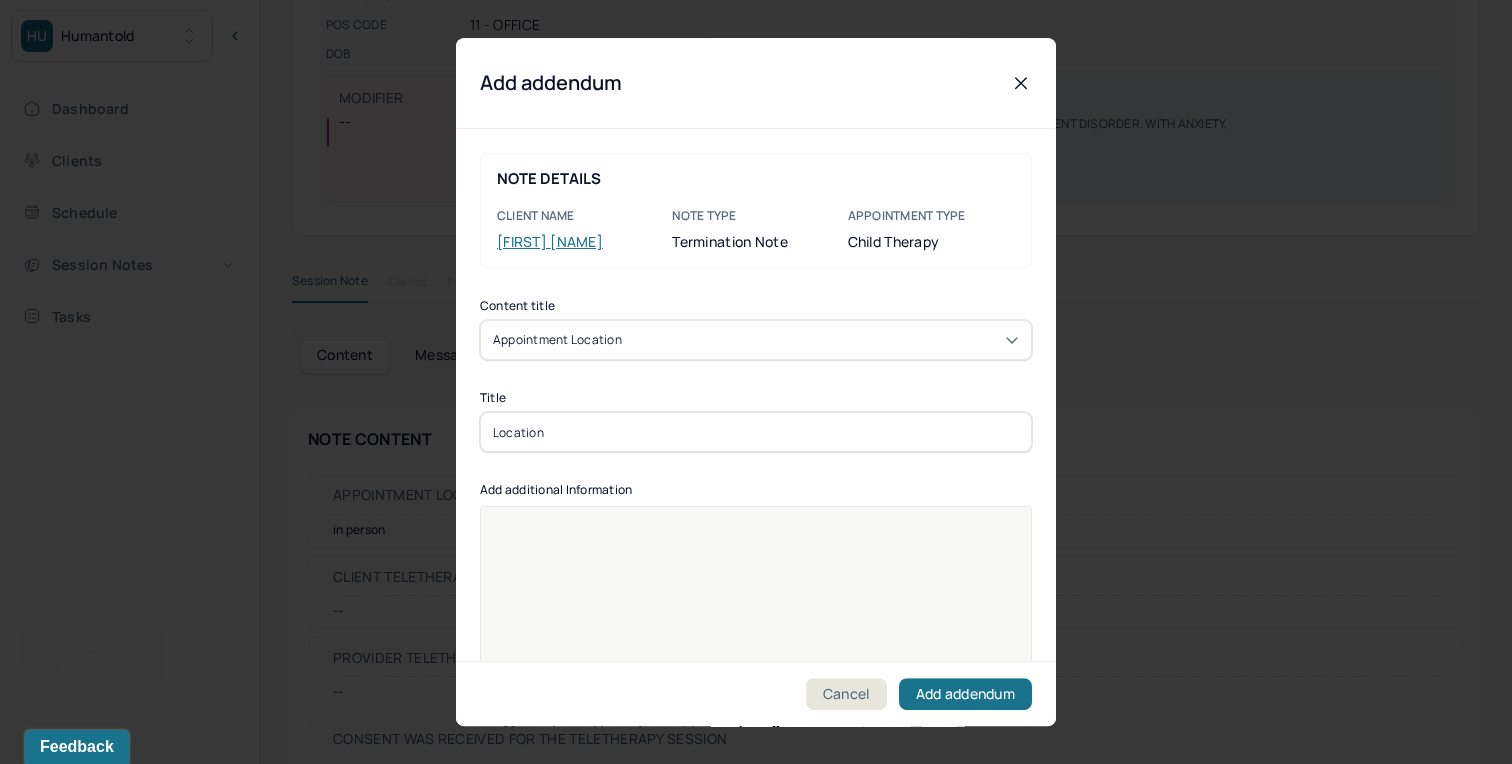click at bounding box center (756, 619) 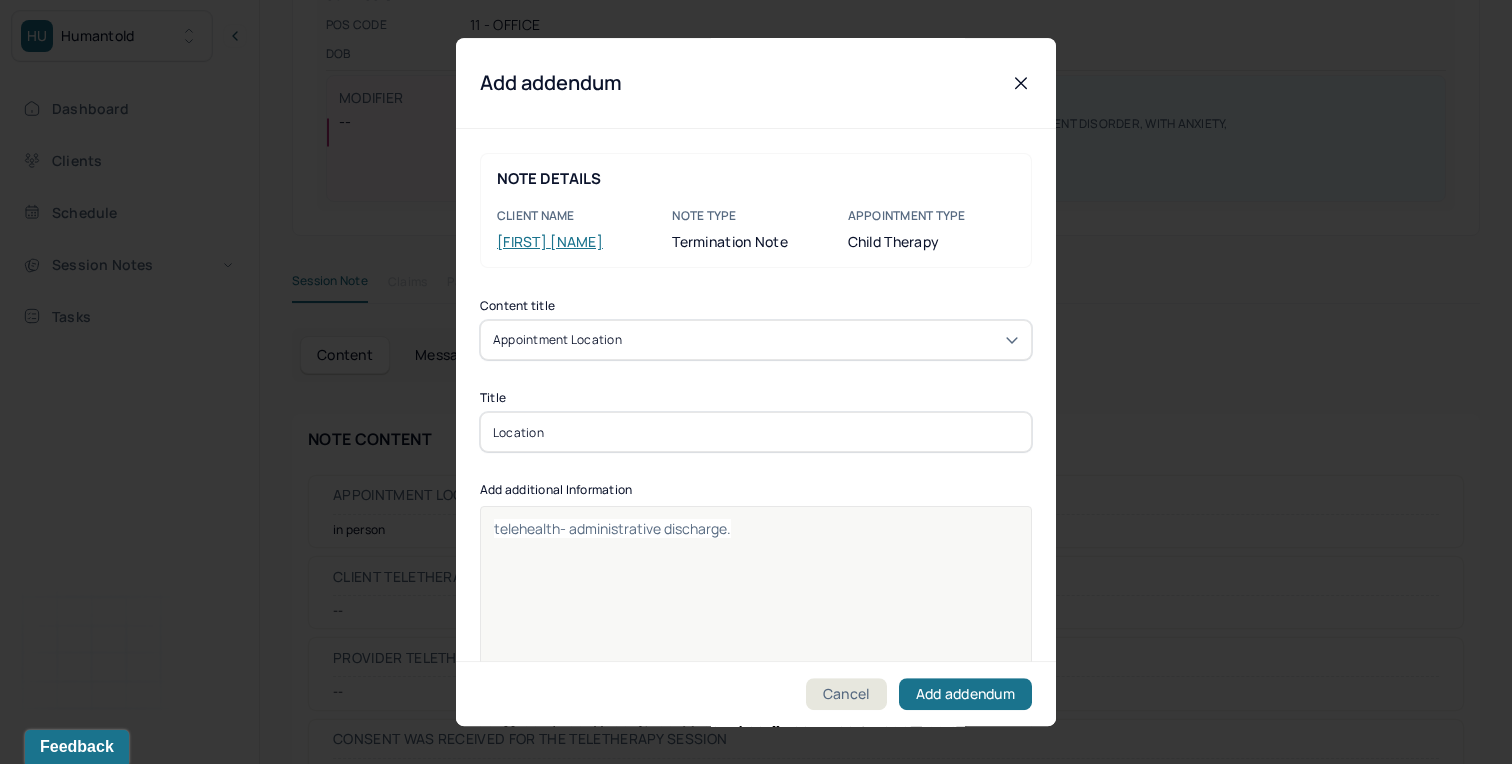 click on "Content title Appointment location Title Location Add additional Information telehealth- administrative discharge  Provider's Initials" at bounding box center [756, 593] 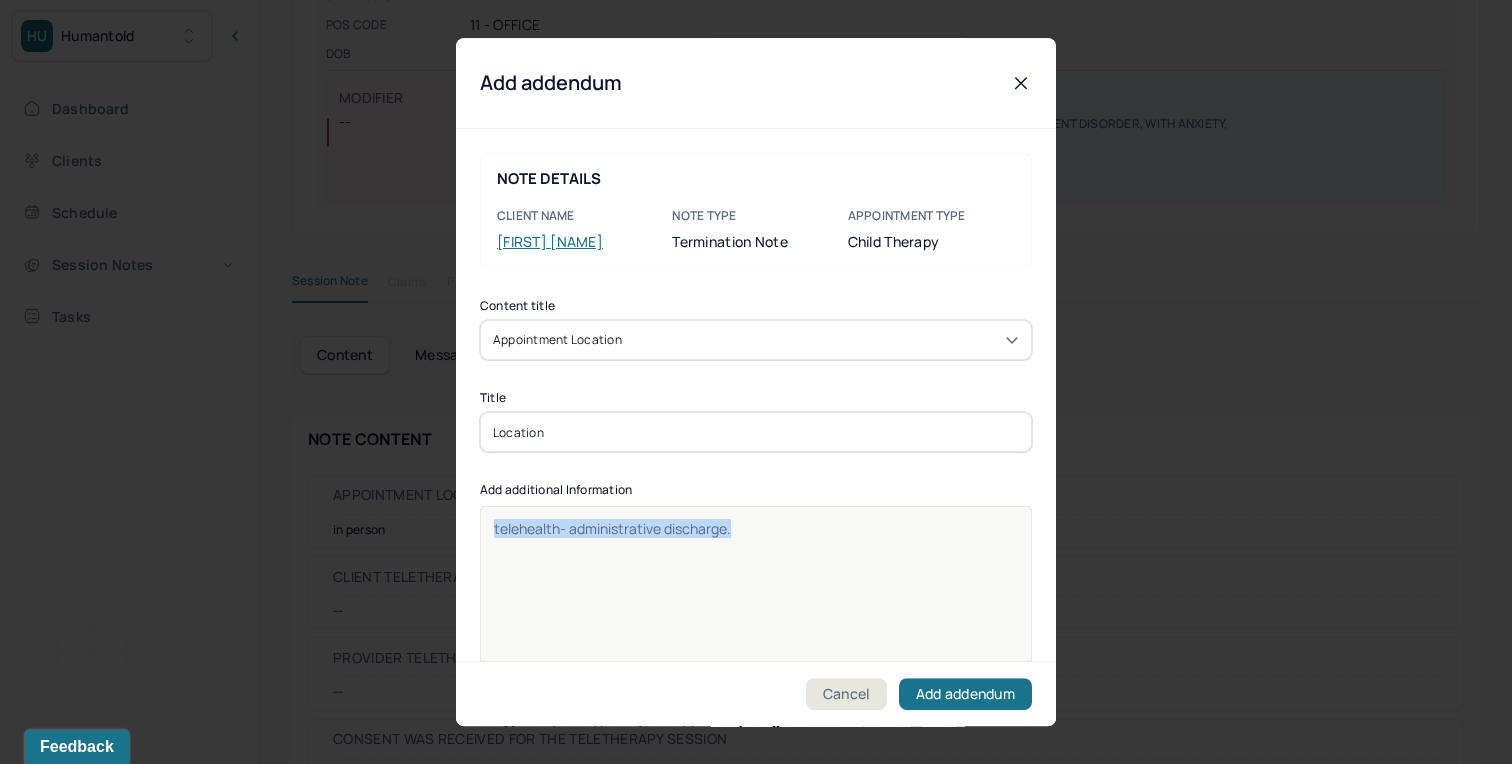 drag, startPoint x: 734, startPoint y: 528, endPoint x: 473, endPoint y: 522, distance: 261.06897 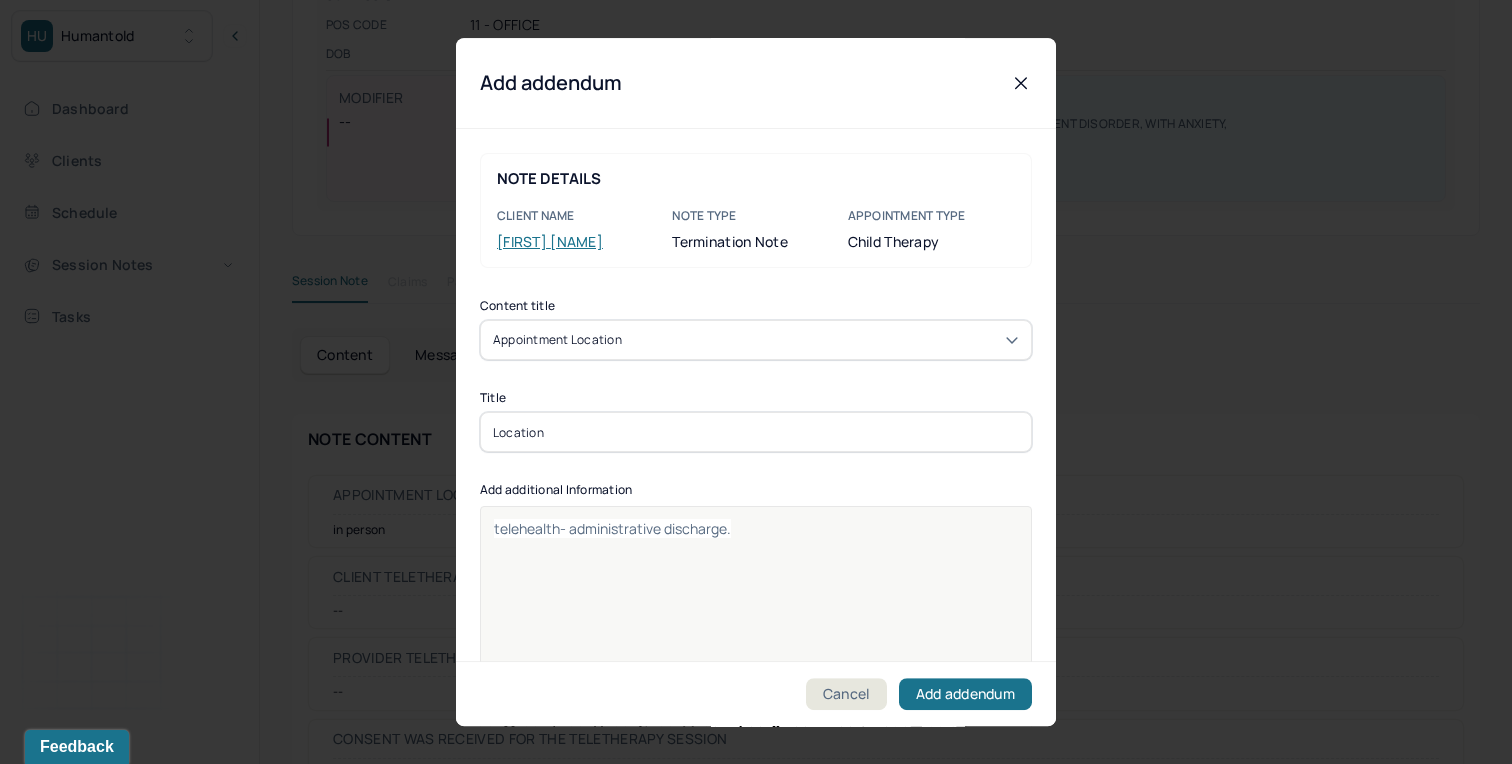 type 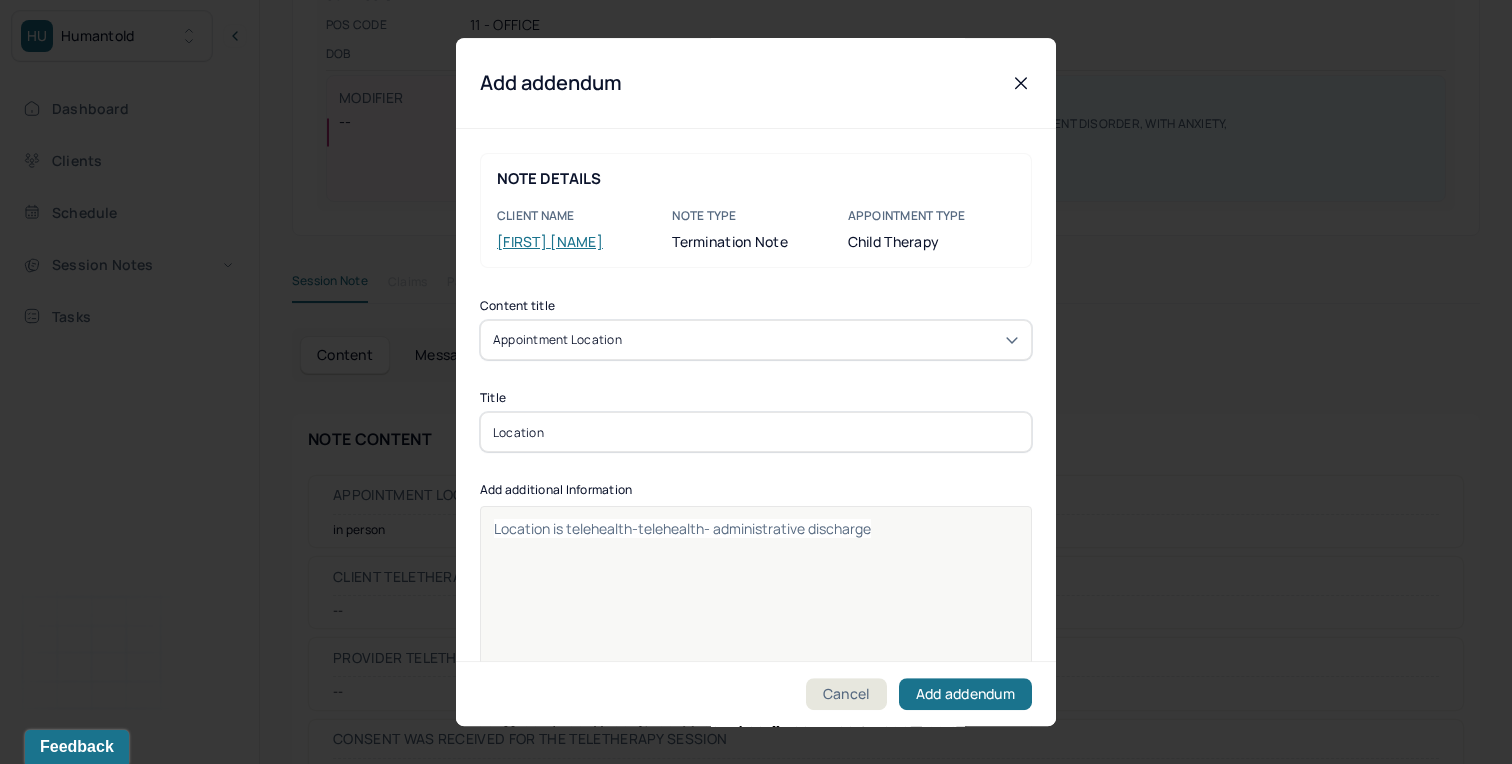 click on "Location is telehealth-telehealth- administrative discharge" at bounding box center [682, 528] 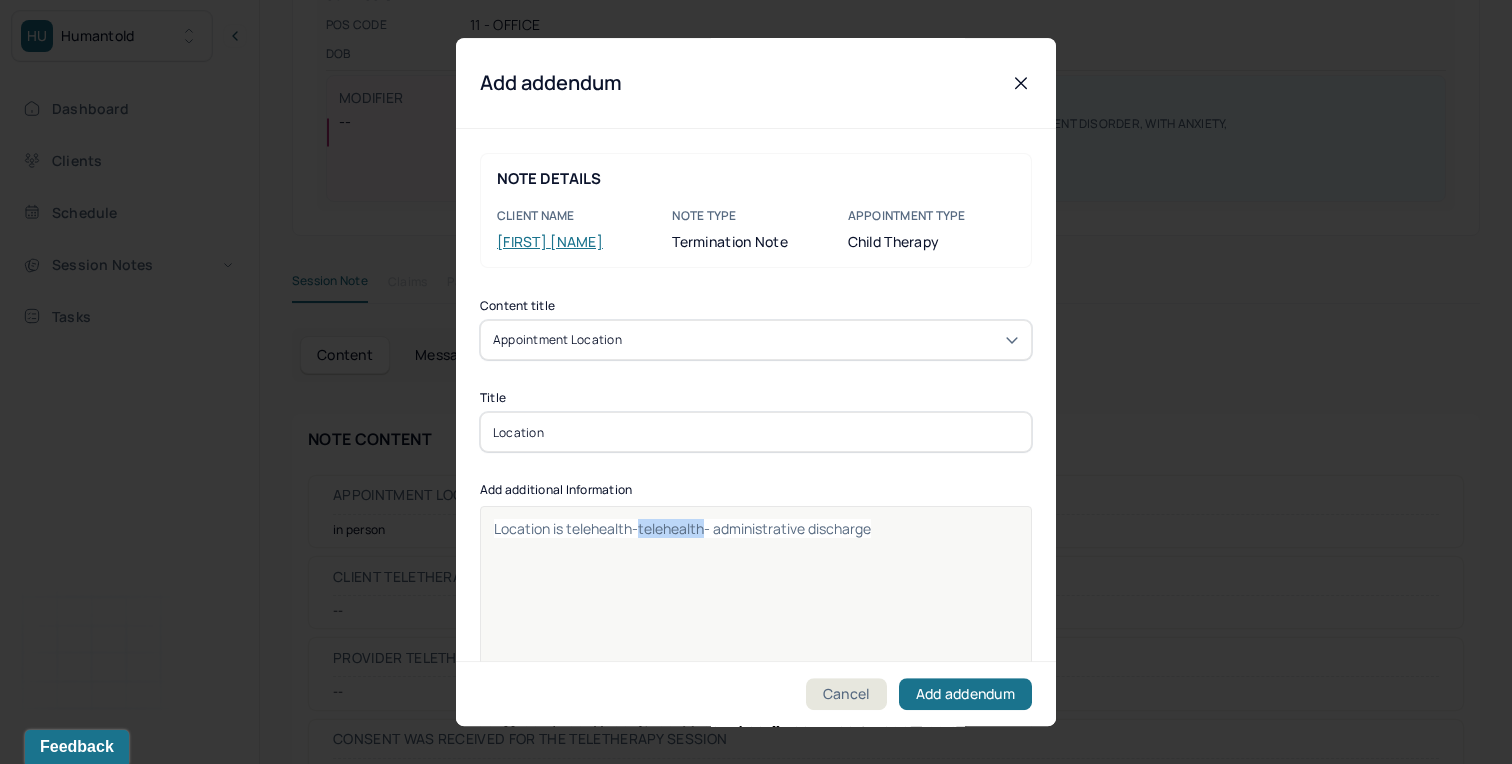 click on "Location is telehealth-telehealth- administrative discharge" at bounding box center [682, 528] 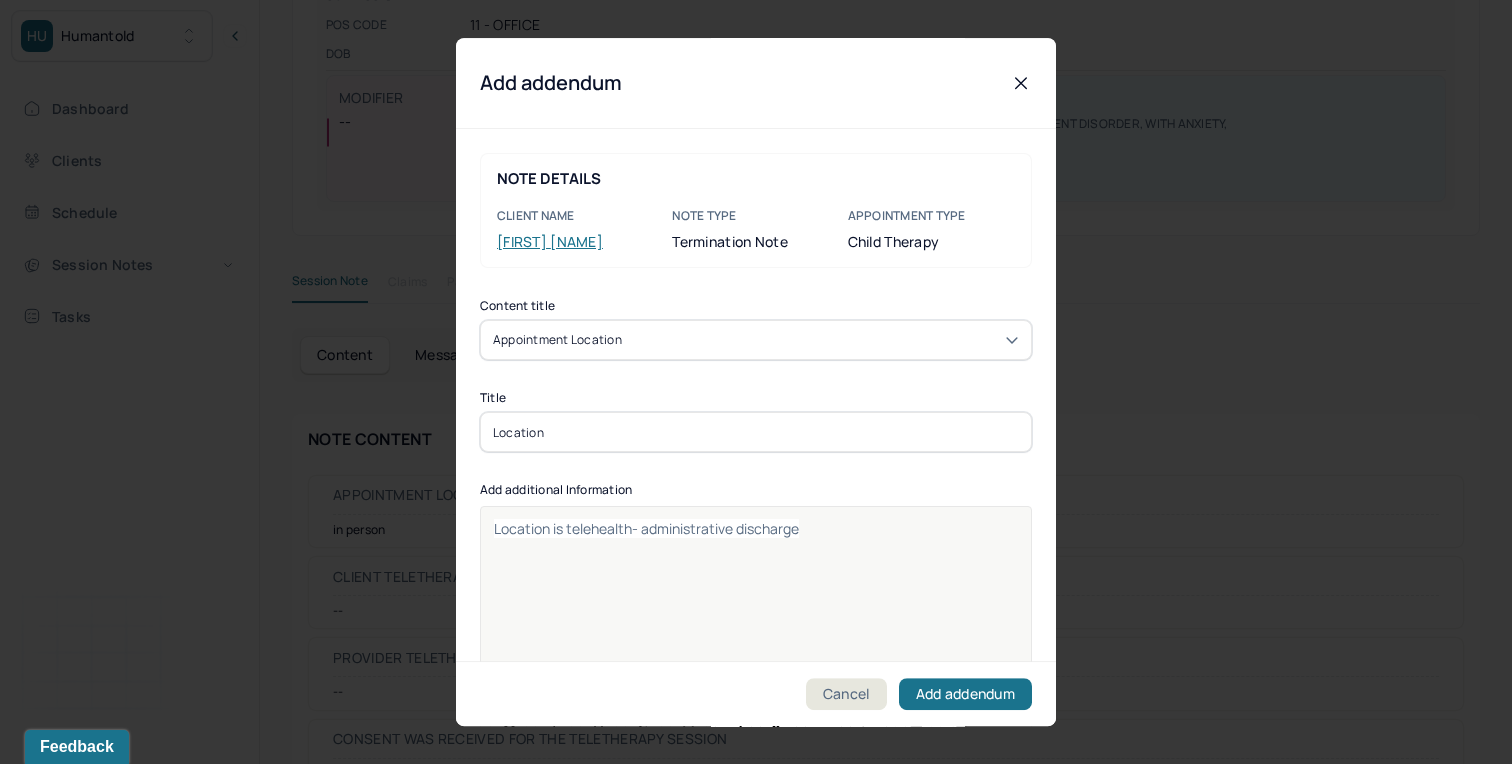 drag, startPoint x: 816, startPoint y: 534, endPoint x: 466, endPoint y: 522, distance: 350.20566 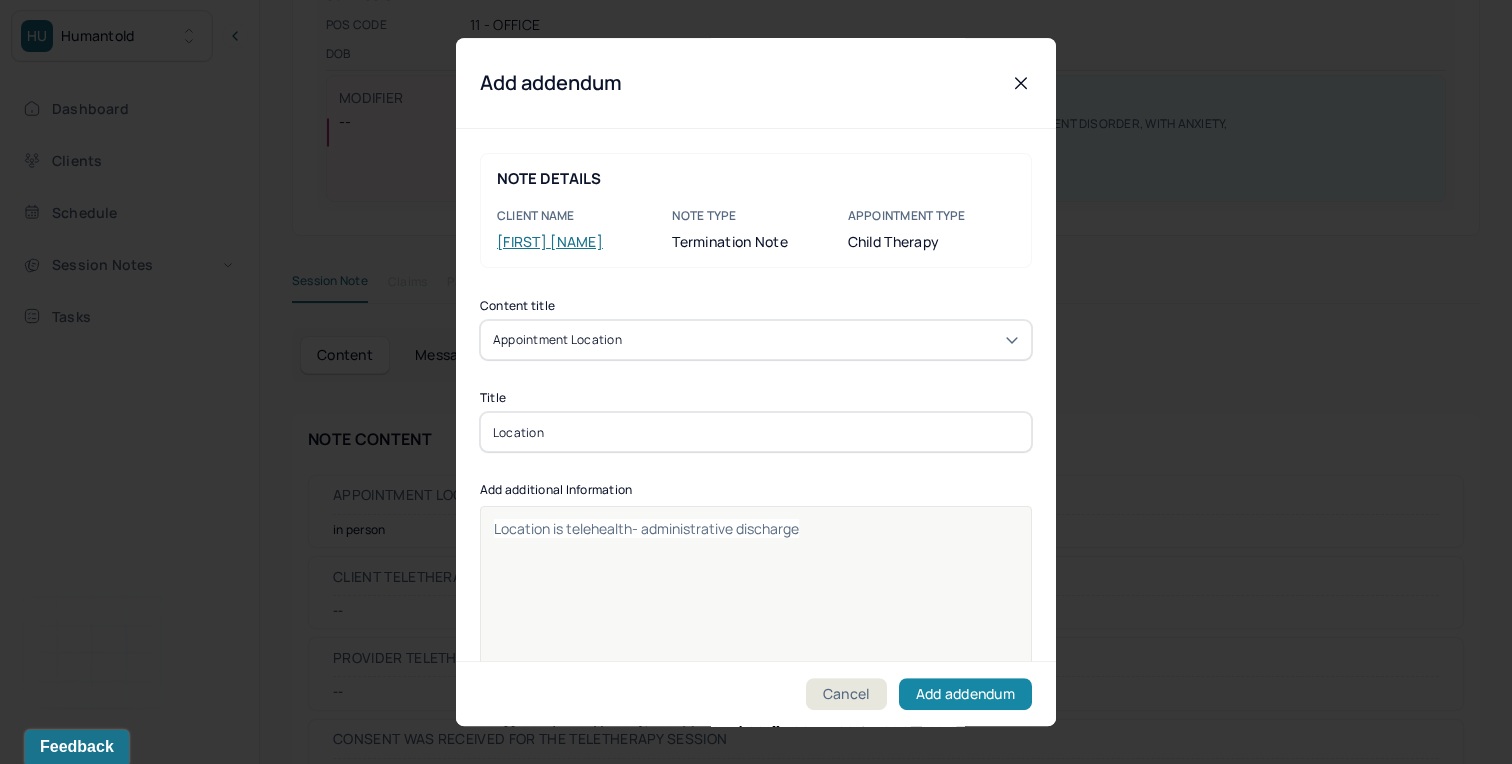 click on "Add addendum" at bounding box center (965, 694) 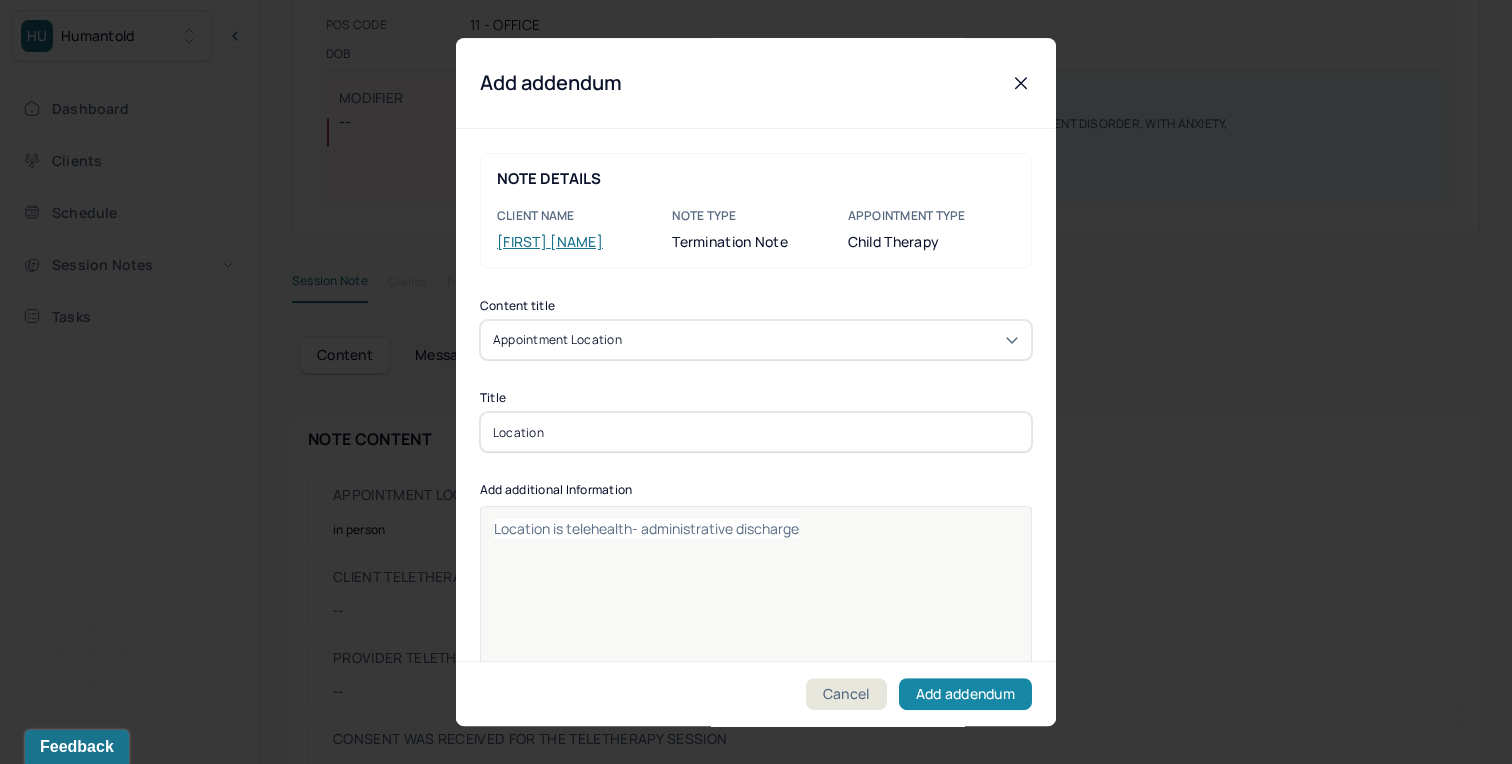 scroll, scrollTop: 249, scrollLeft: 0, axis: vertical 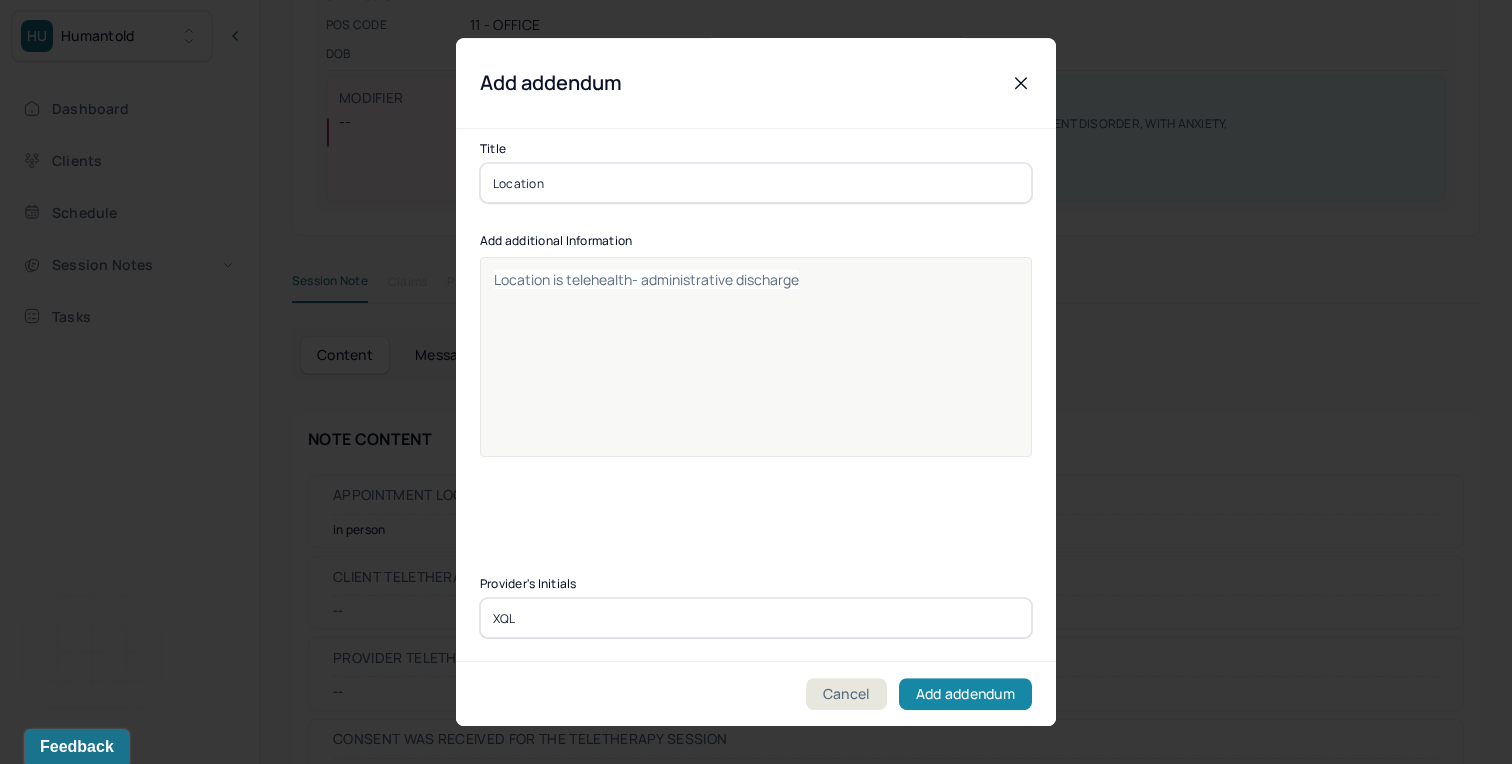 type on "XQL" 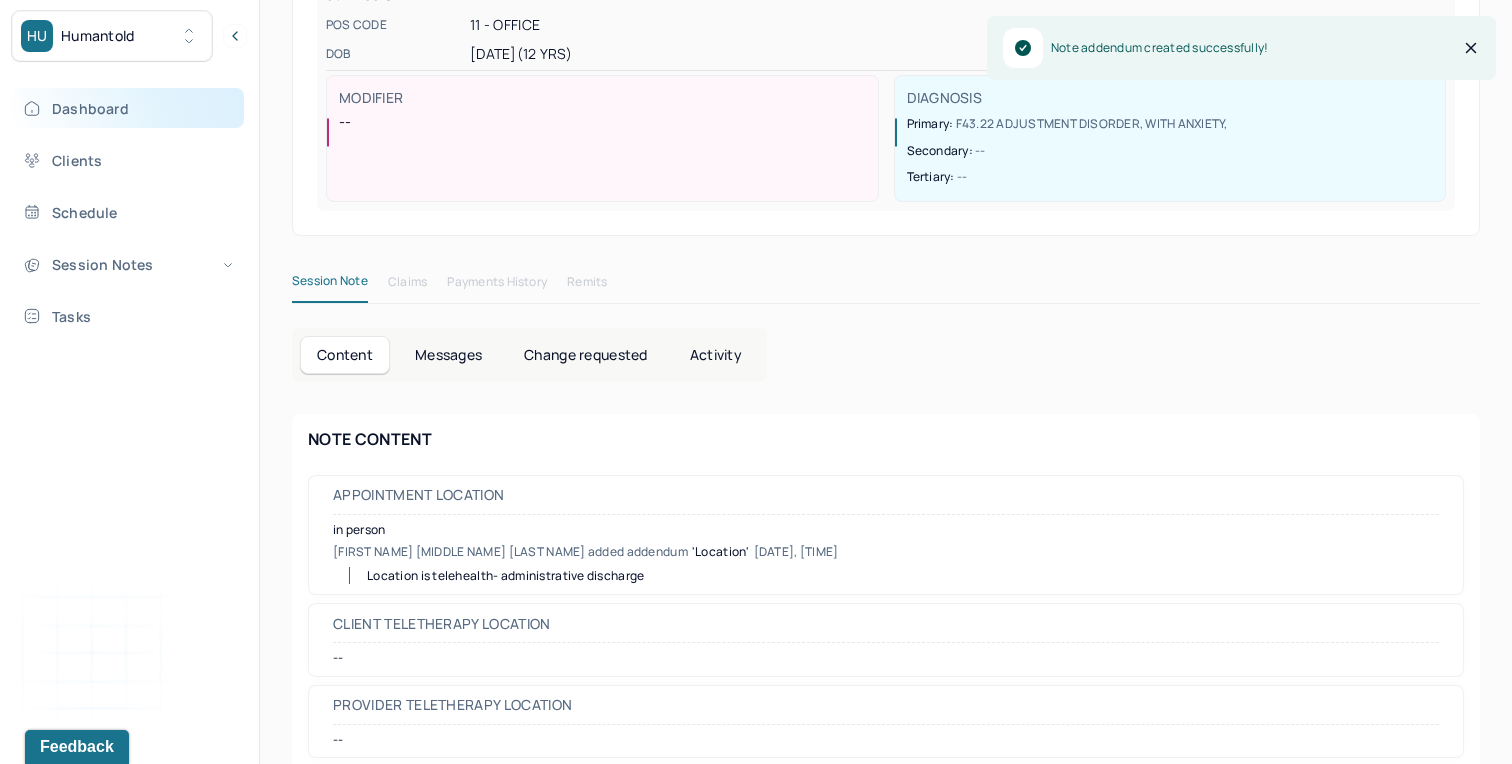 click on "Dashboard" at bounding box center [128, 108] 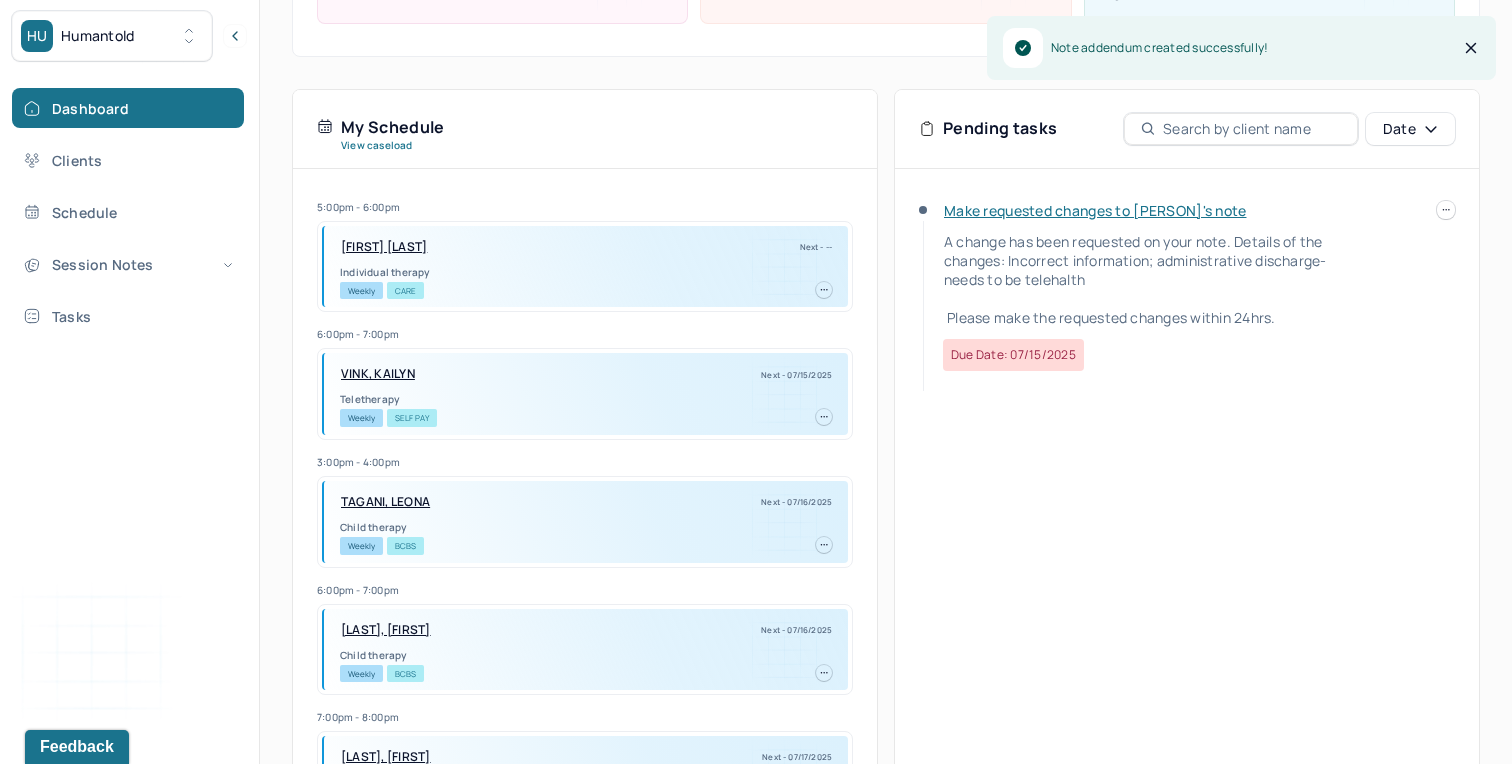click on "Make requested changes to [PERSON]'s note" at bounding box center (1095, 210) 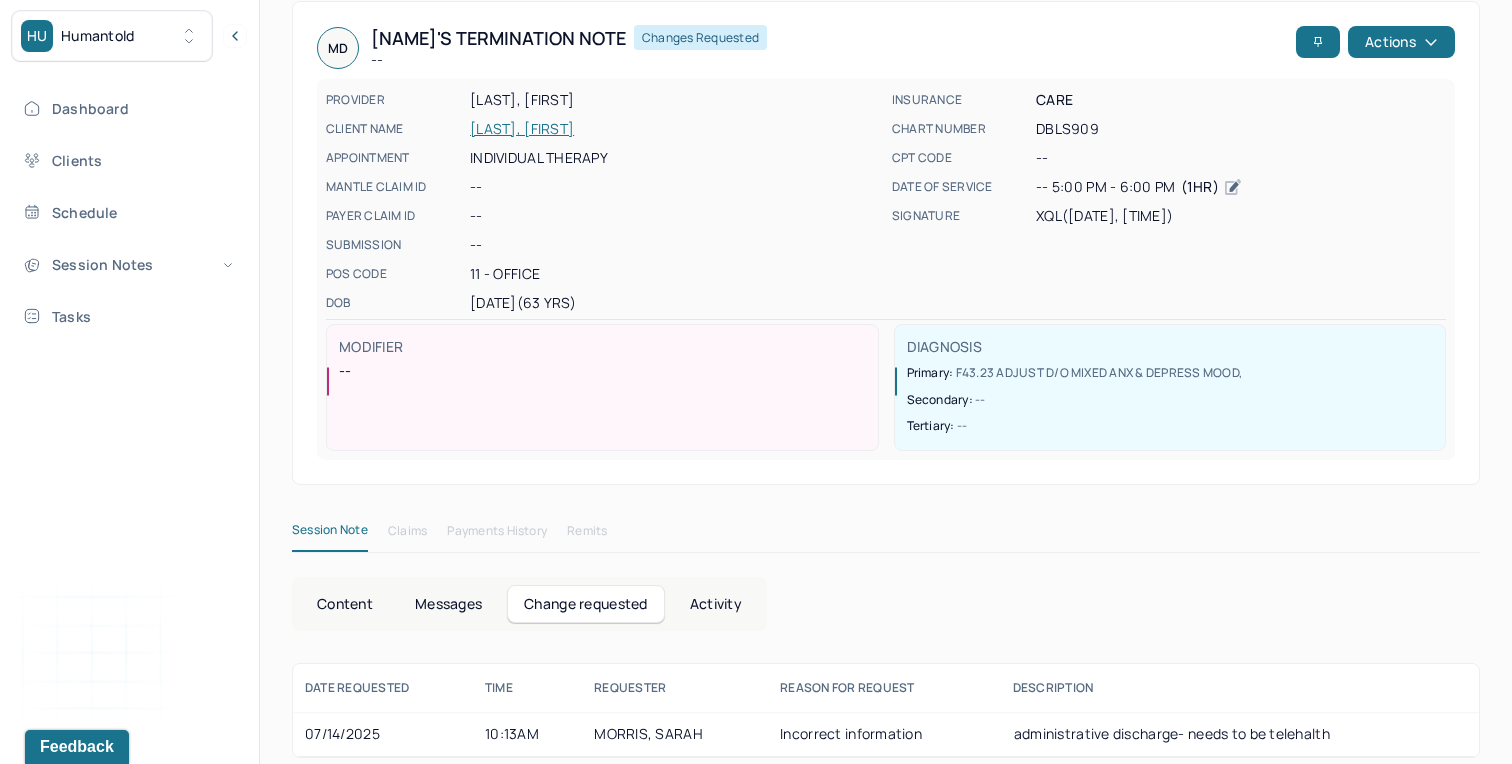 scroll, scrollTop: 158, scrollLeft: 0, axis: vertical 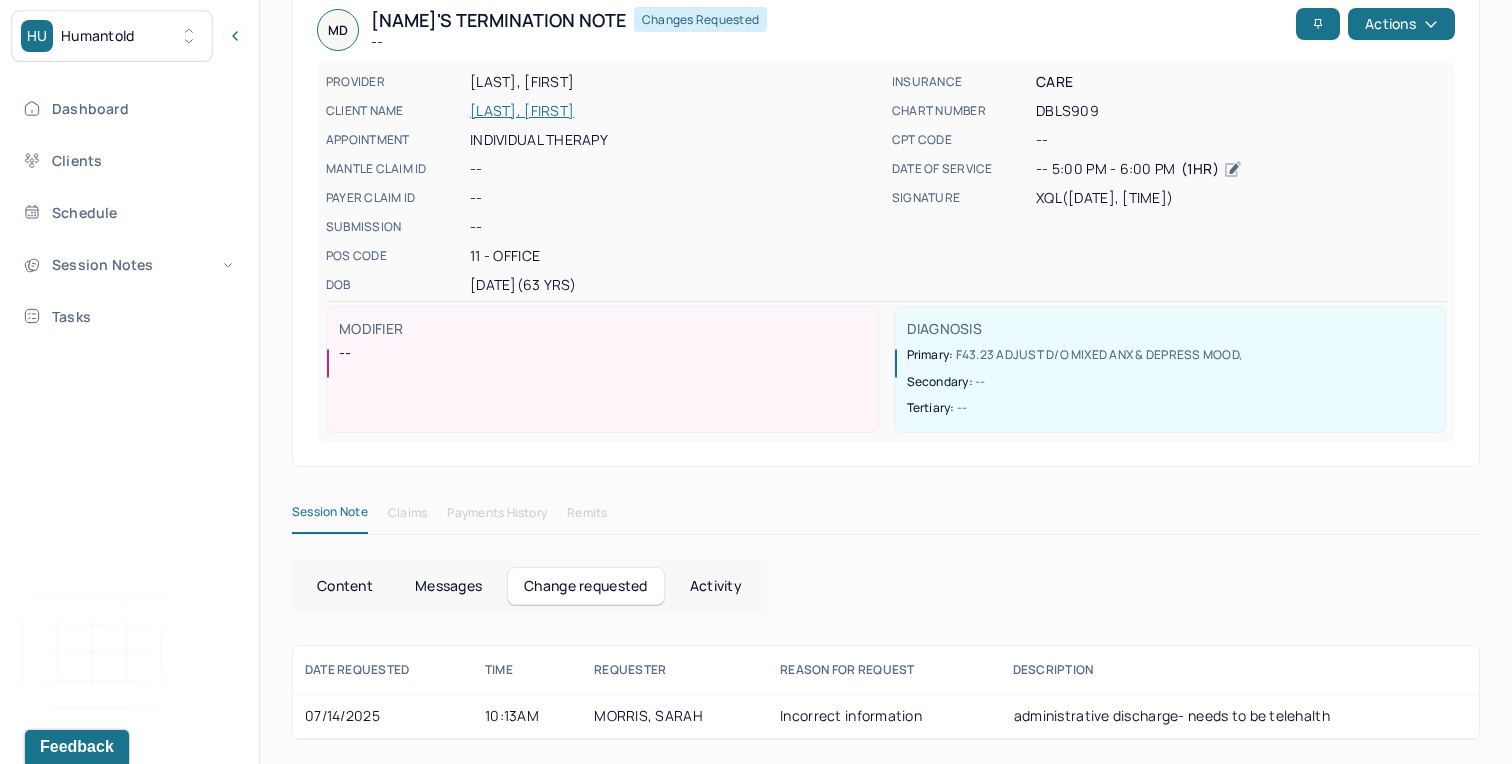 click on "Content" at bounding box center (345, 586) 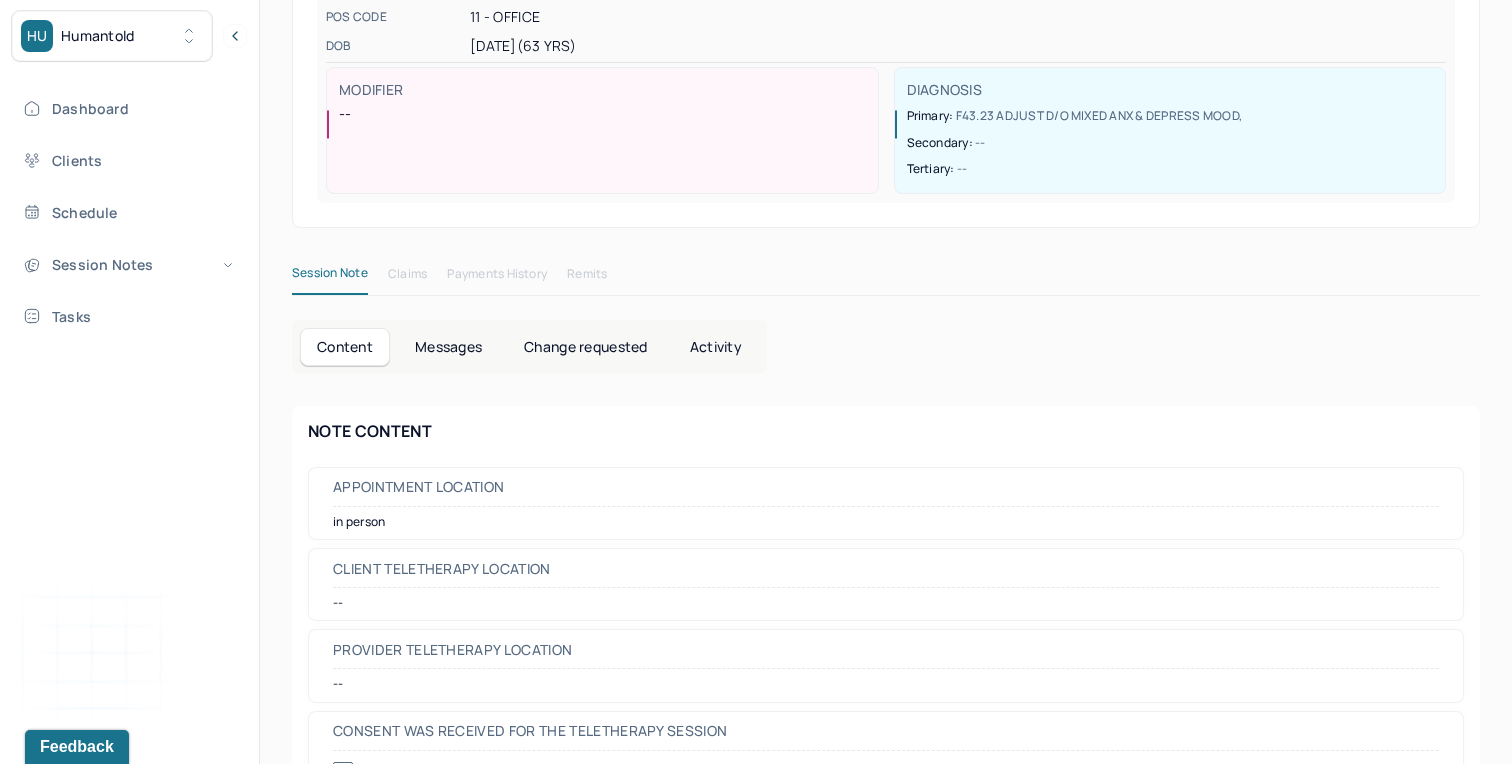 scroll, scrollTop: 403, scrollLeft: 0, axis: vertical 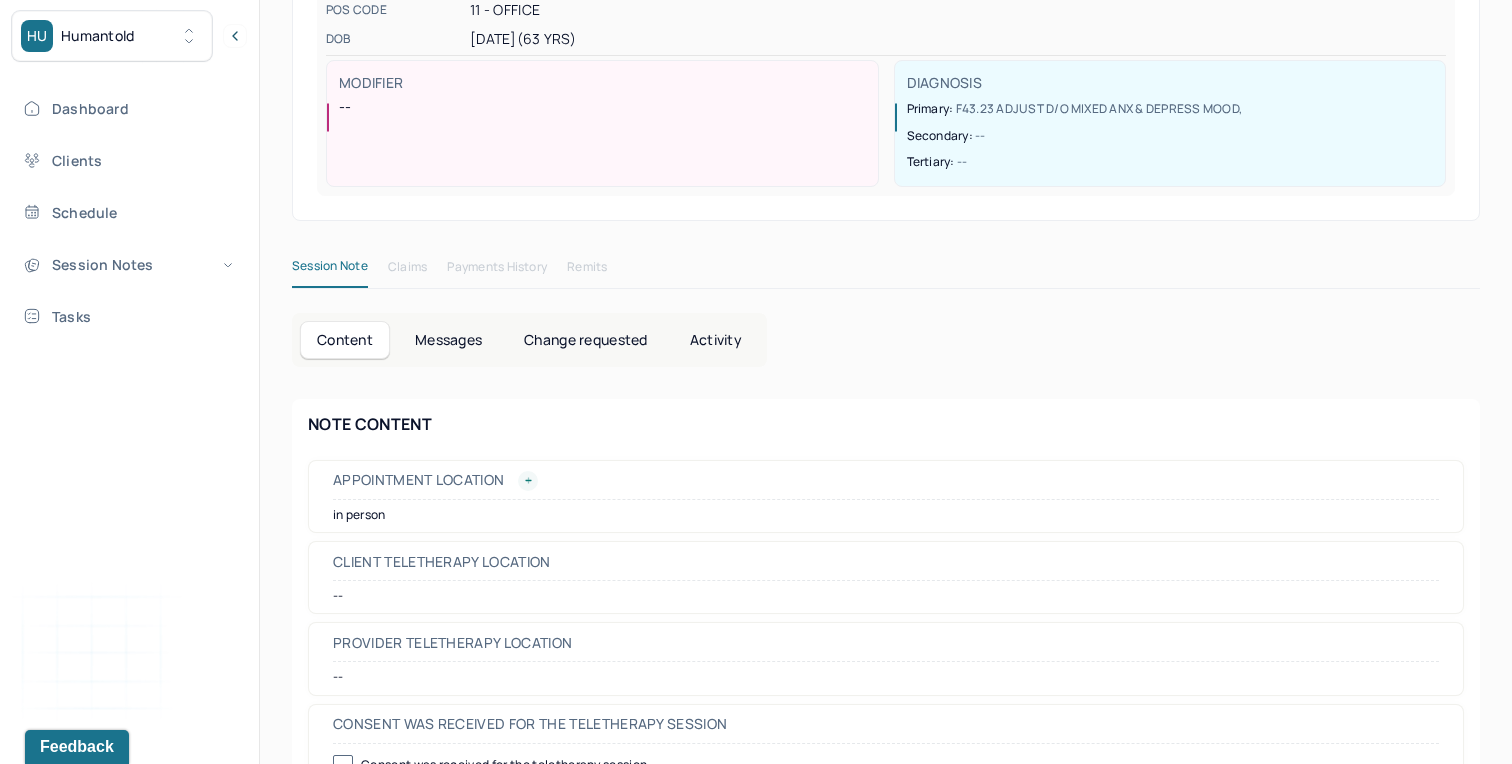 click 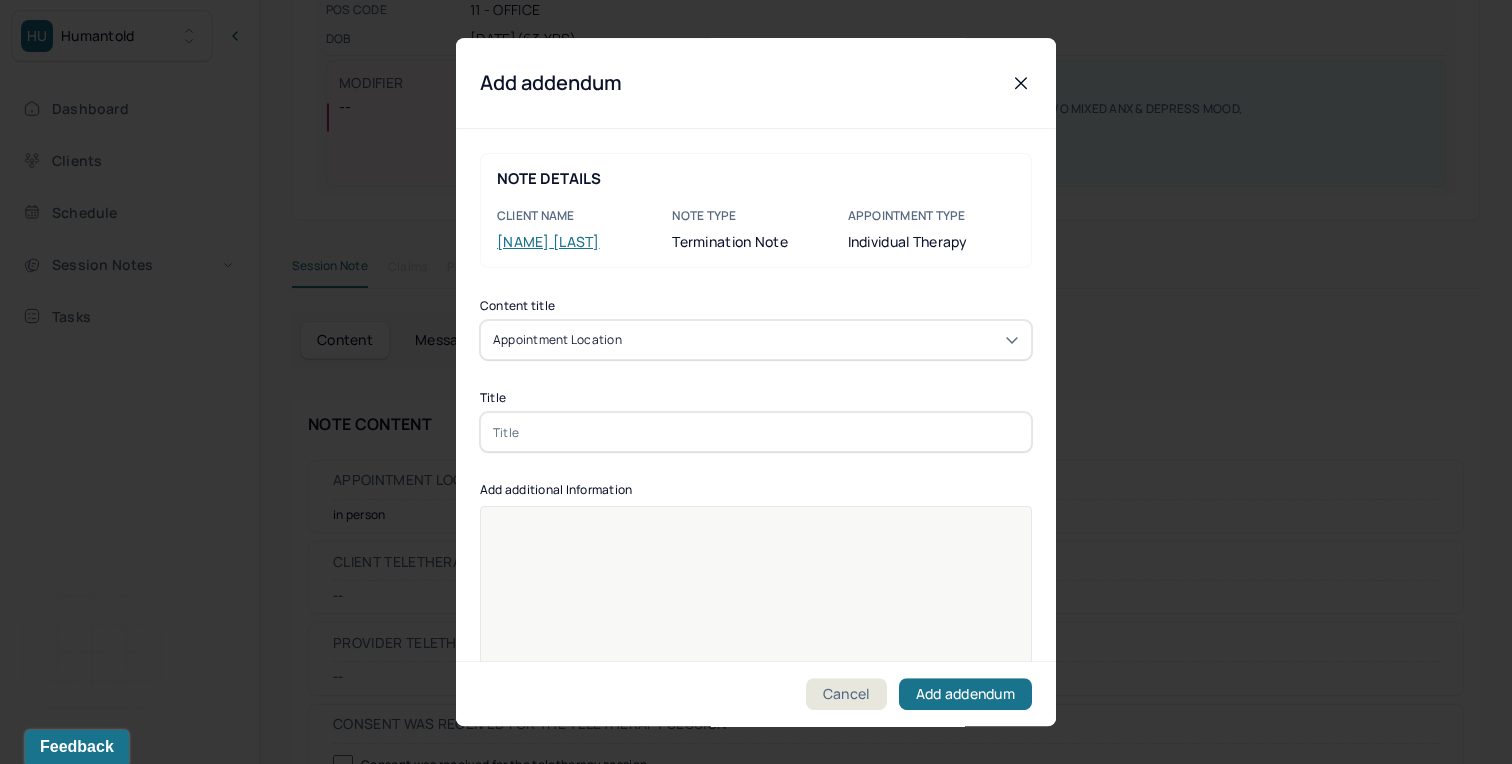 click at bounding box center (756, 432) 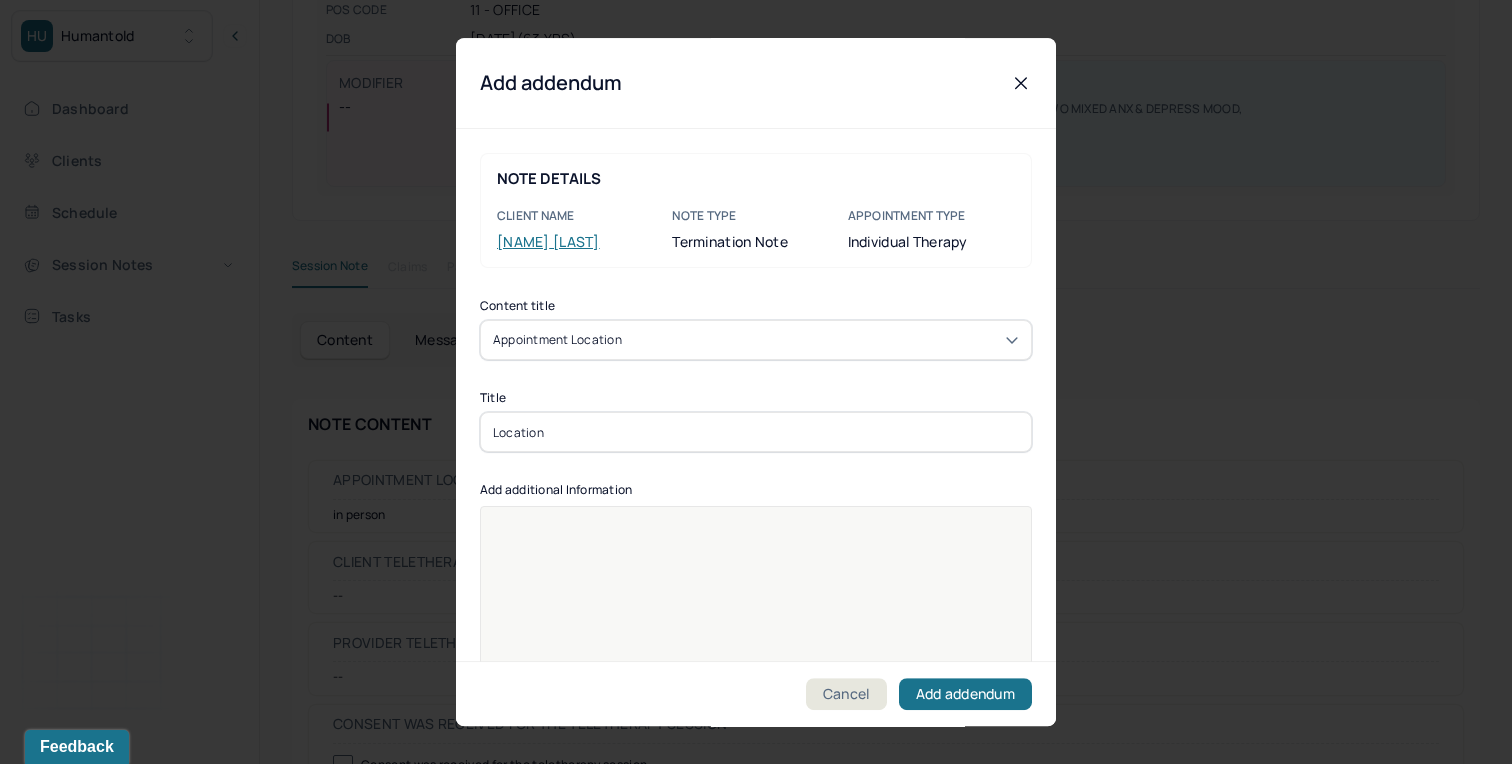 type on "Location" 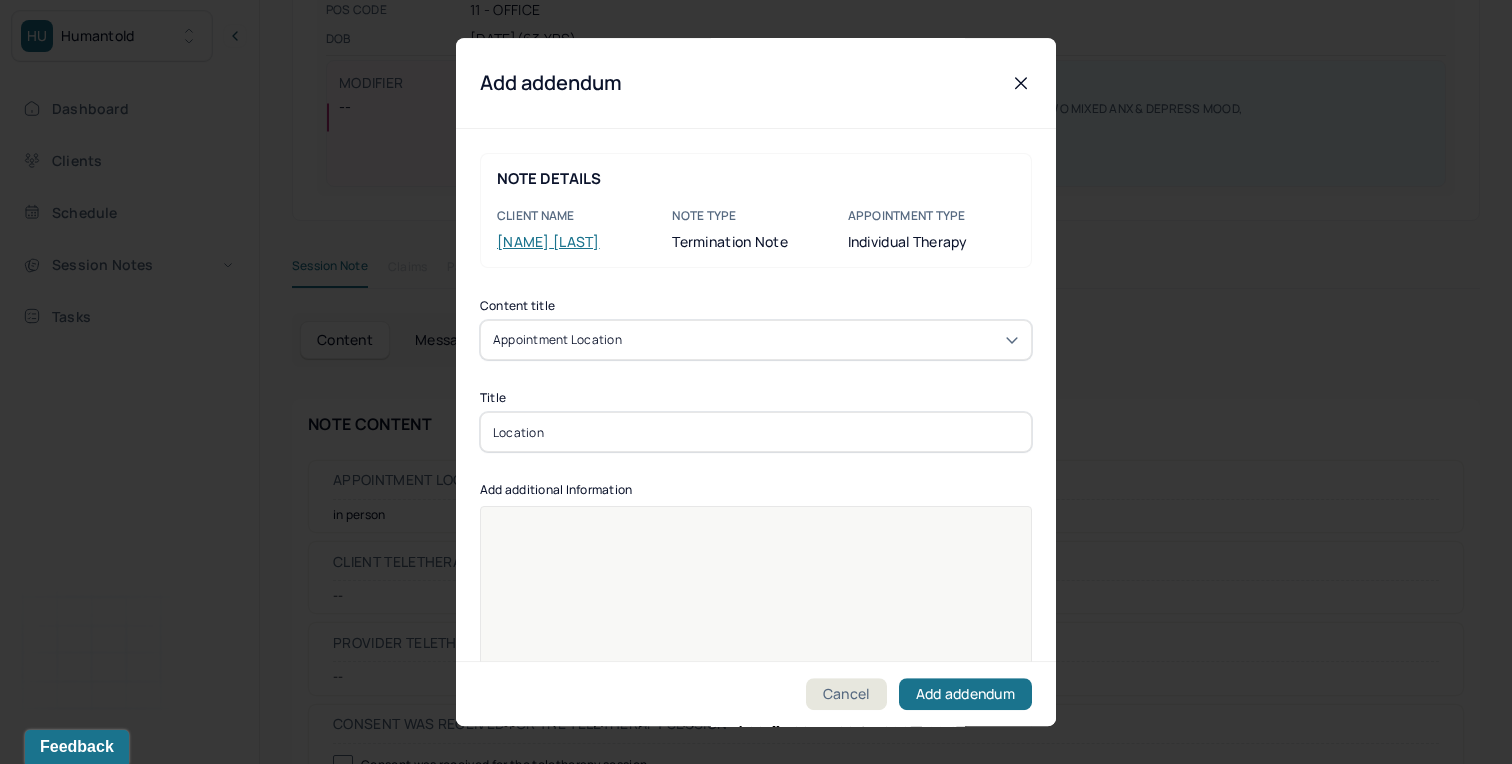 click at bounding box center [756, 619] 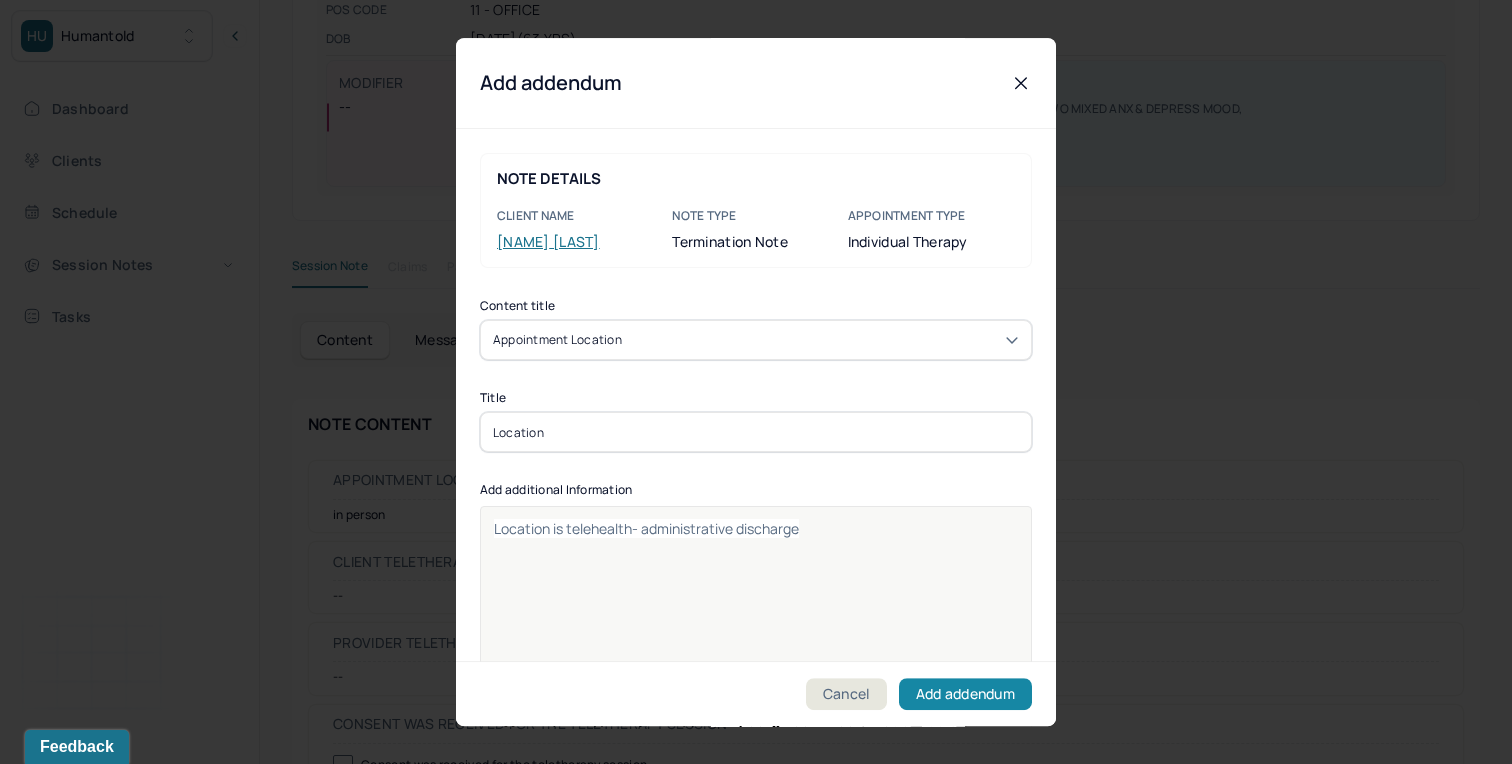 click on "Add addendum" at bounding box center (965, 694) 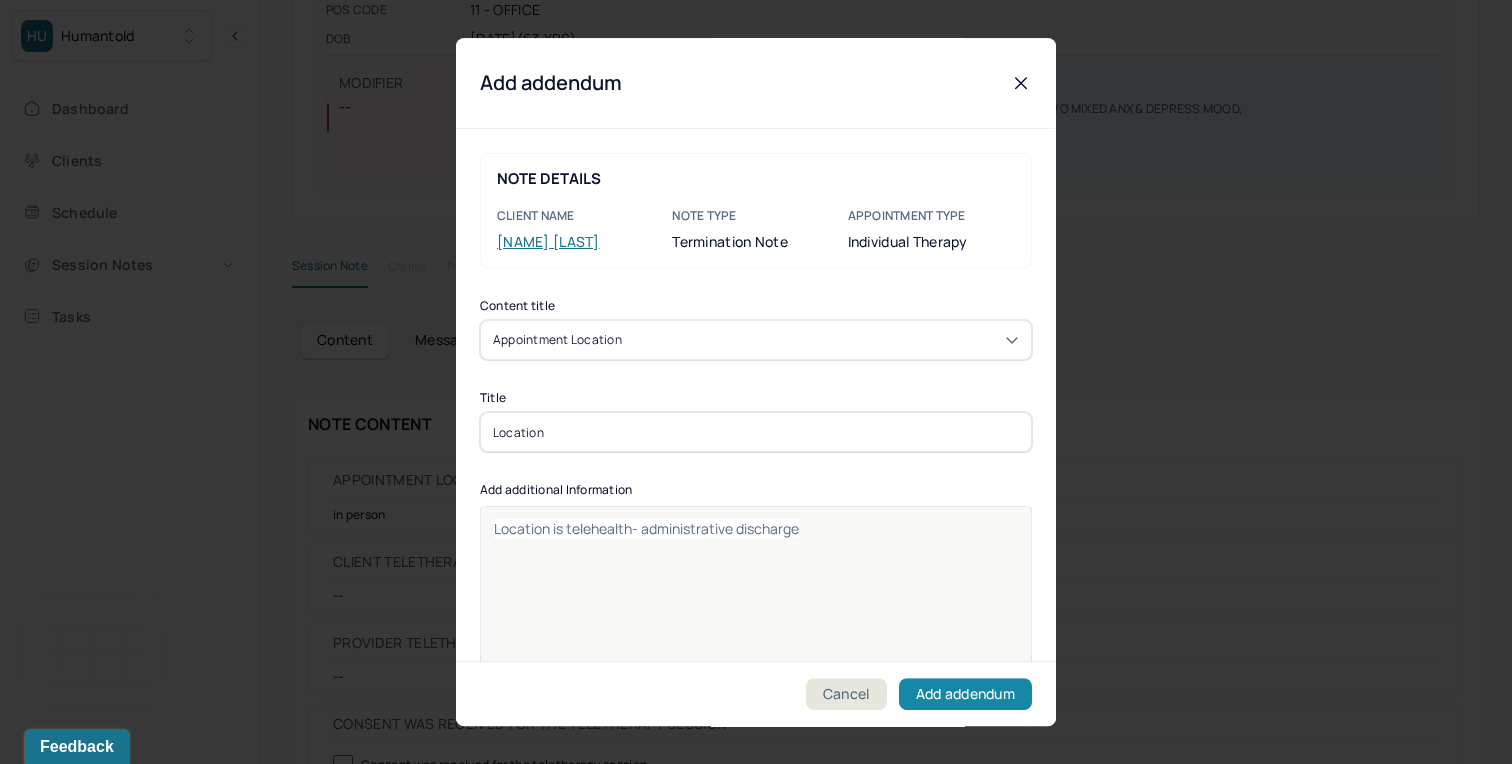 scroll, scrollTop: 249, scrollLeft: 0, axis: vertical 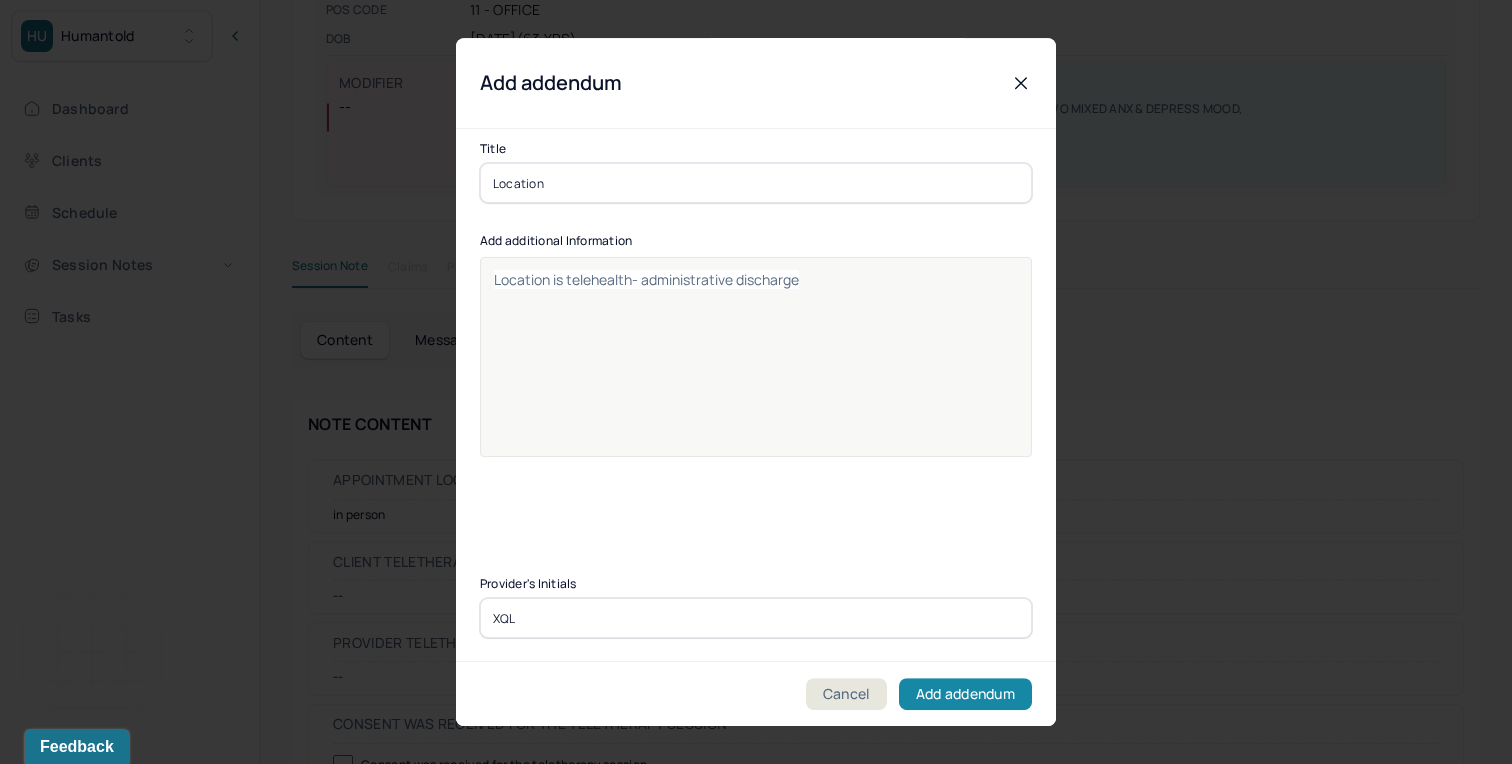 type on "XQL" 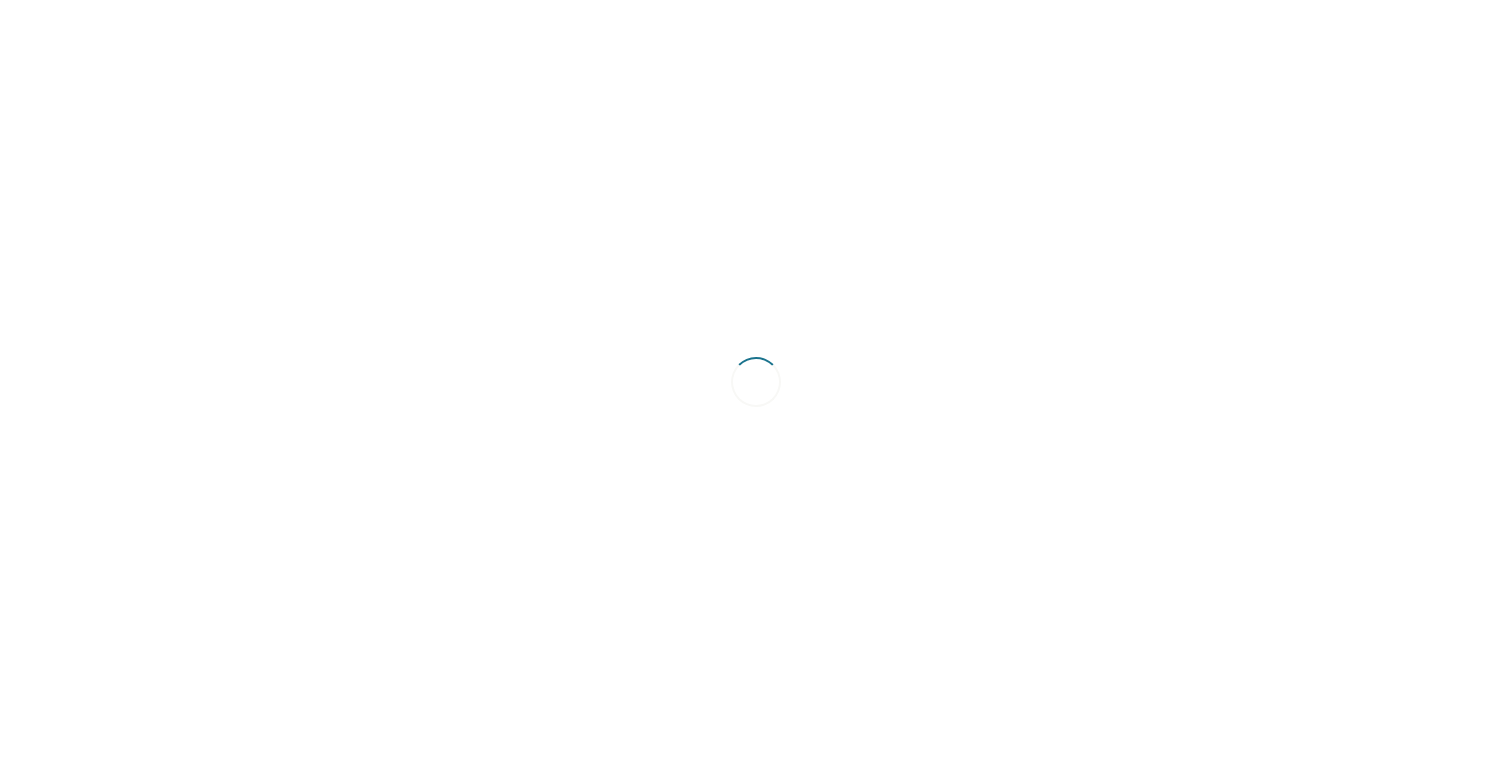 scroll, scrollTop: 0, scrollLeft: 0, axis: both 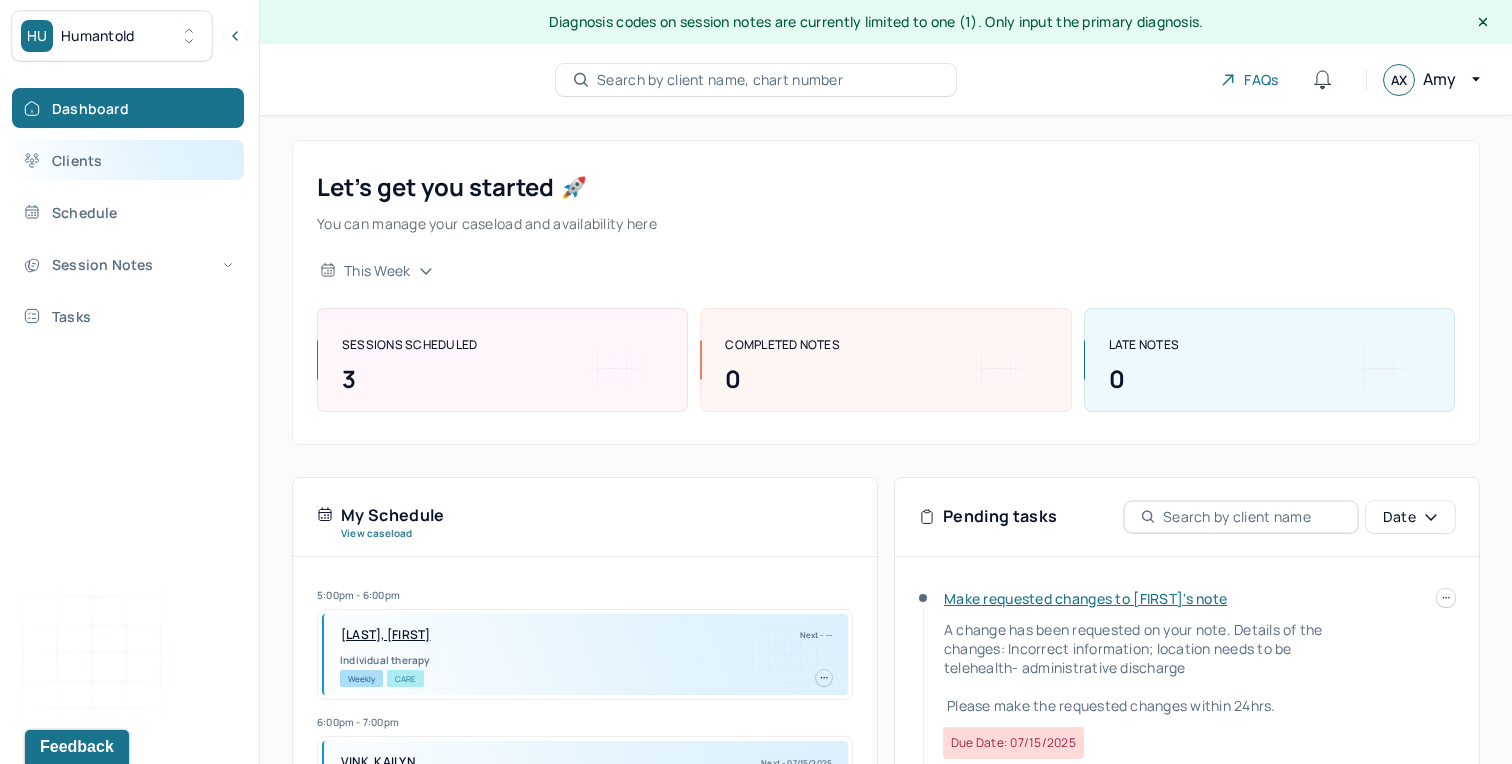 click on "Clients" at bounding box center [128, 160] 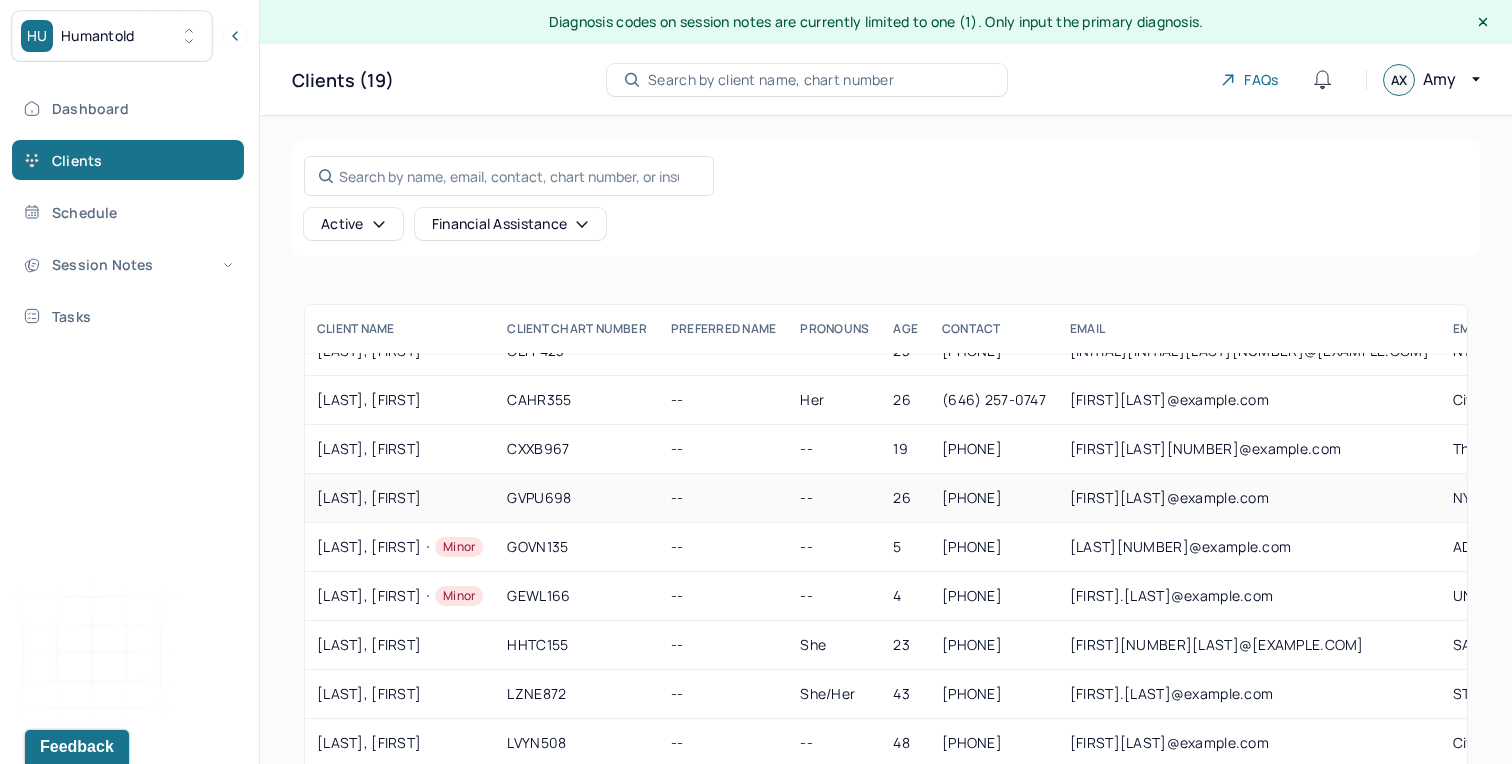 scroll, scrollTop: 195, scrollLeft: 0, axis: vertical 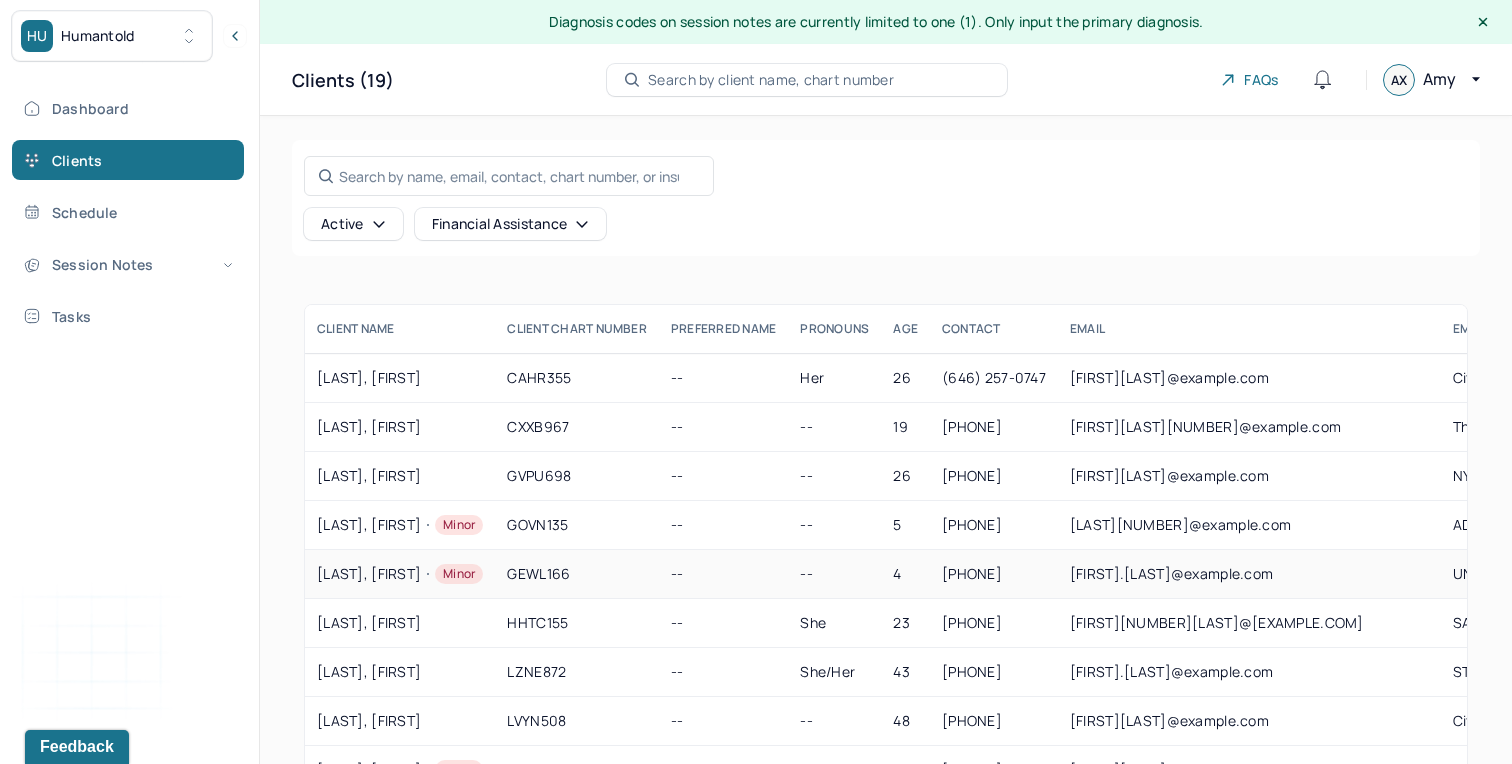 click on "GEWL166" at bounding box center [577, 574] 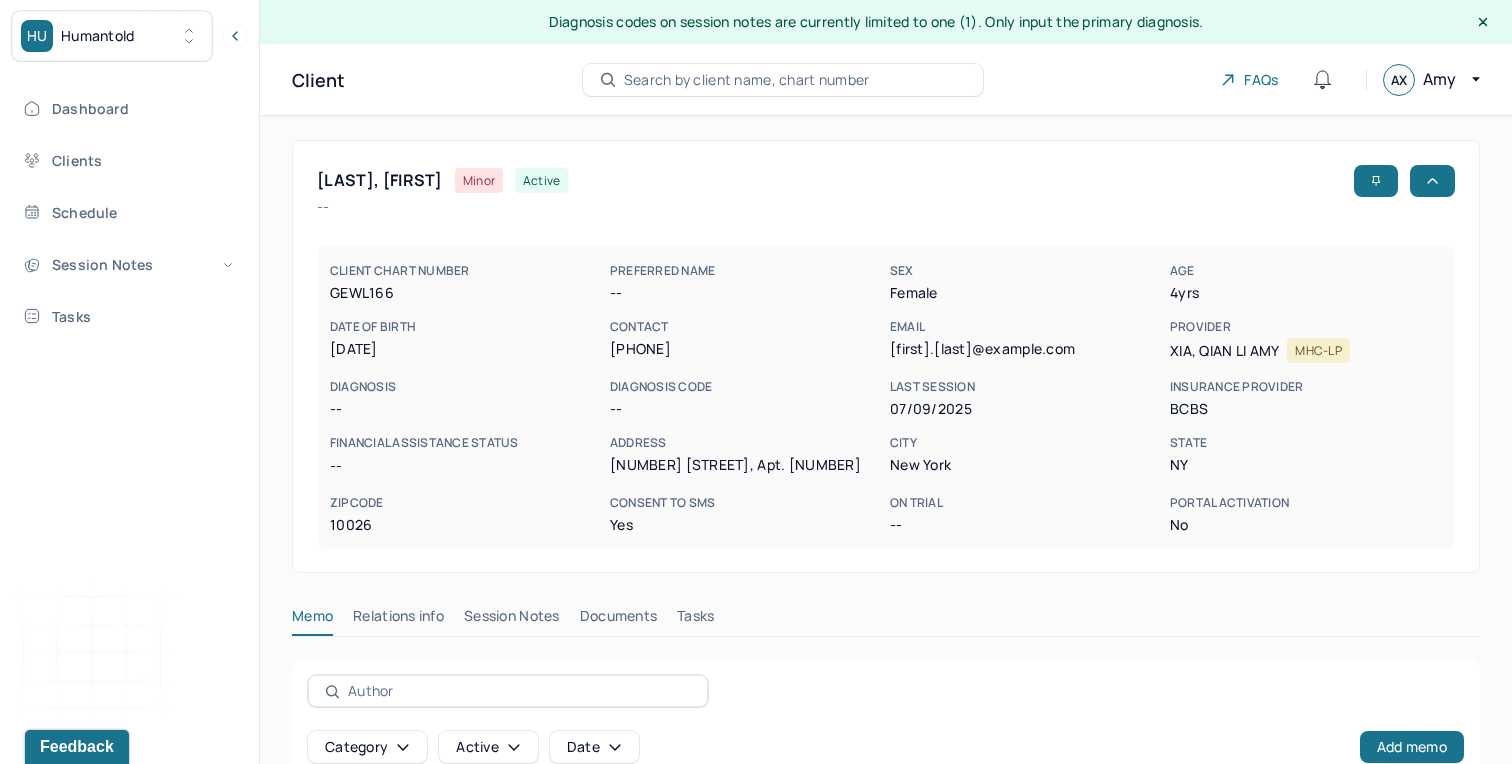 click on "Session Notes" at bounding box center [512, 620] 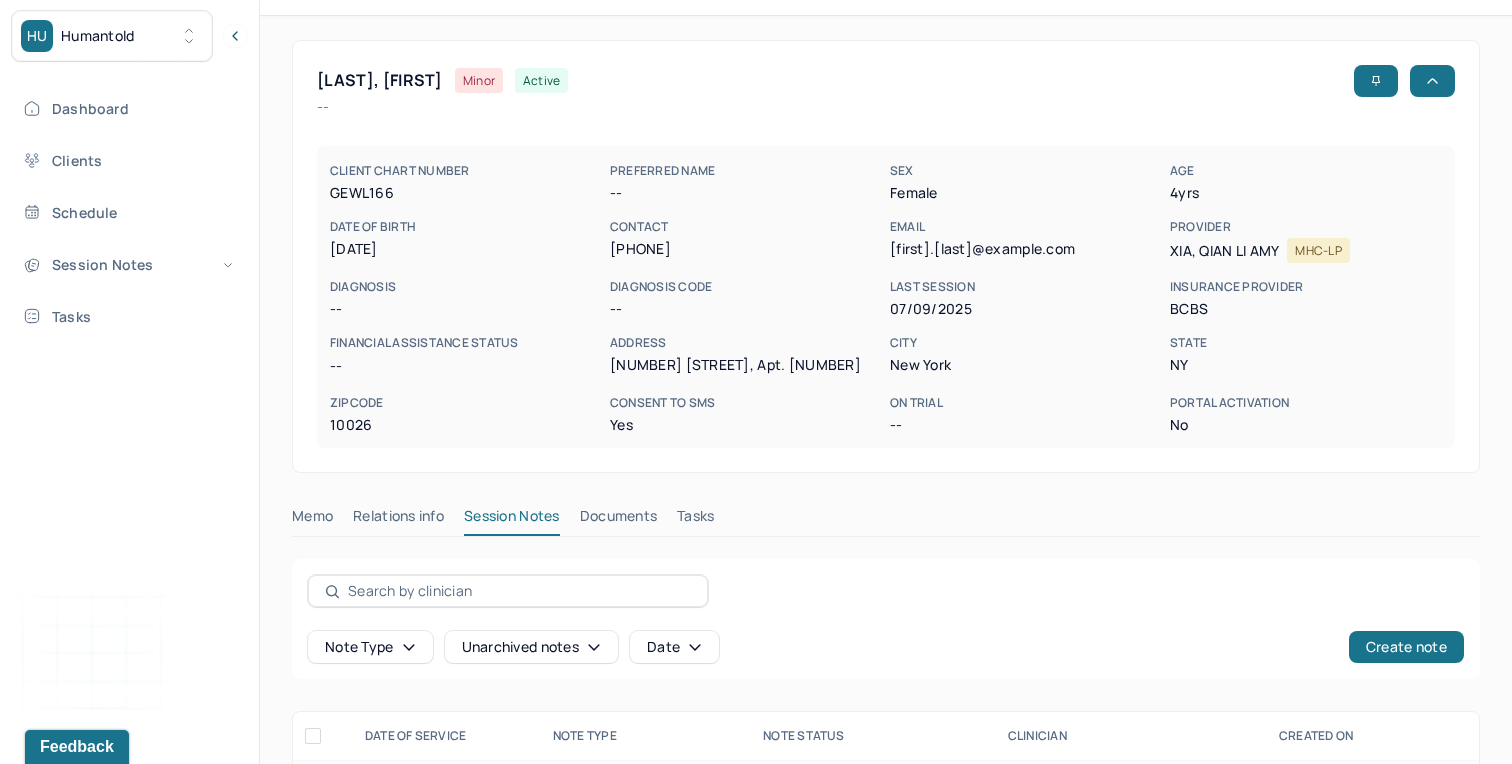 scroll, scrollTop: 0, scrollLeft: 0, axis: both 